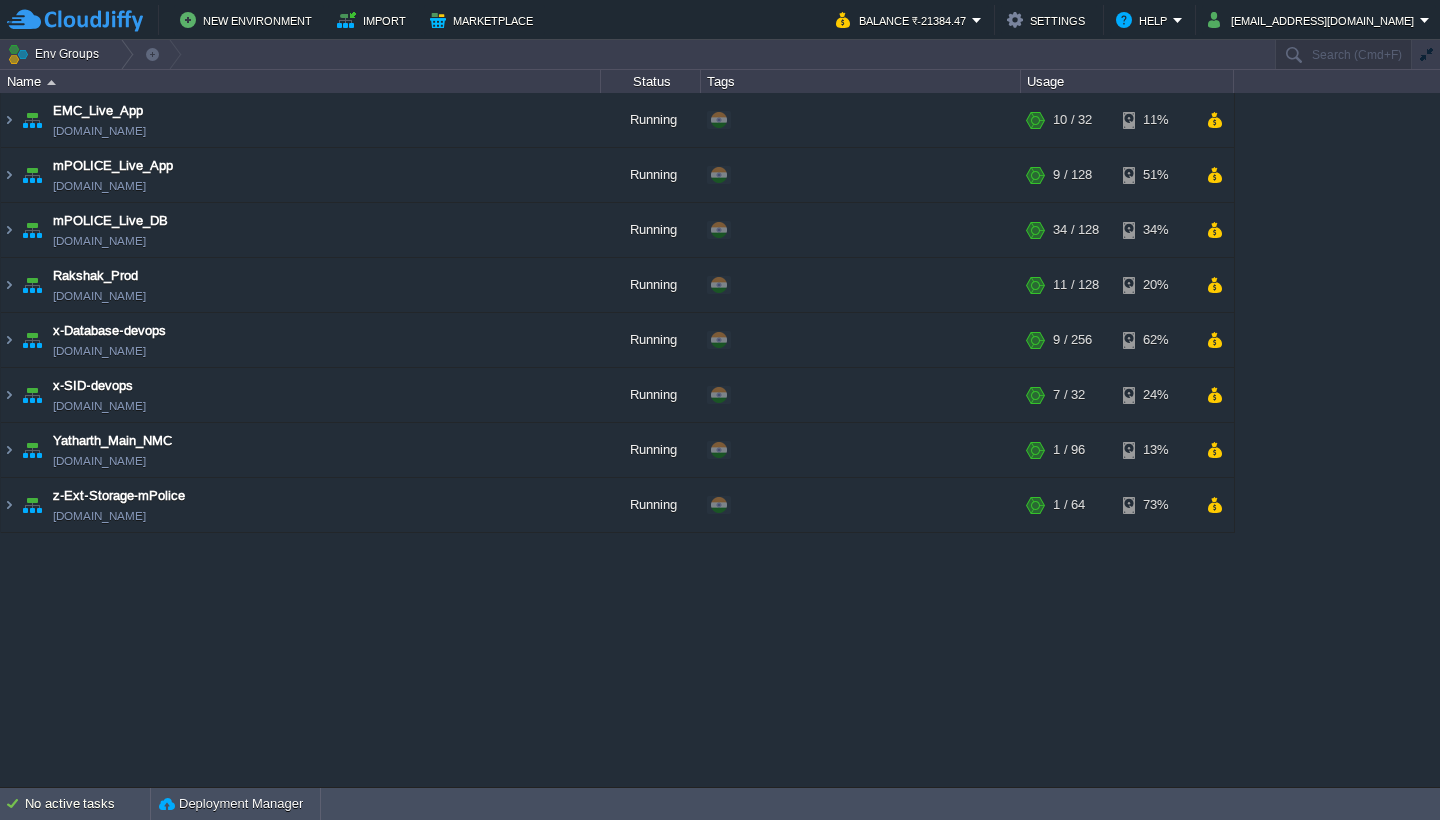 scroll, scrollTop: 0, scrollLeft: 0, axis: both 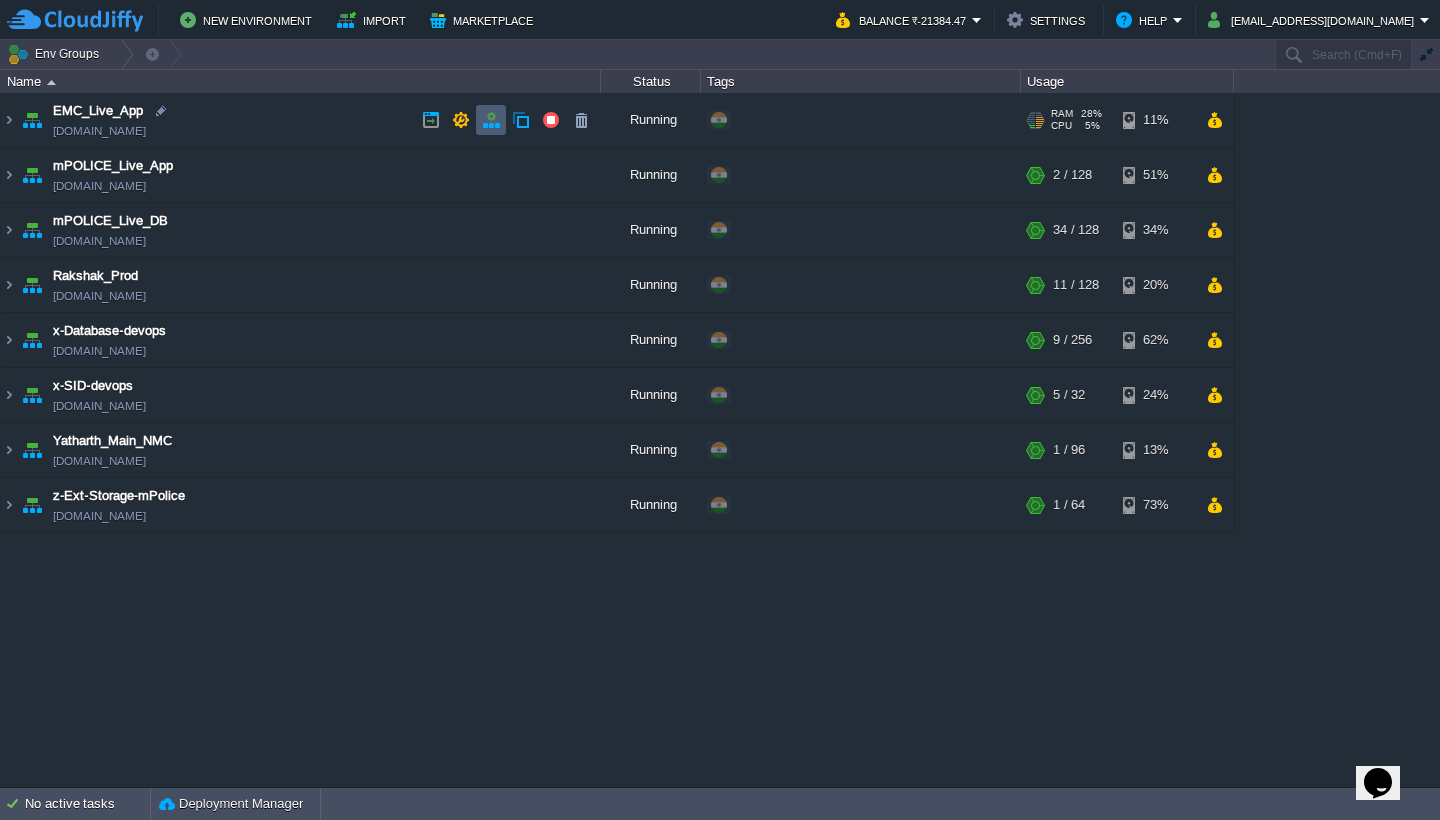 click at bounding box center (491, 120) 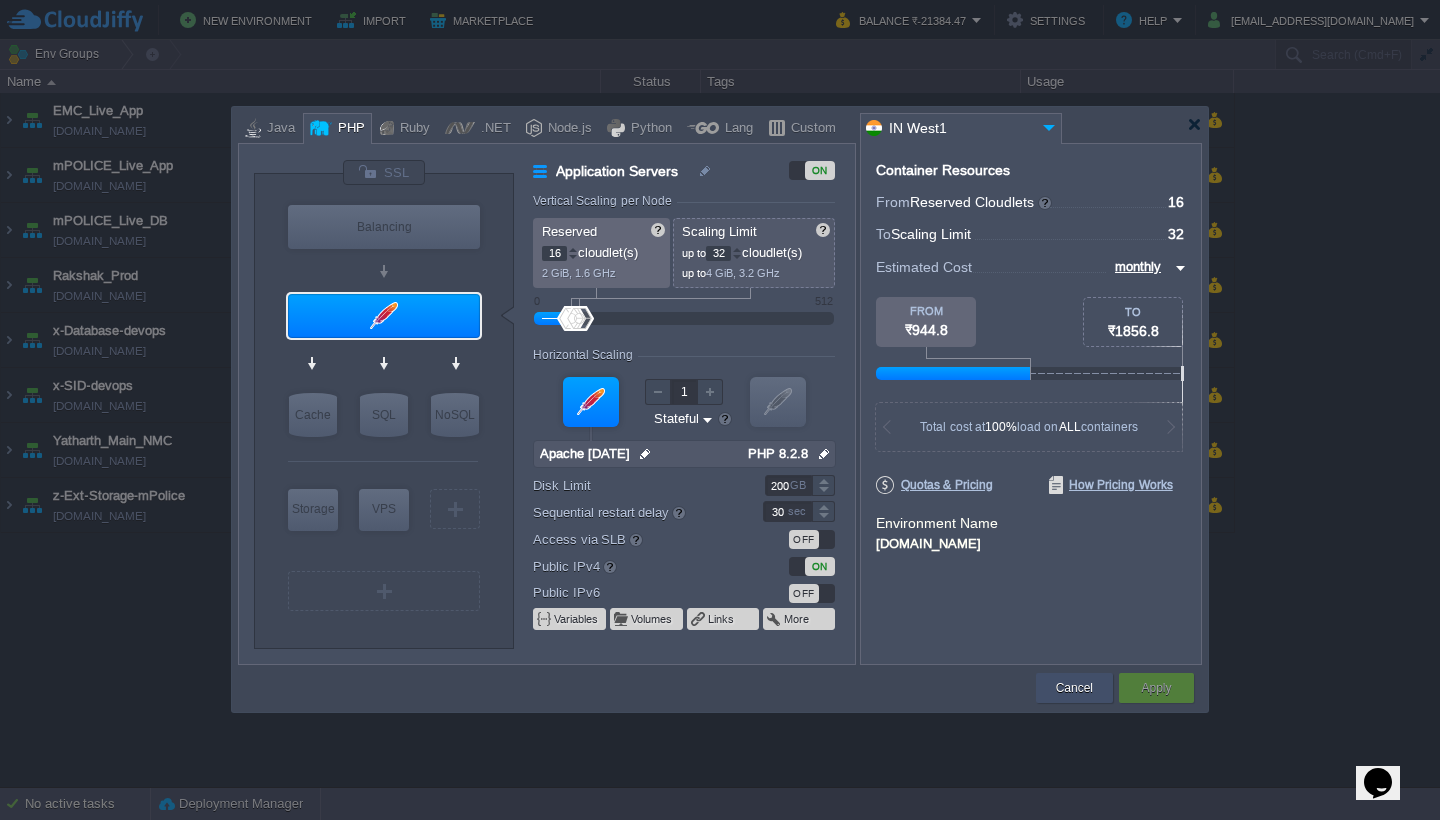 click on "Cancel" at bounding box center [1074, 688] 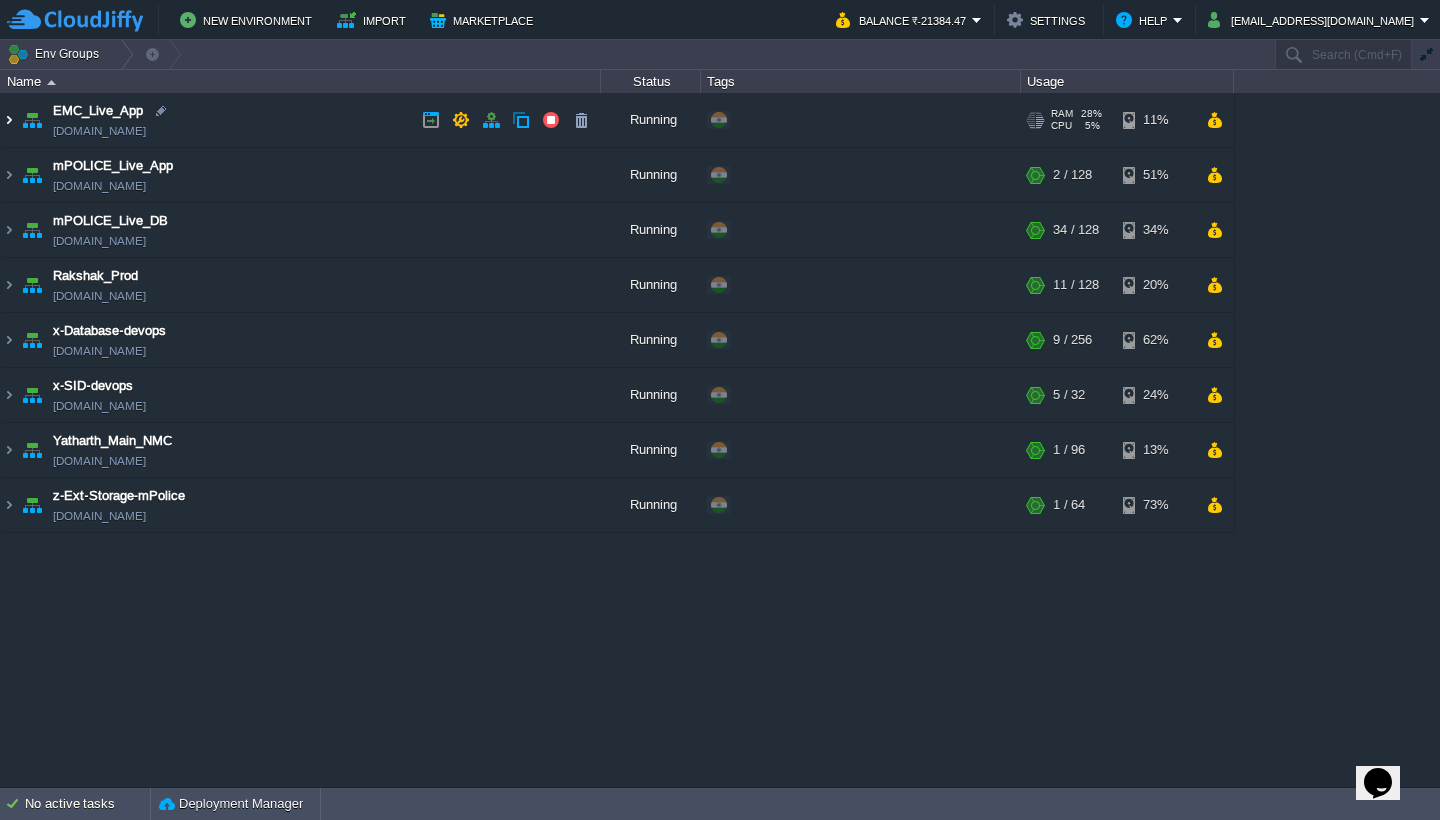 click at bounding box center (9, 120) 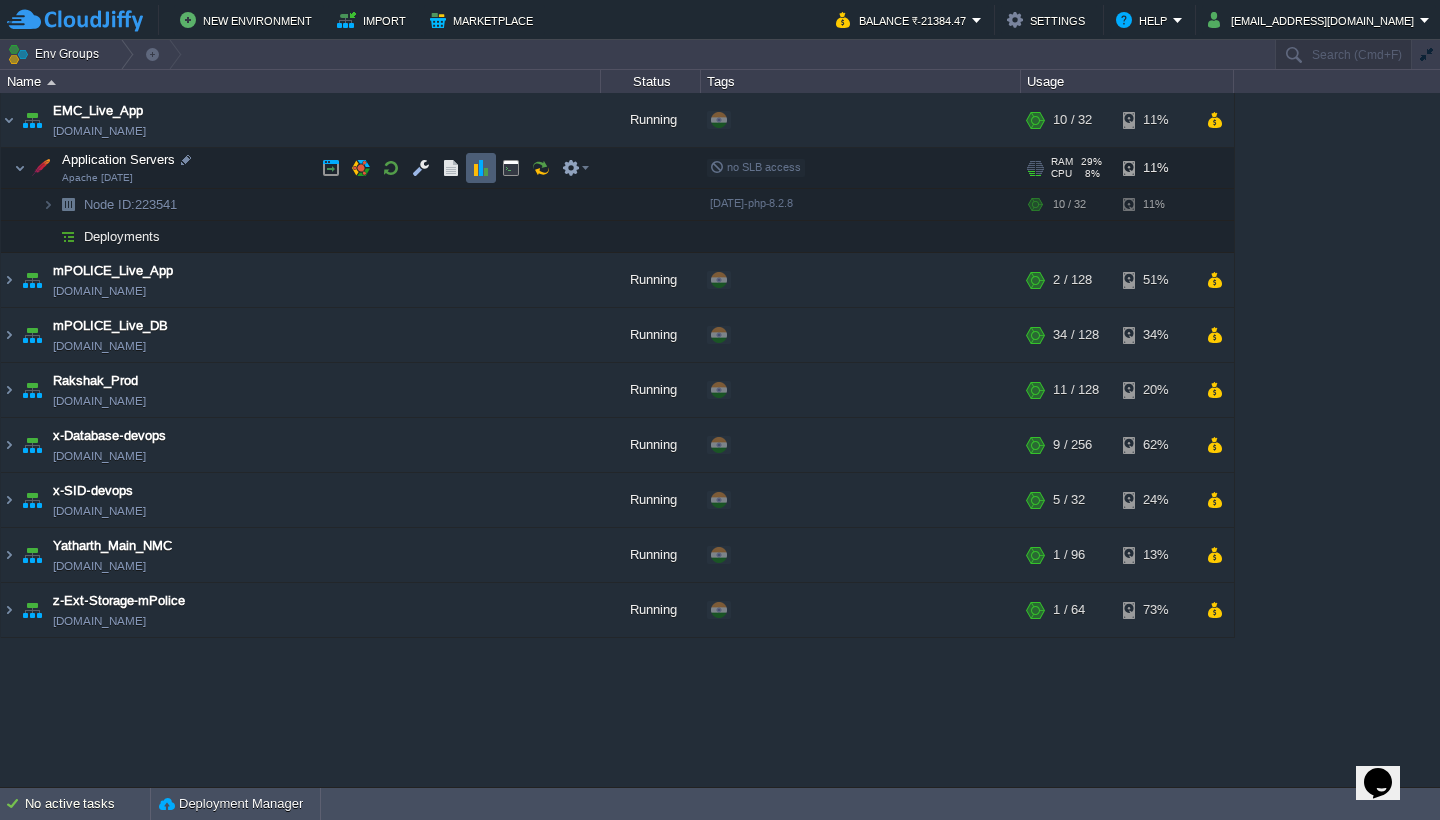 click at bounding box center (481, 168) 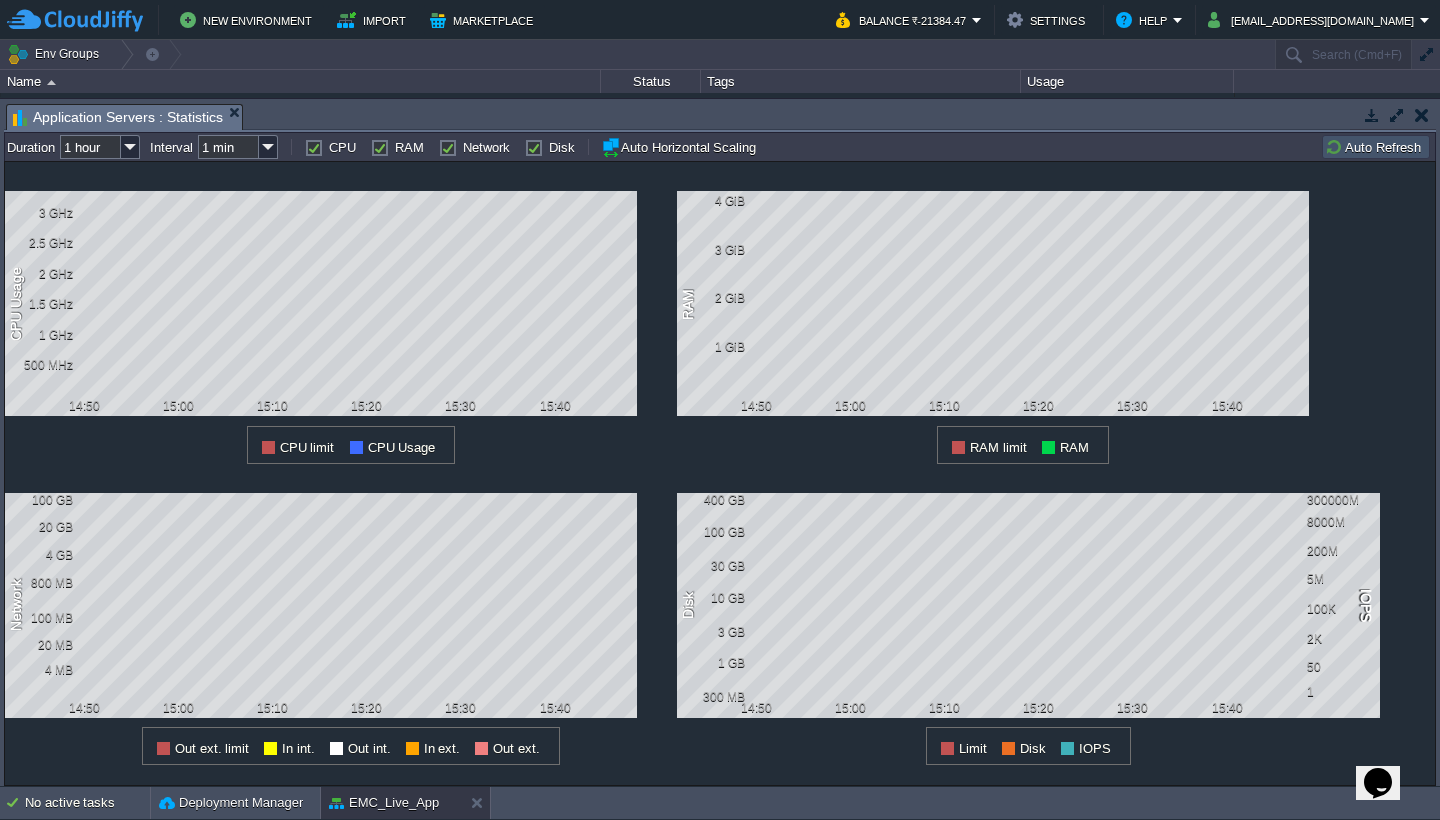 click at bounding box center (1422, 115) 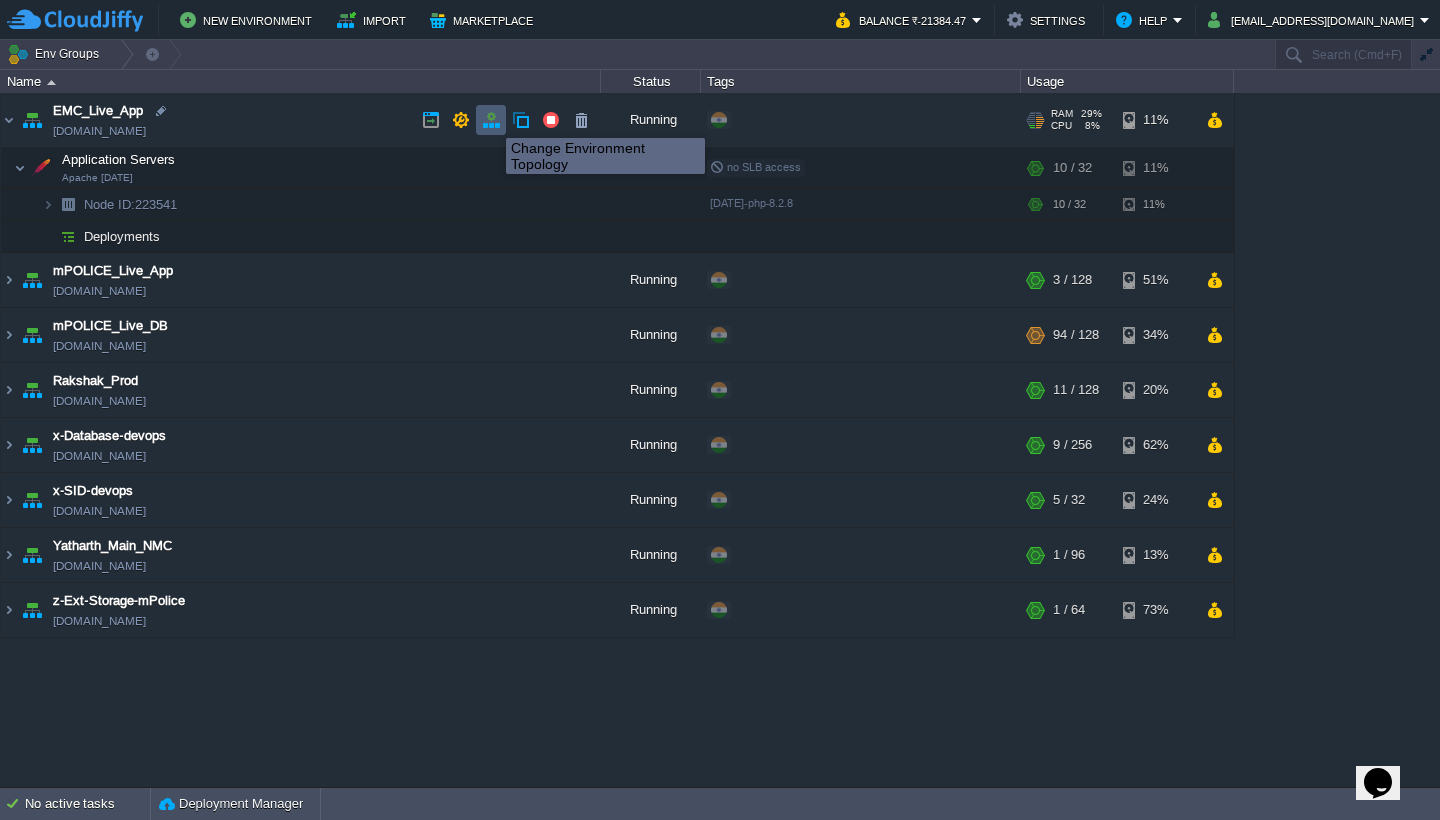 click at bounding box center (491, 120) 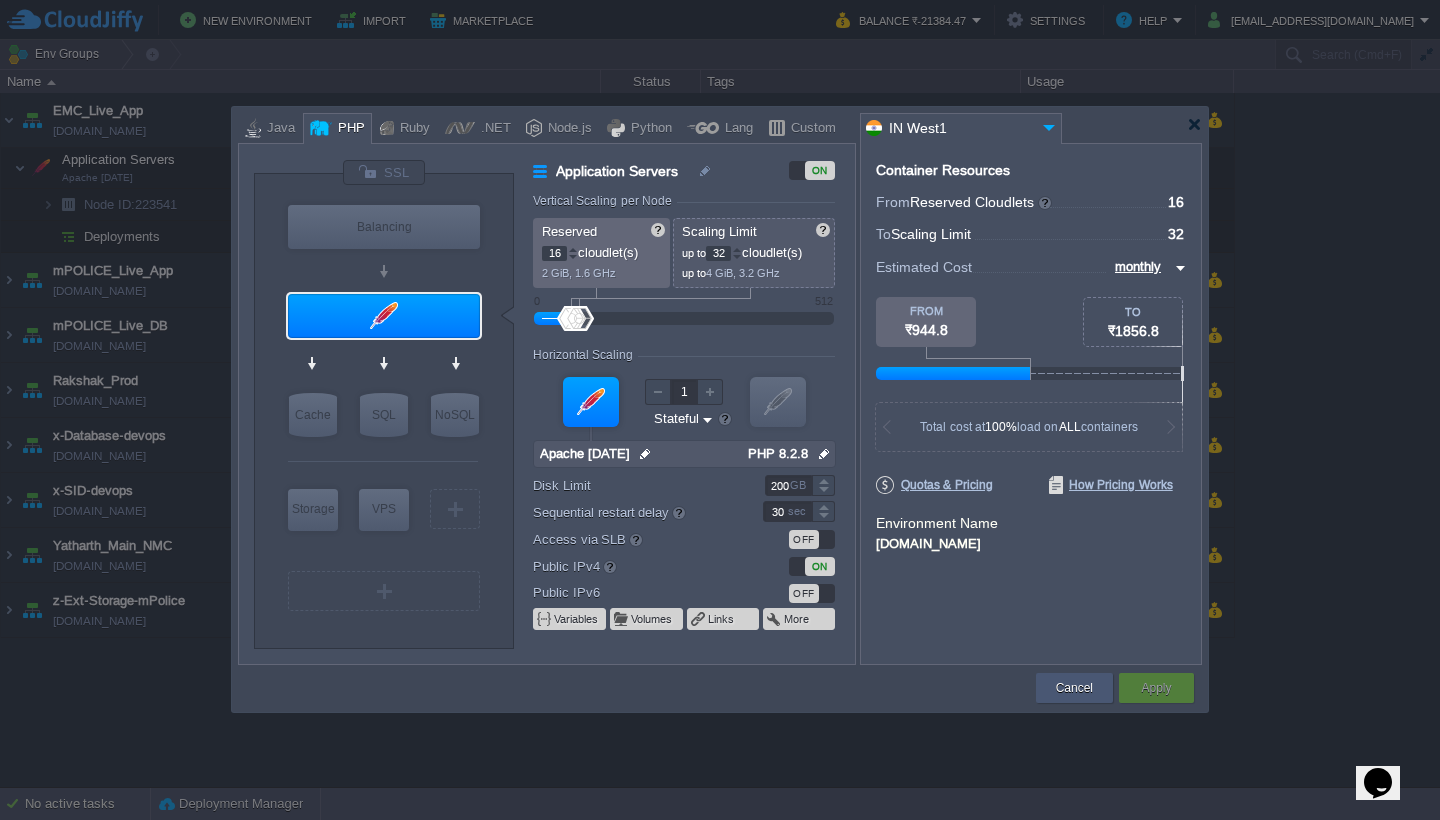 click on "Cancel" at bounding box center [1074, 688] 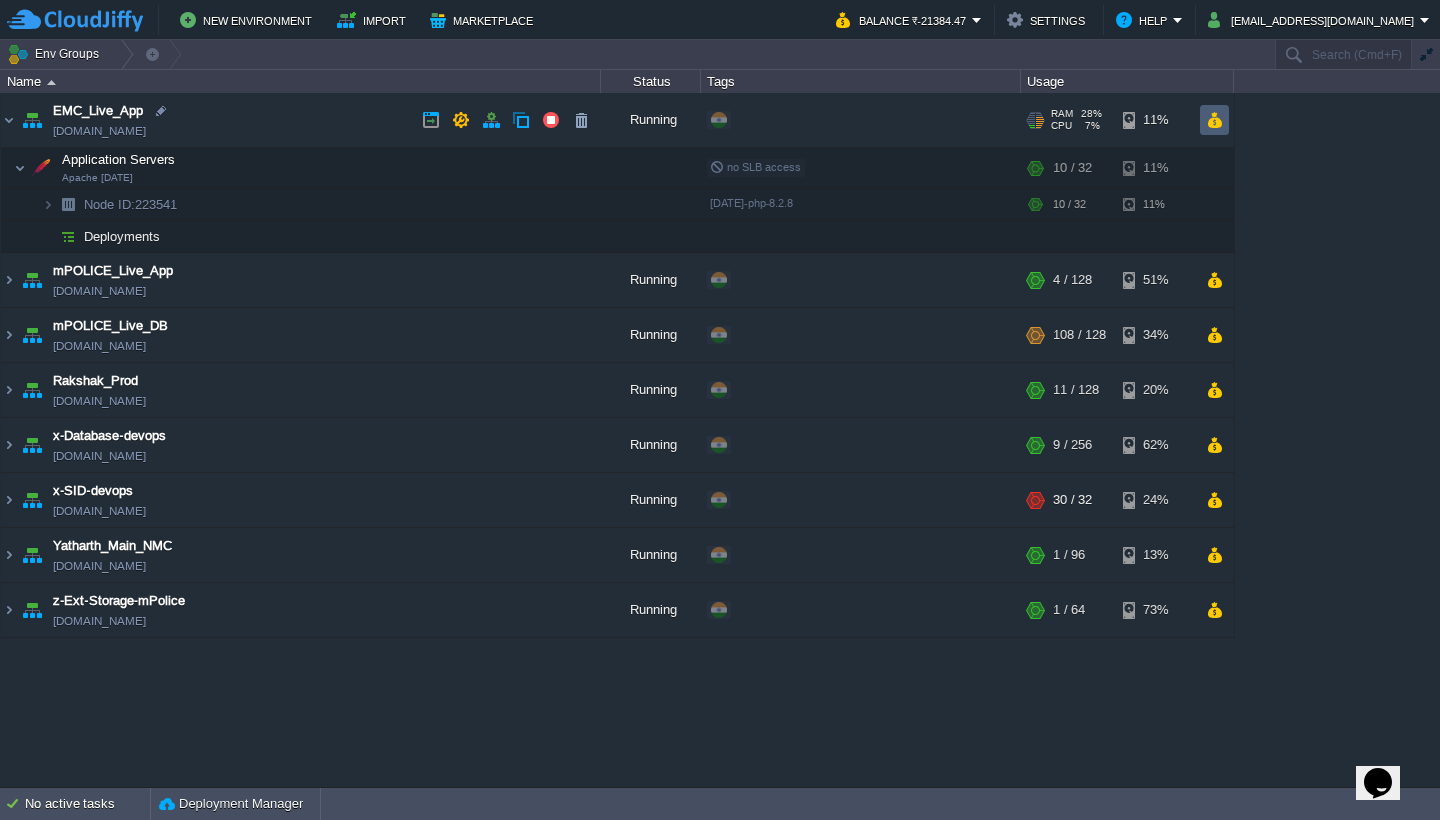 click at bounding box center [1214, 120] 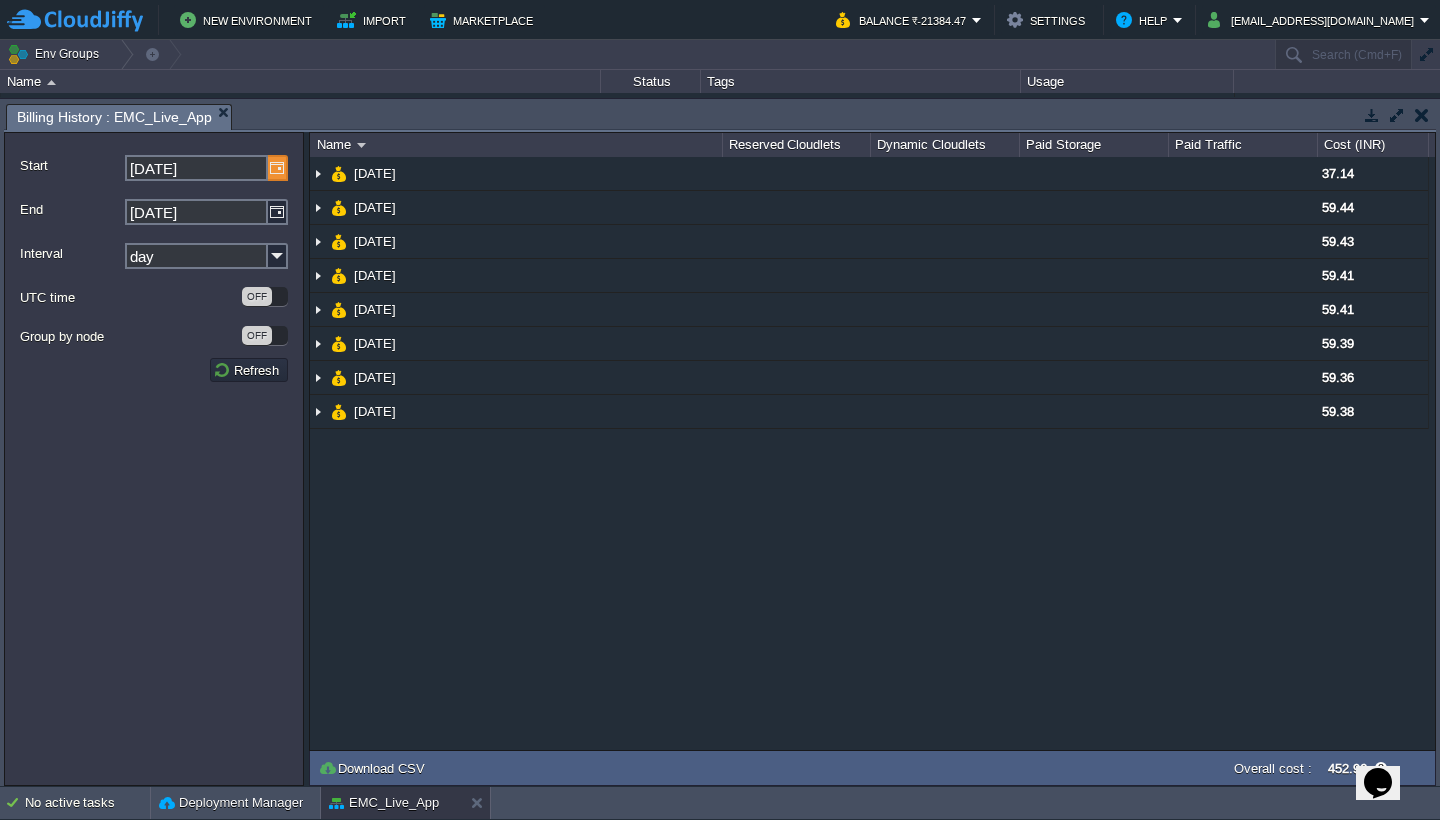 click at bounding box center (278, 168) 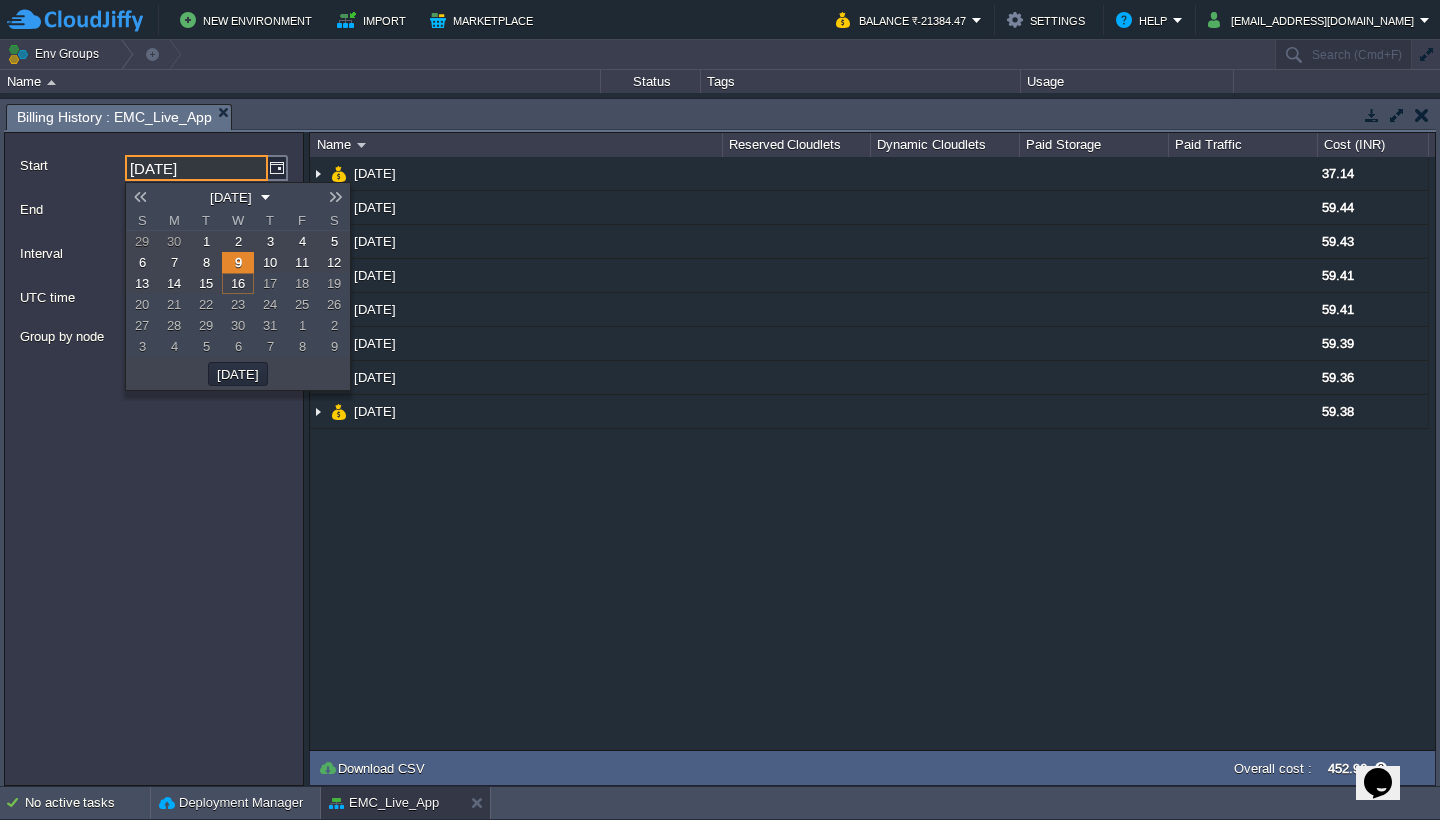 click on "1" at bounding box center [206, 241] 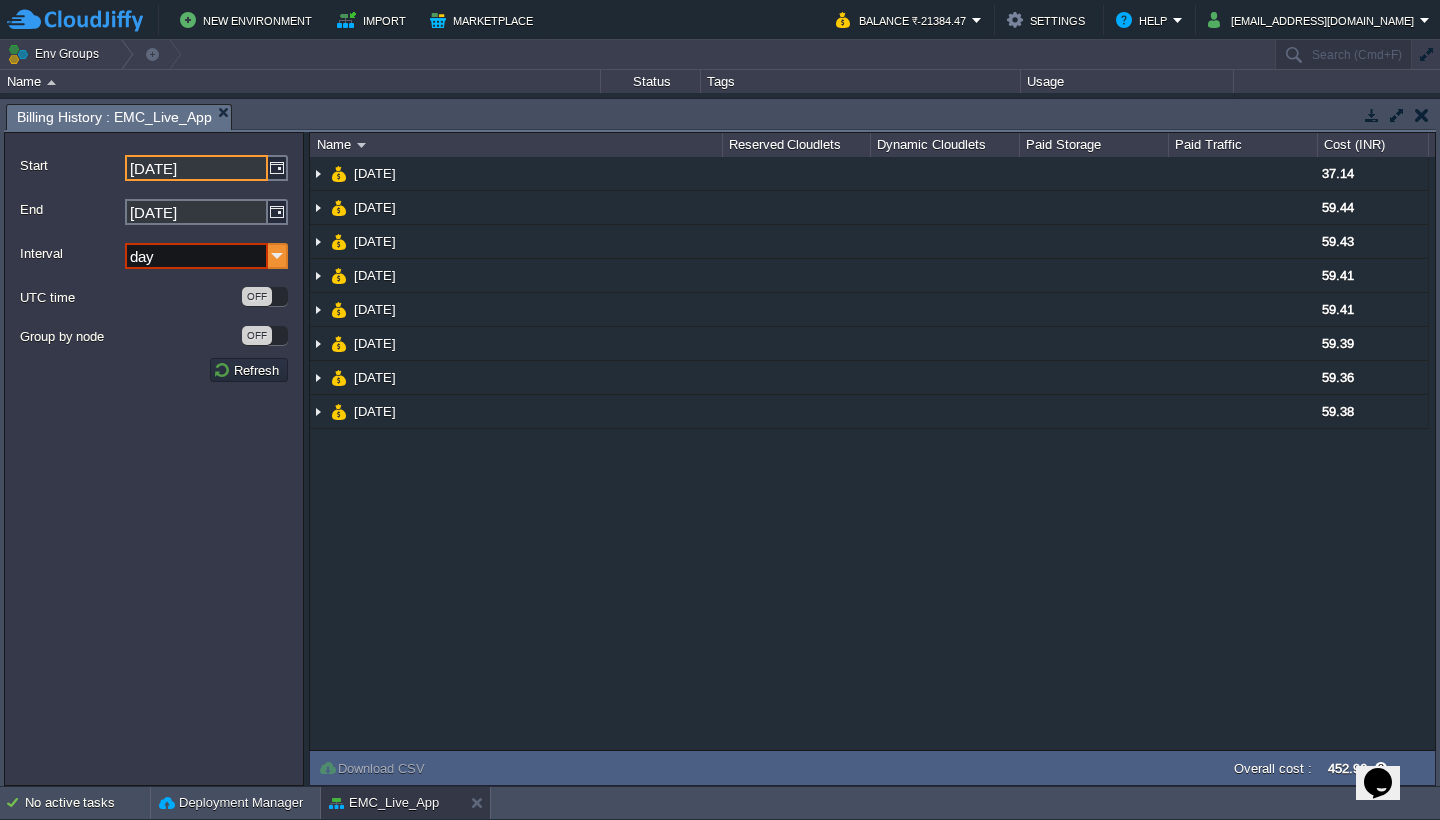 click at bounding box center (278, 256) 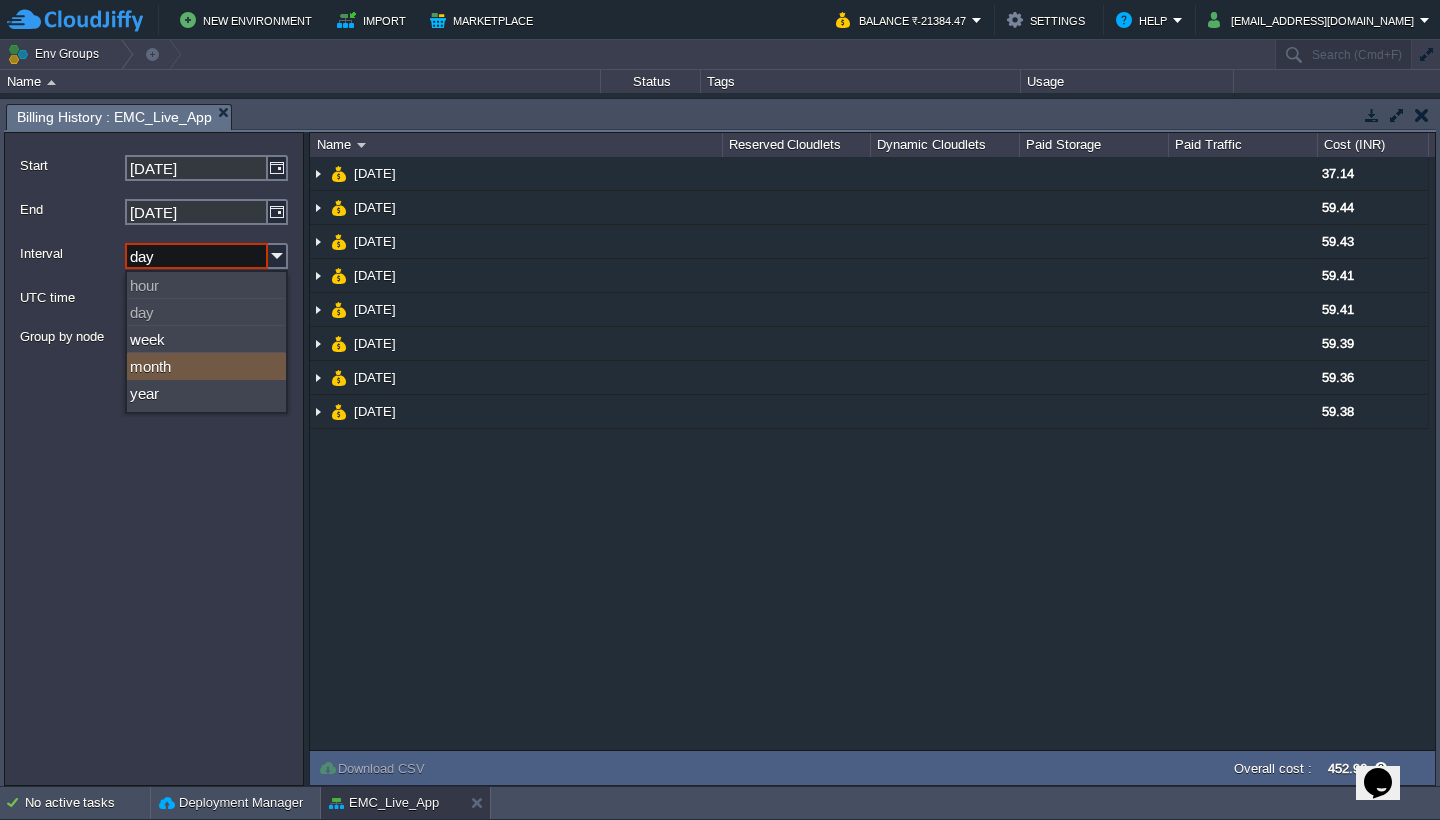 click on "month" at bounding box center (206, 366) 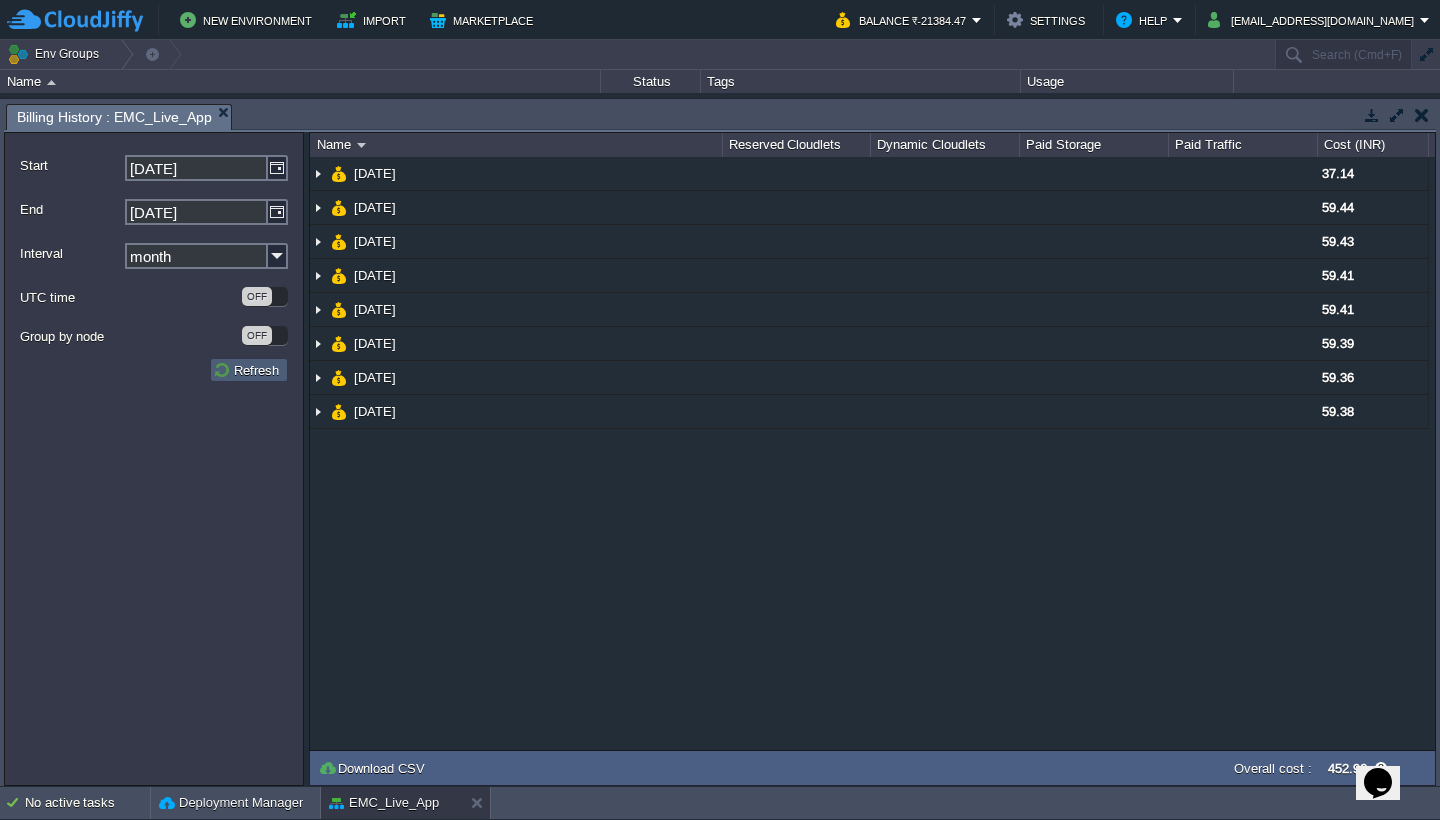 click on "Refresh" at bounding box center (249, 370) 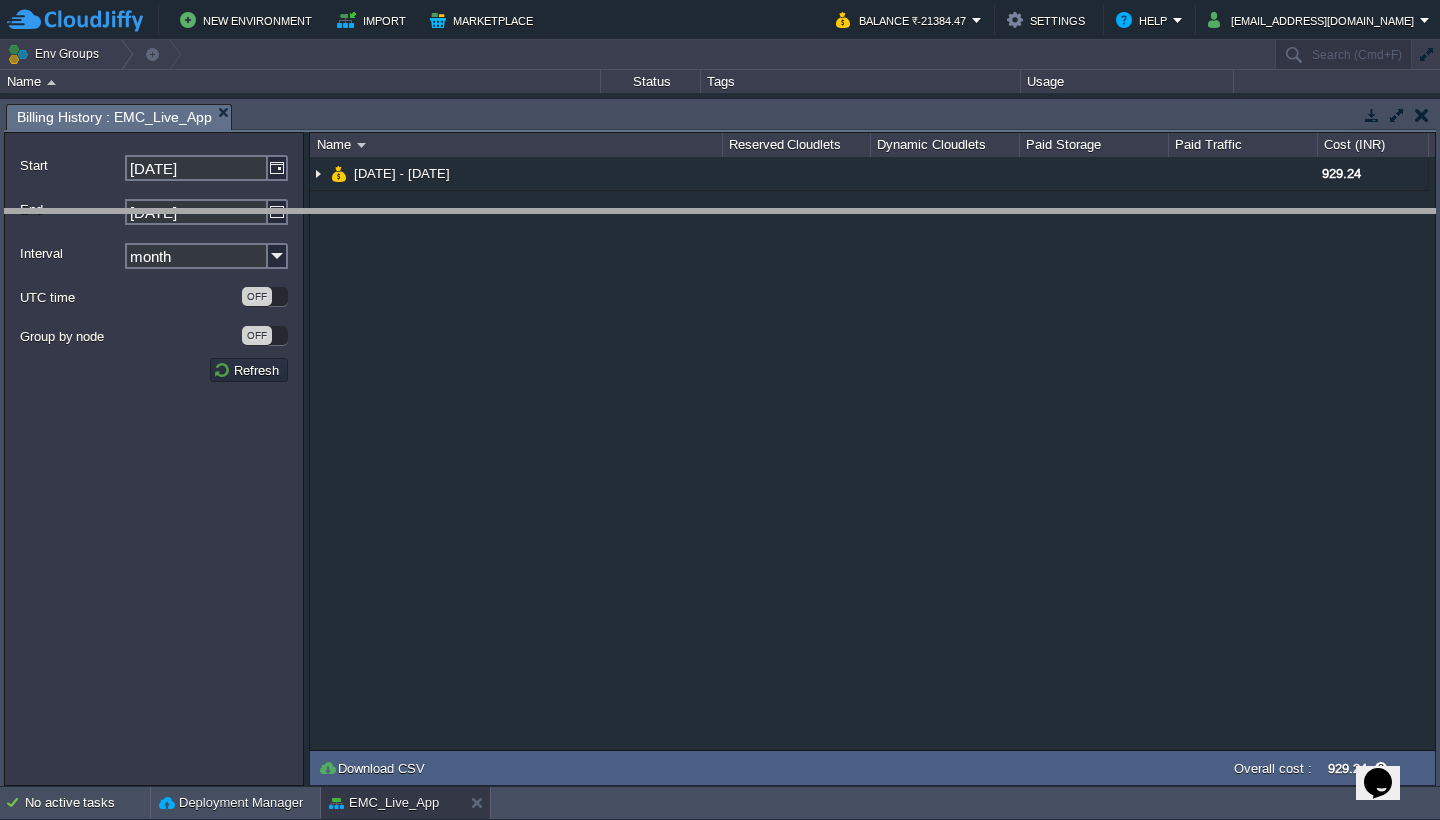 drag, startPoint x: 1153, startPoint y: 110, endPoint x: 1153, endPoint y: 223, distance: 113 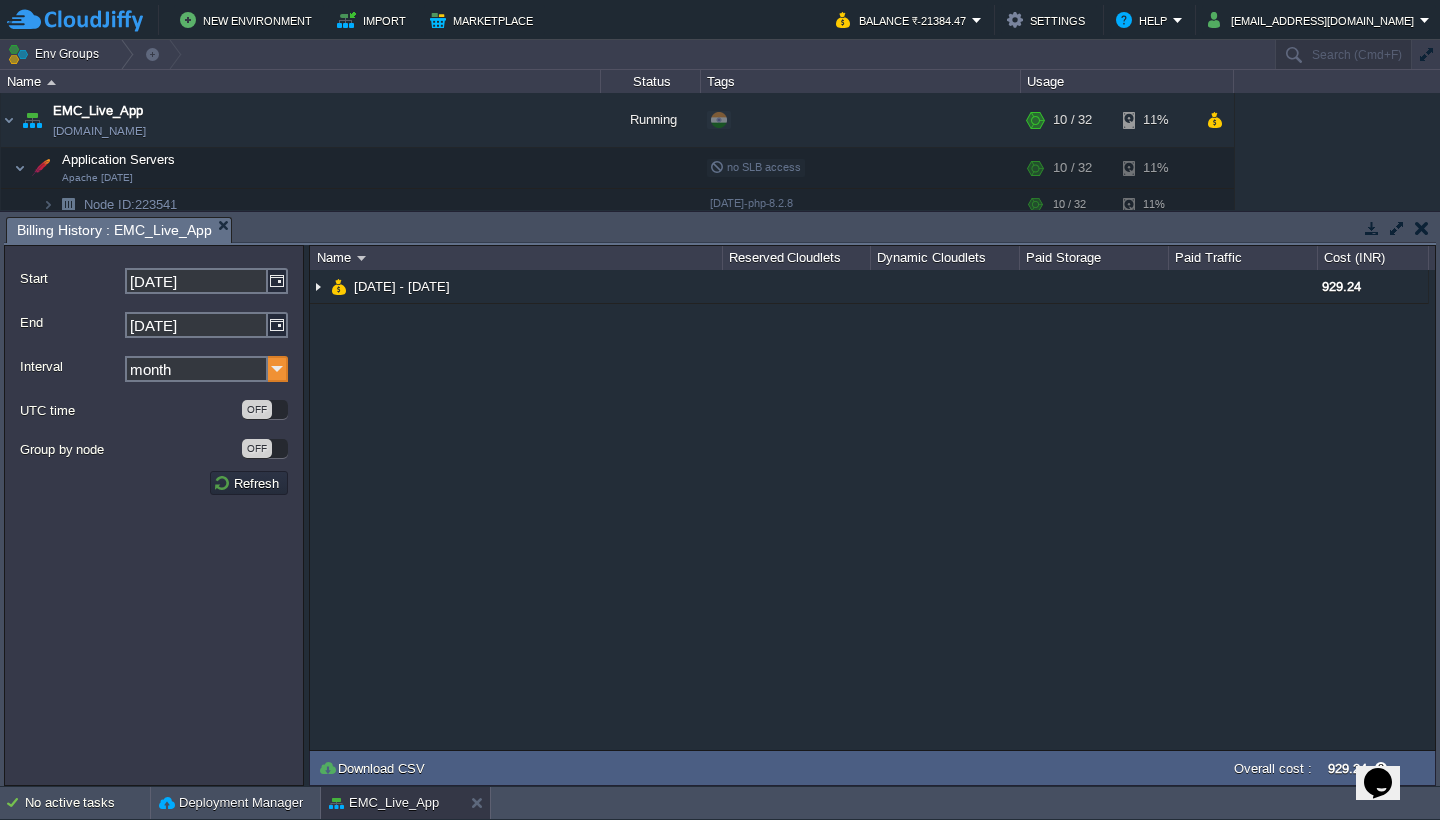 click at bounding box center (278, 369) 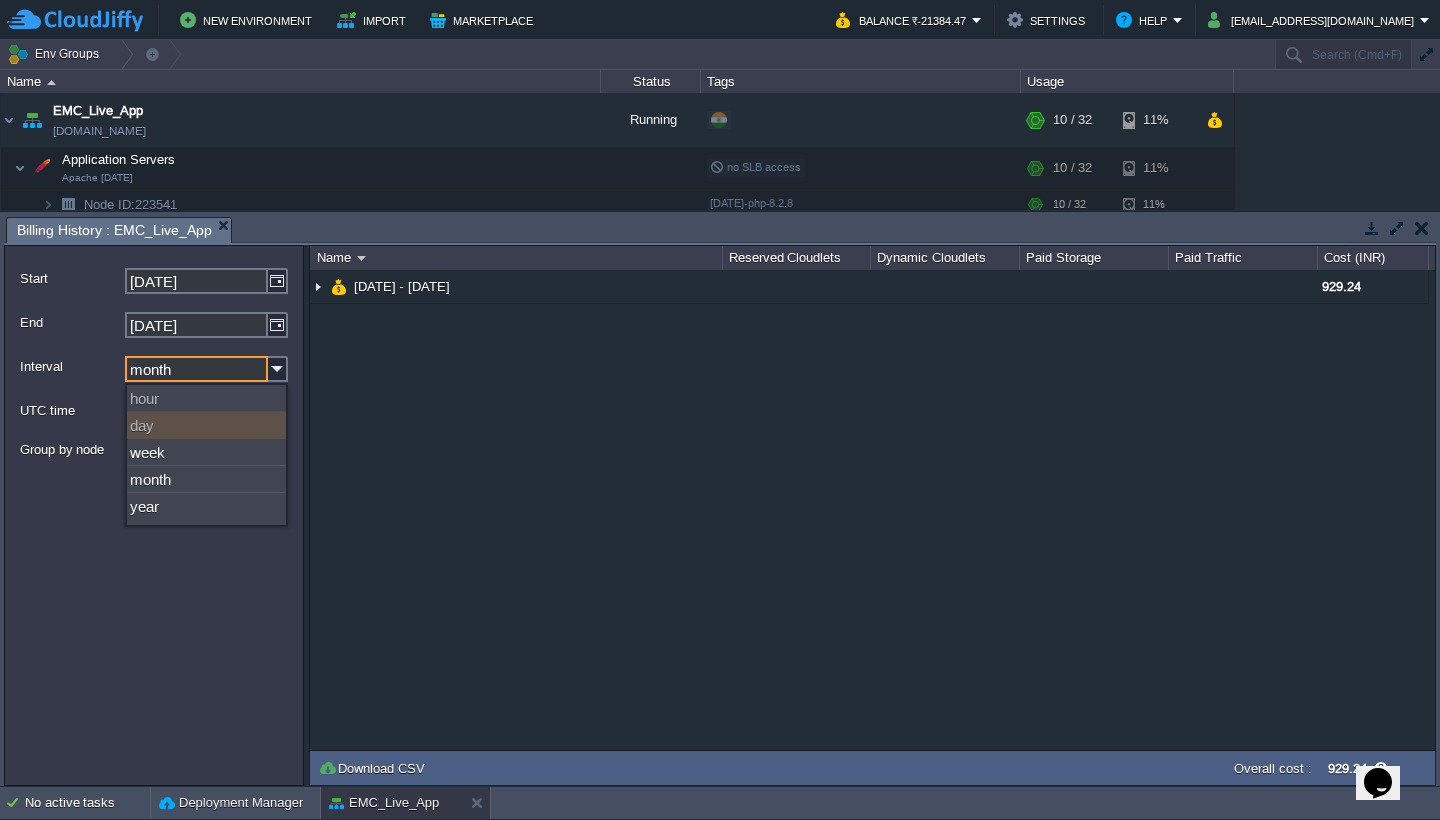click on "day" at bounding box center [206, 425] 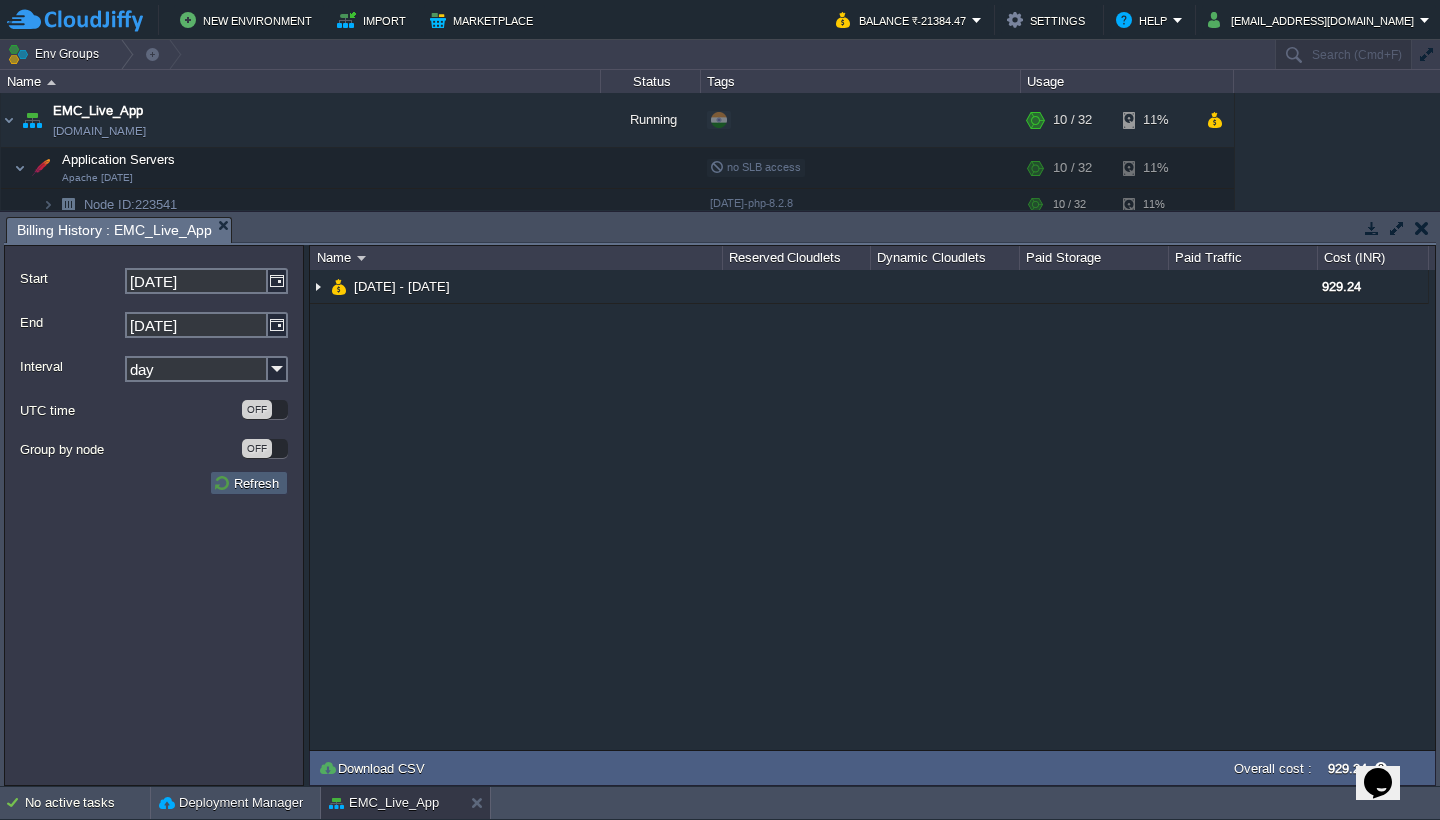 click on "Refresh" at bounding box center [249, 483] 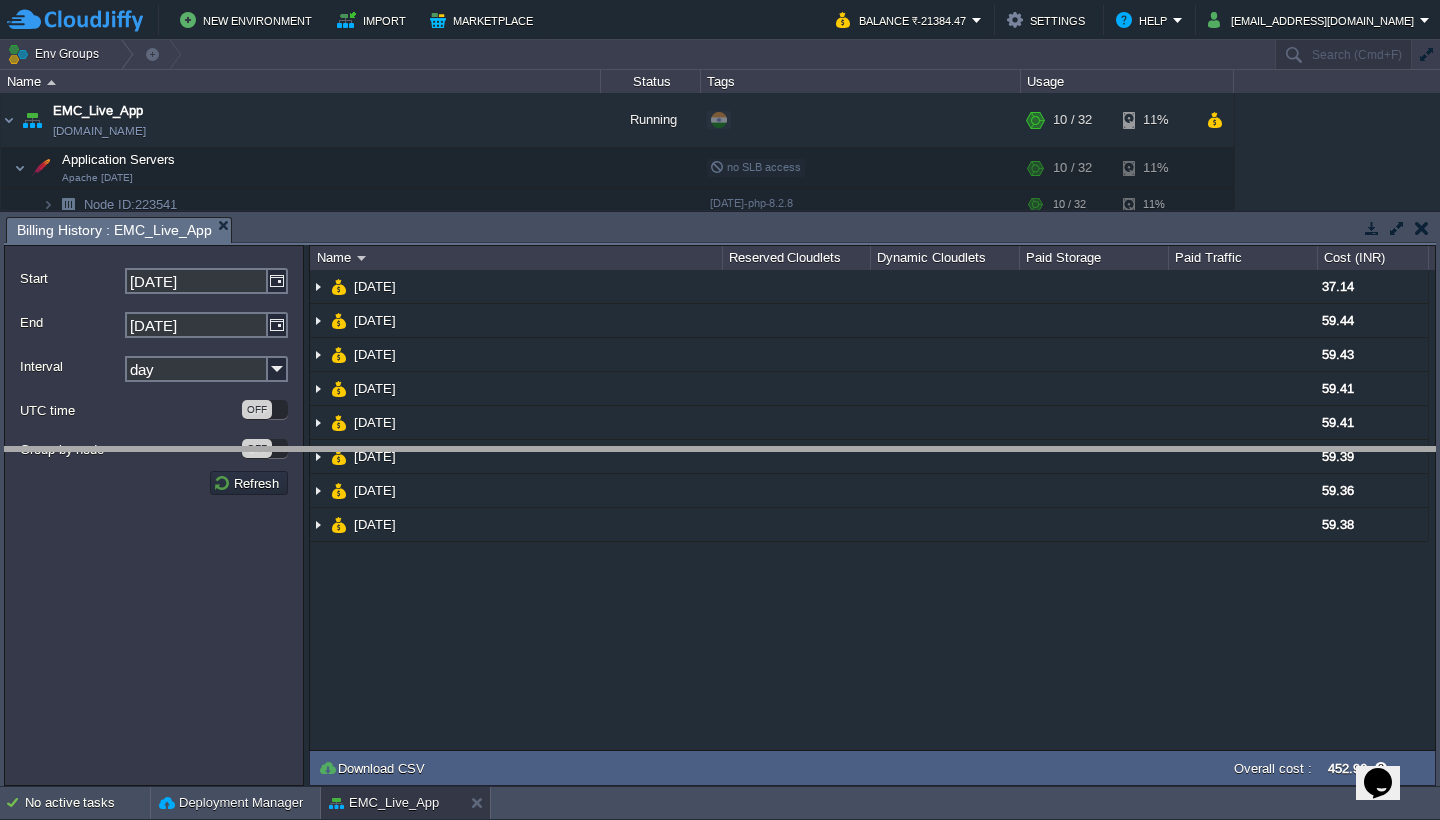 drag, startPoint x: 510, startPoint y: 231, endPoint x: 494, endPoint y: 461, distance: 230.55585 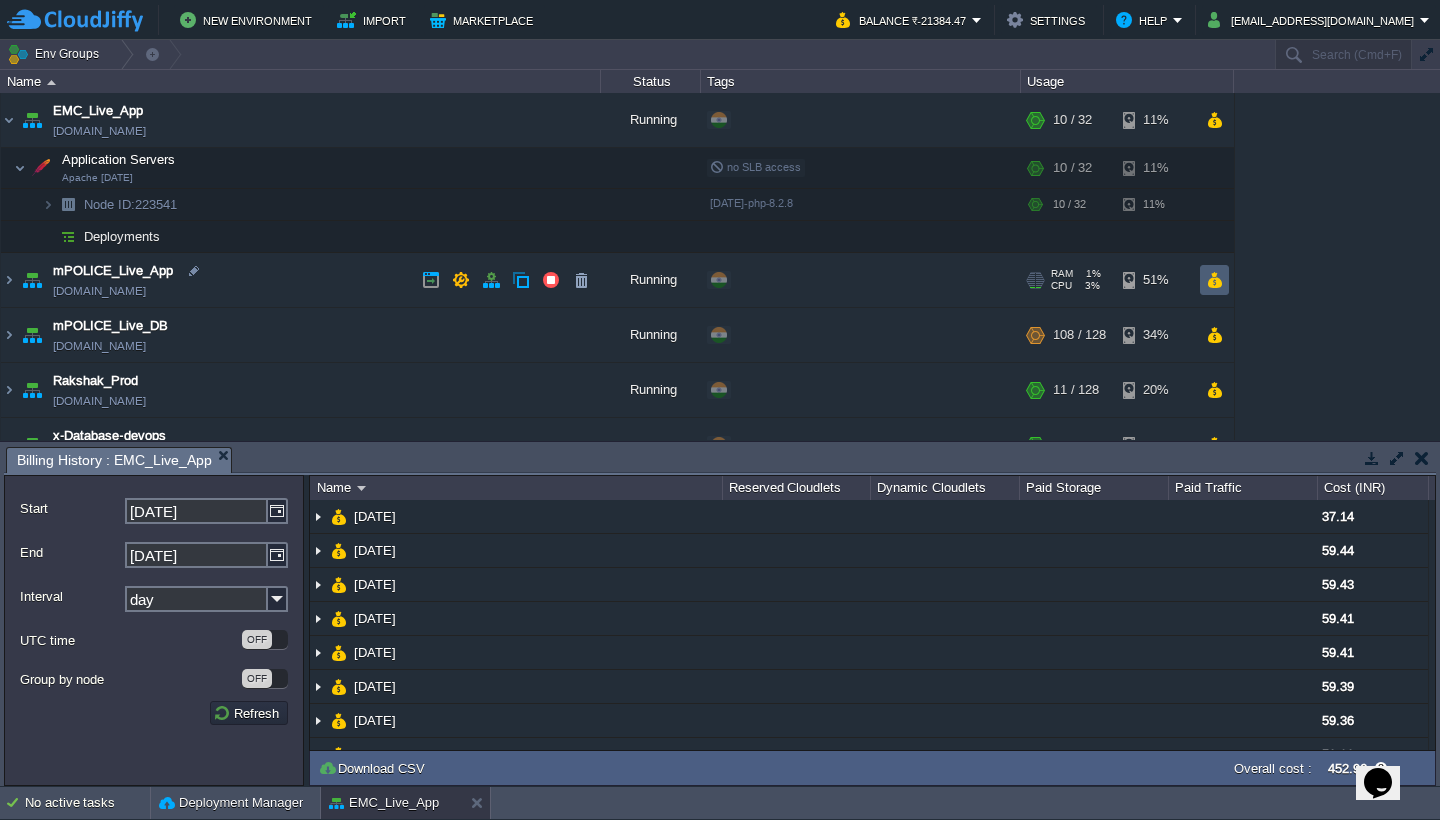 click at bounding box center [1214, 280] 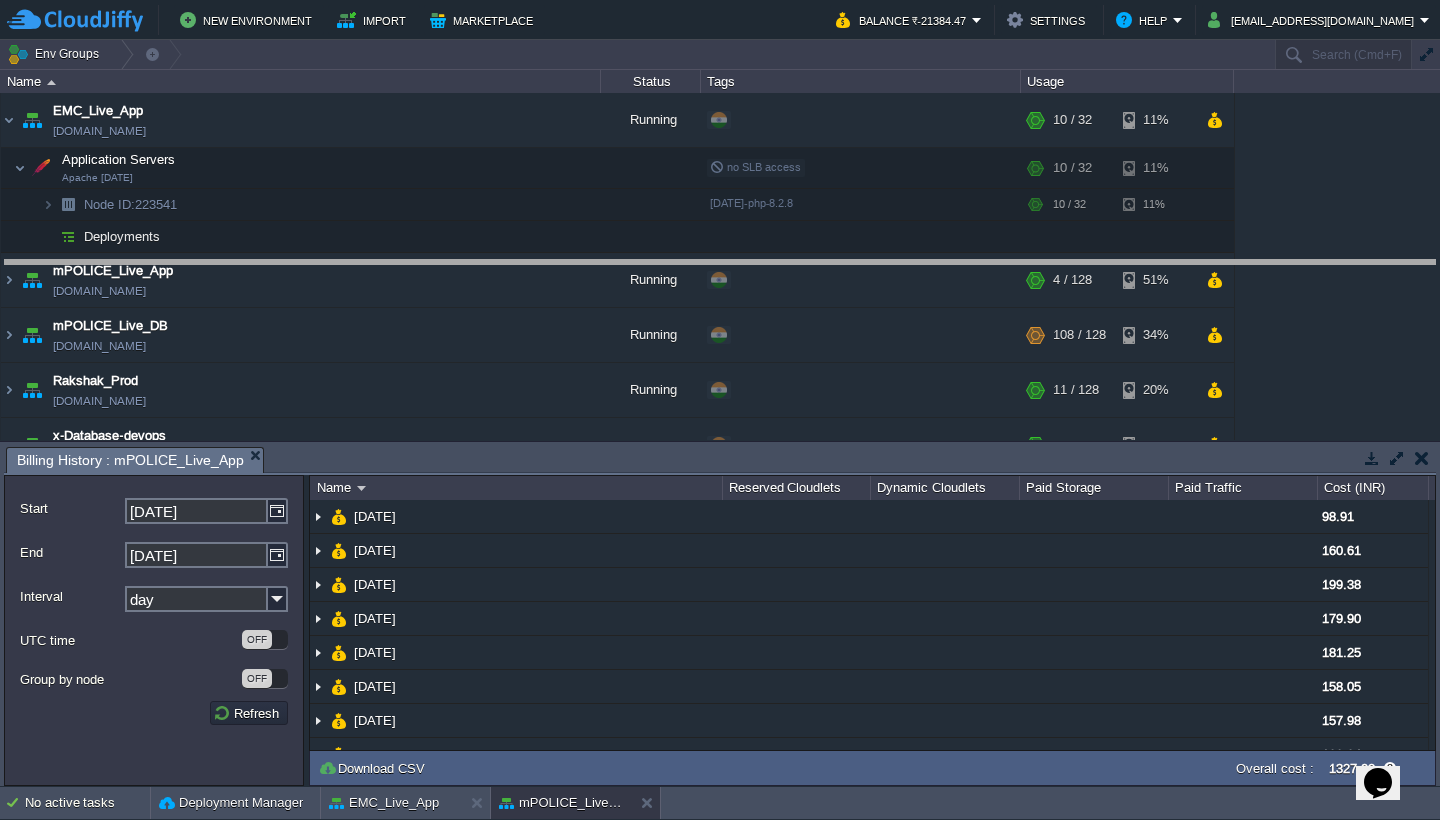 drag, startPoint x: 862, startPoint y: 451, endPoint x: 862, endPoint y: 264, distance: 187 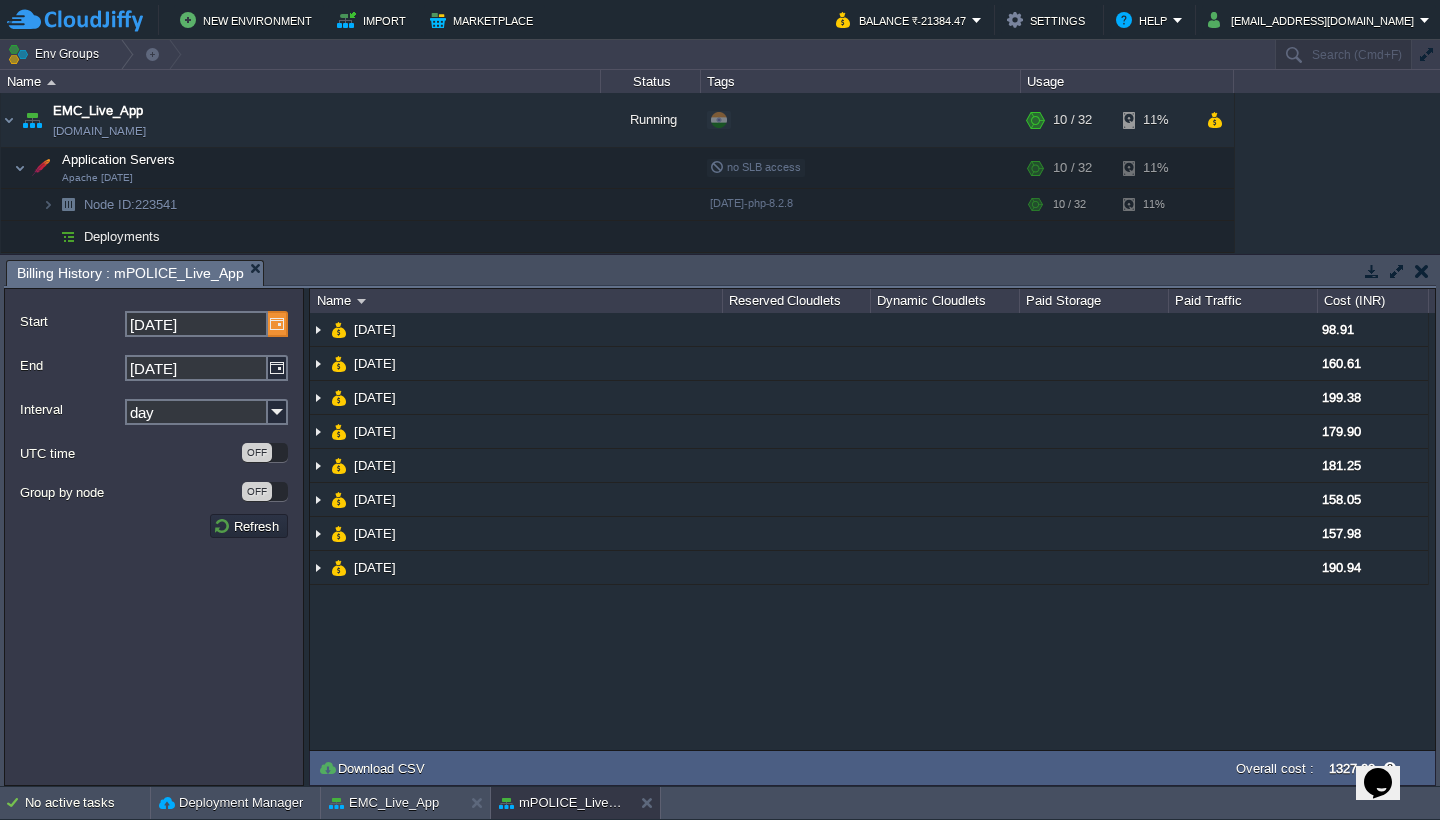 click at bounding box center [278, 324] 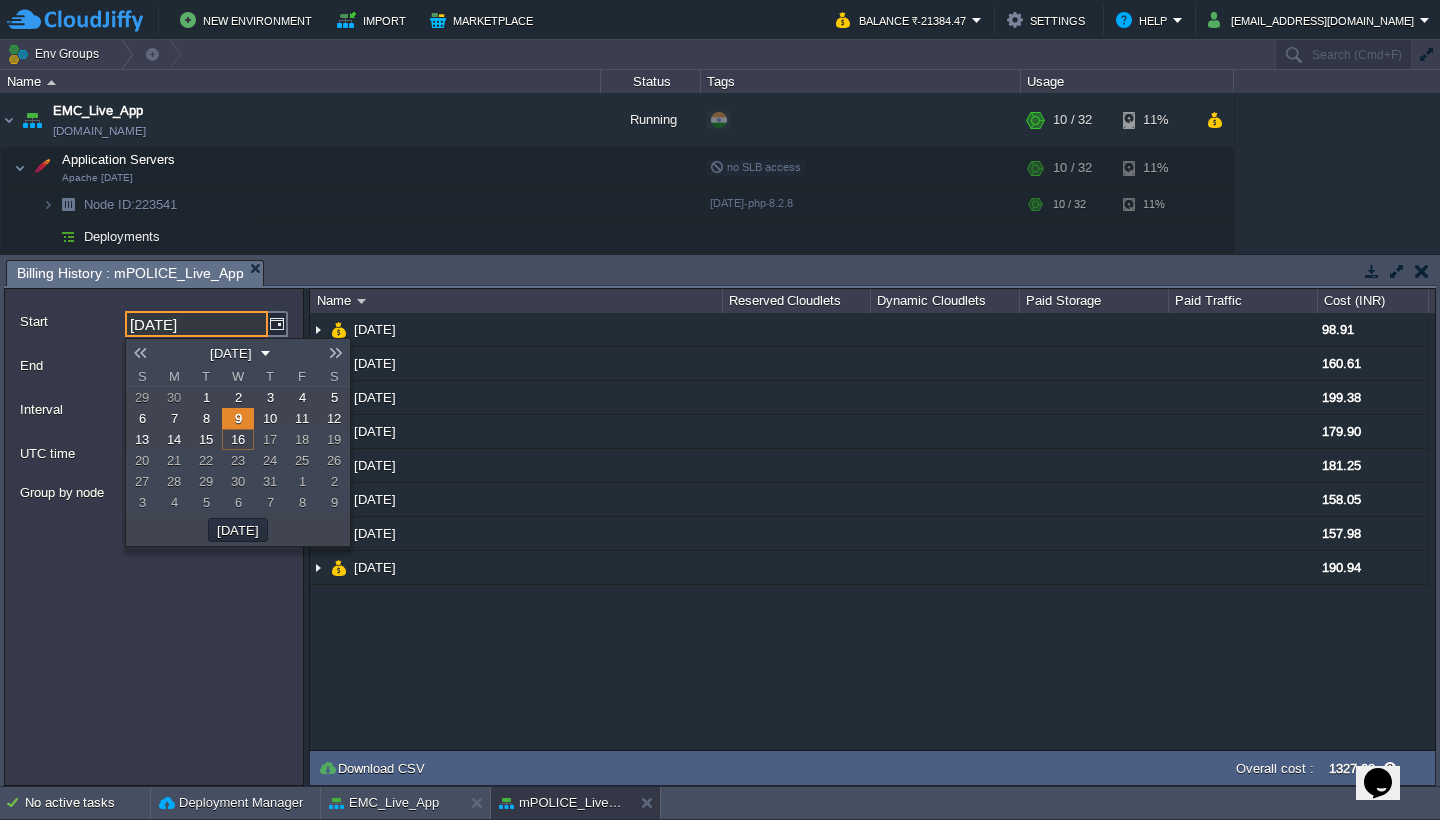 click on "1" at bounding box center [206, 397] 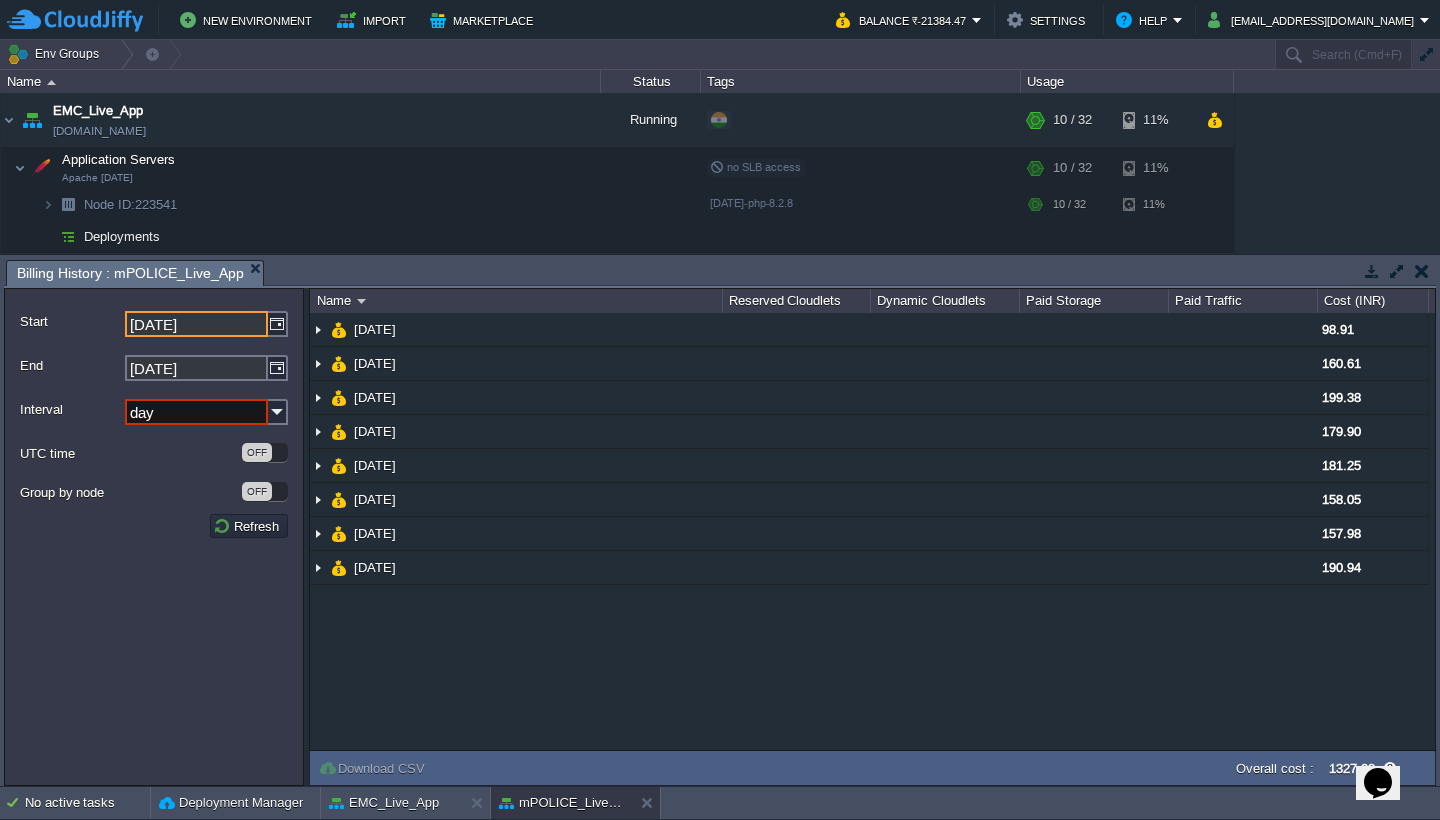 click on "day" at bounding box center (196, 412) 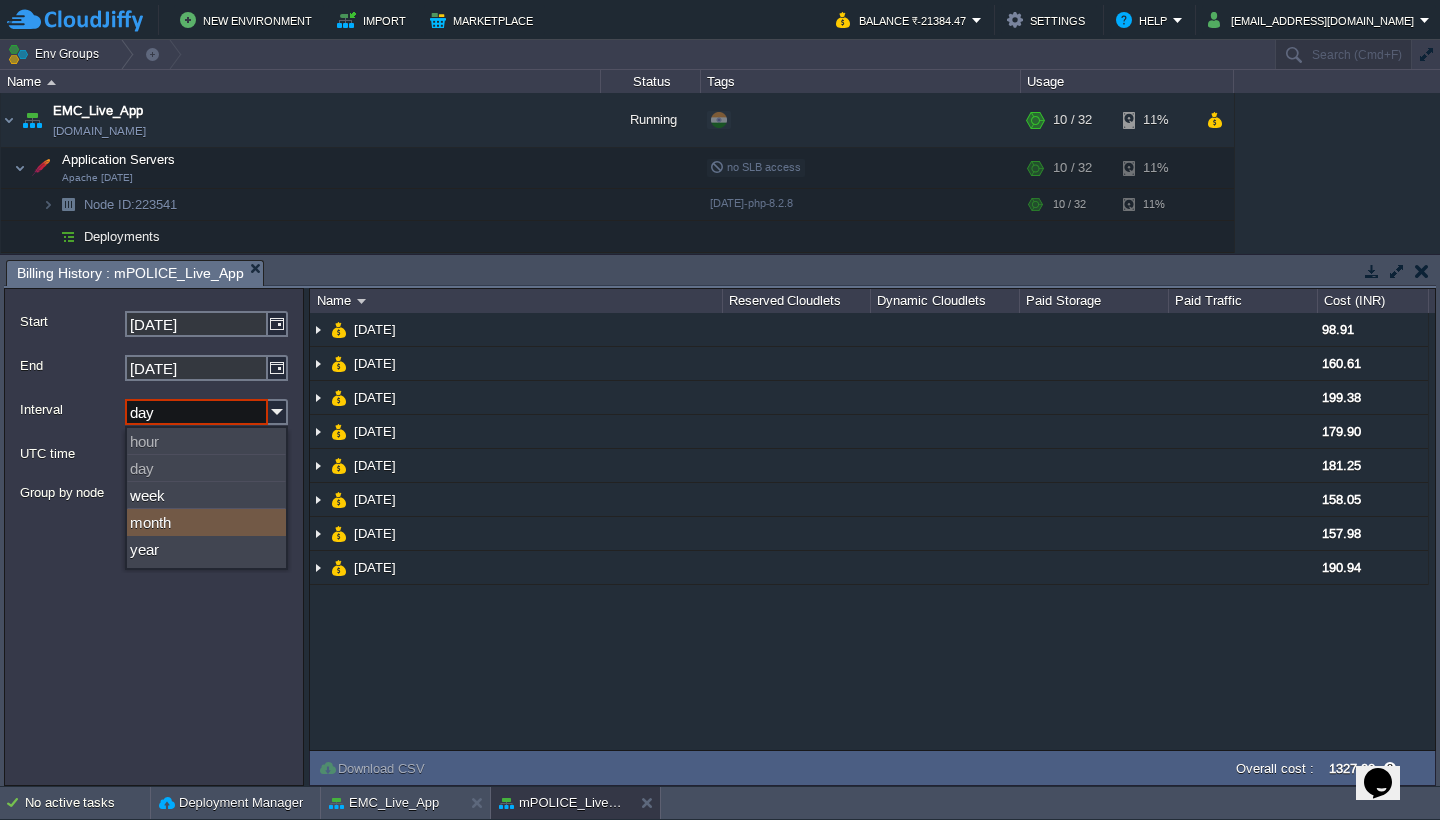 click on "month" at bounding box center [206, 522] 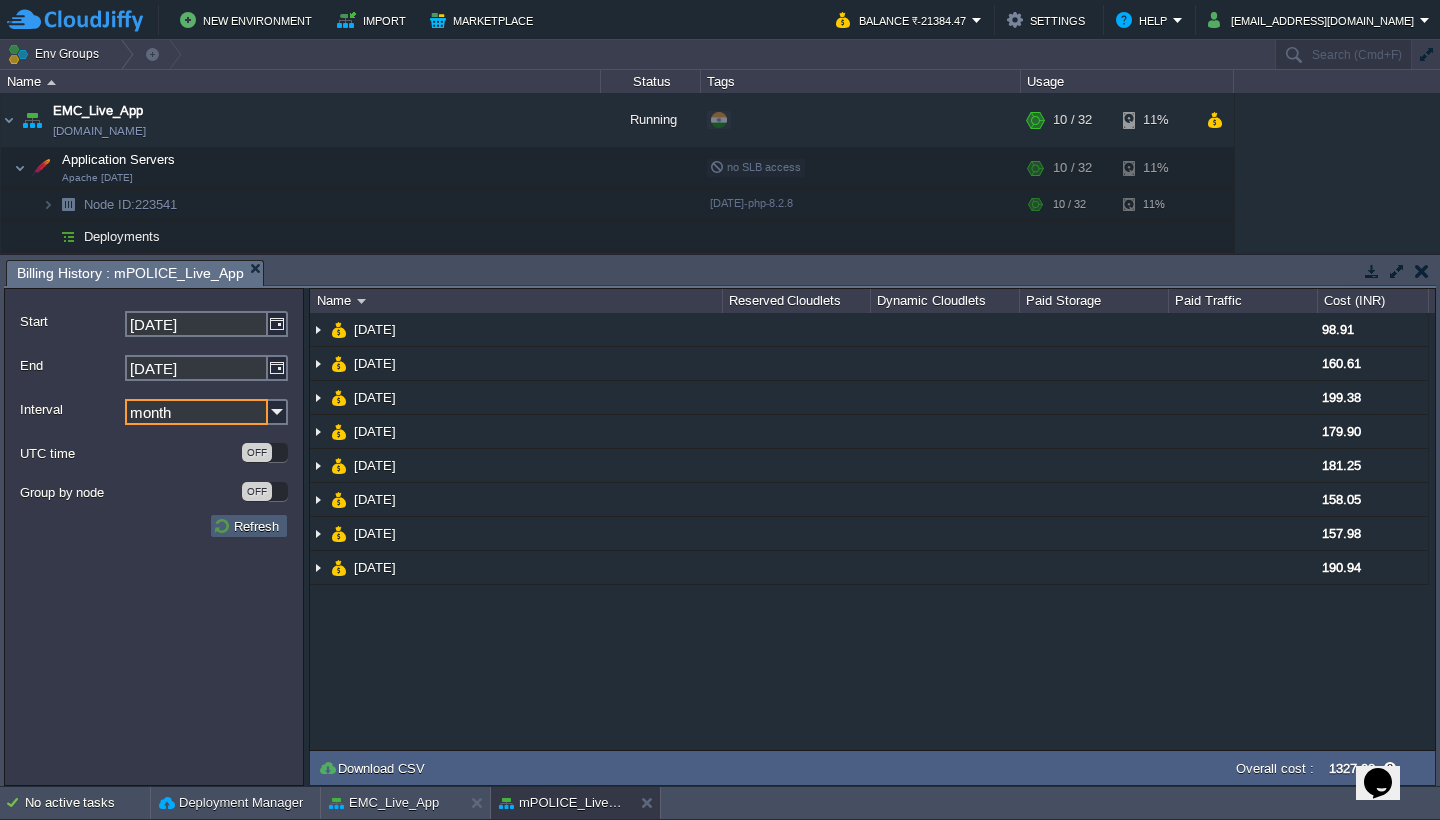 click on "Refresh" at bounding box center [249, 526] 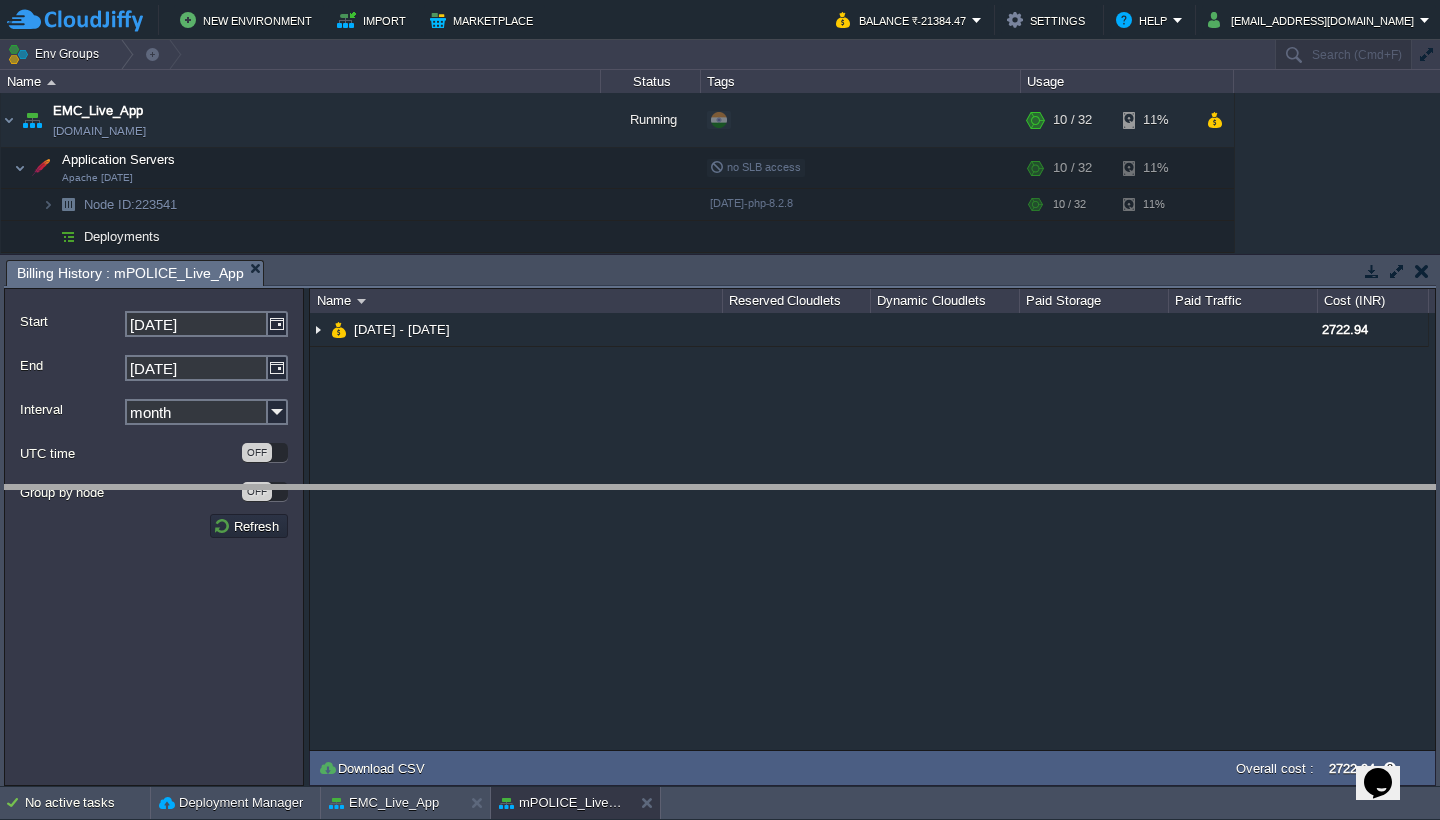 drag, startPoint x: 704, startPoint y: 275, endPoint x: 687, endPoint y: 500, distance: 225.64131 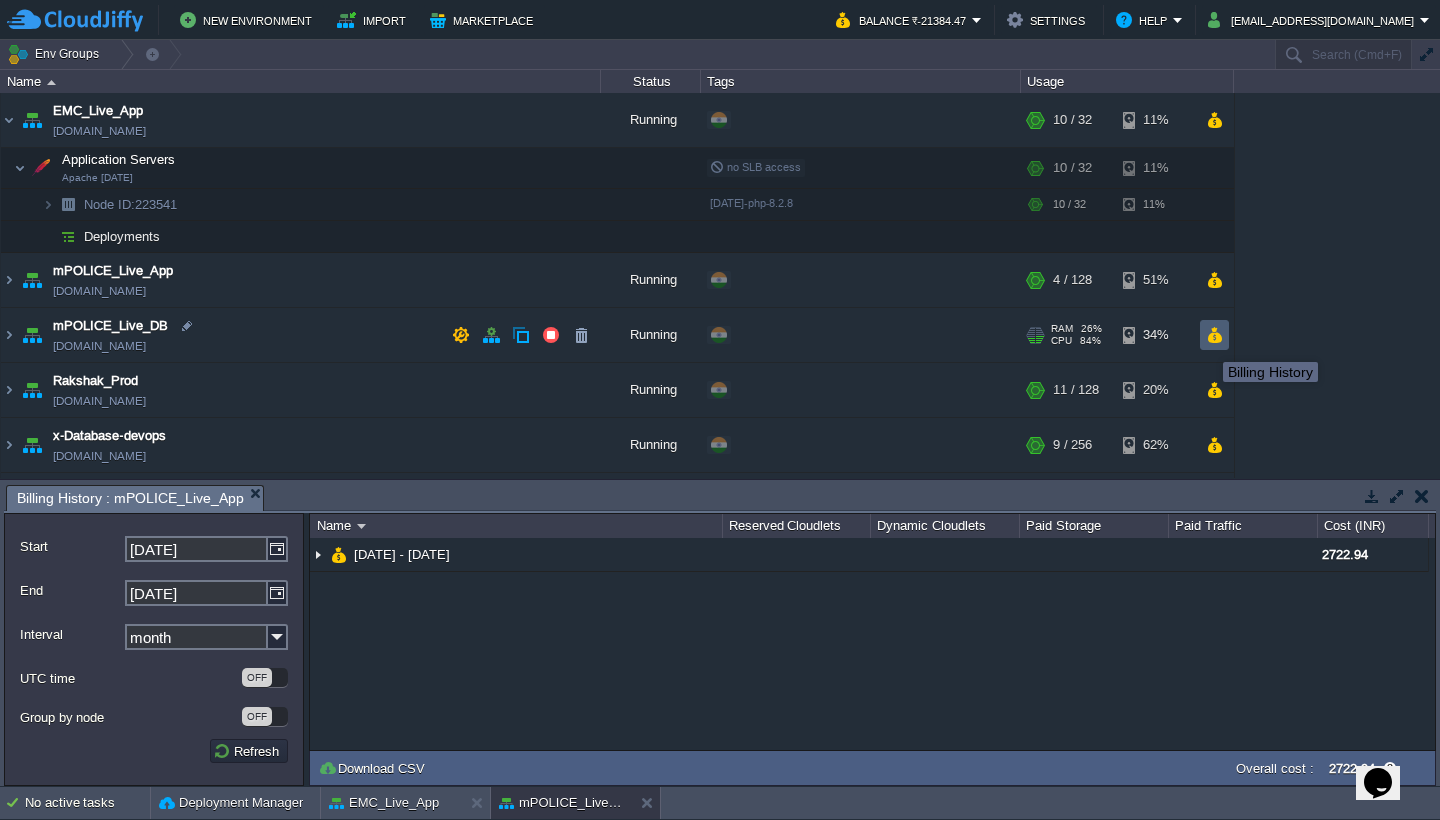 click at bounding box center [1214, 335] 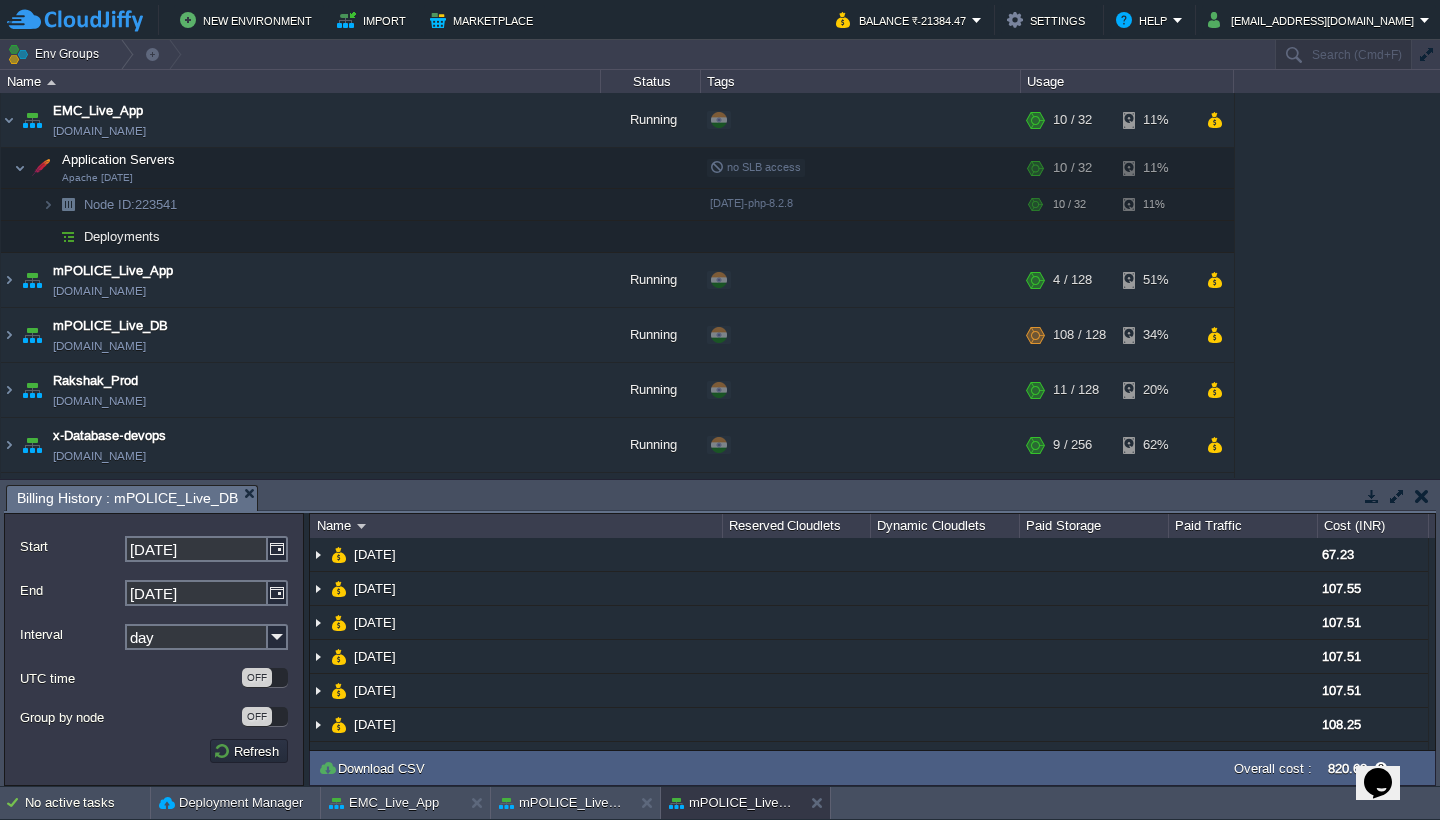 click on "day" at bounding box center (196, 637) 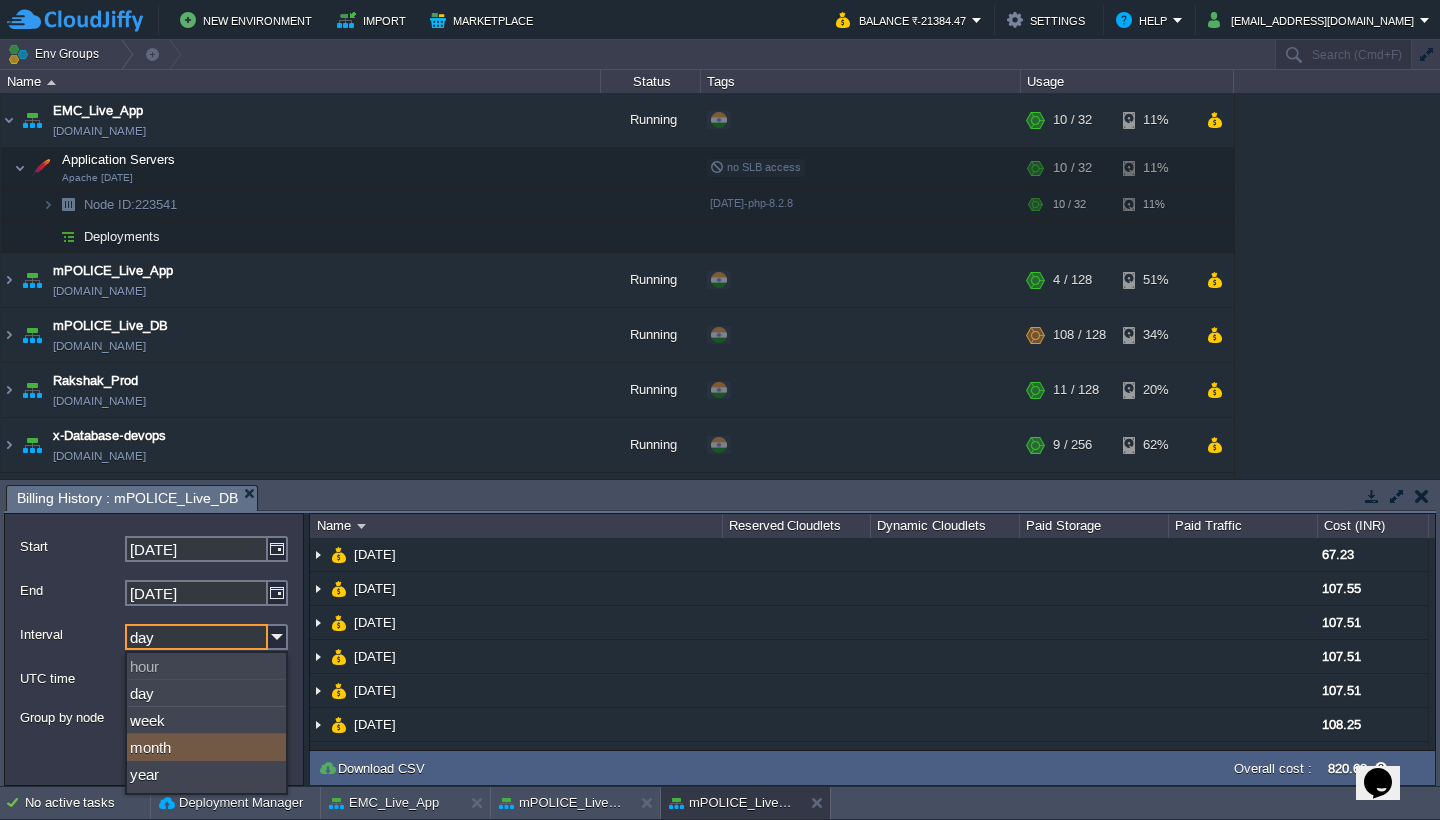 click on "month" at bounding box center [206, 747] 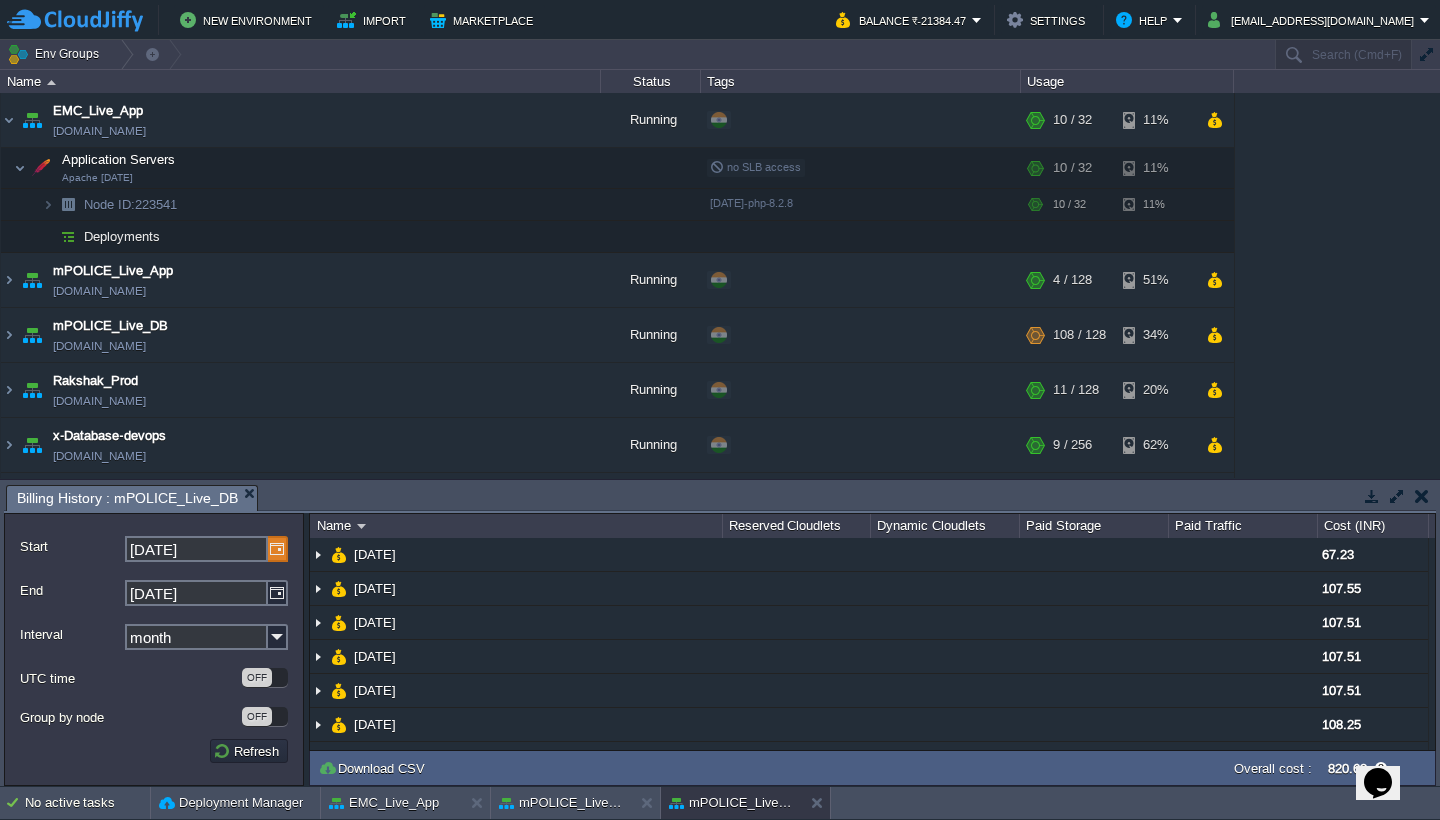 click at bounding box center (278, 549) 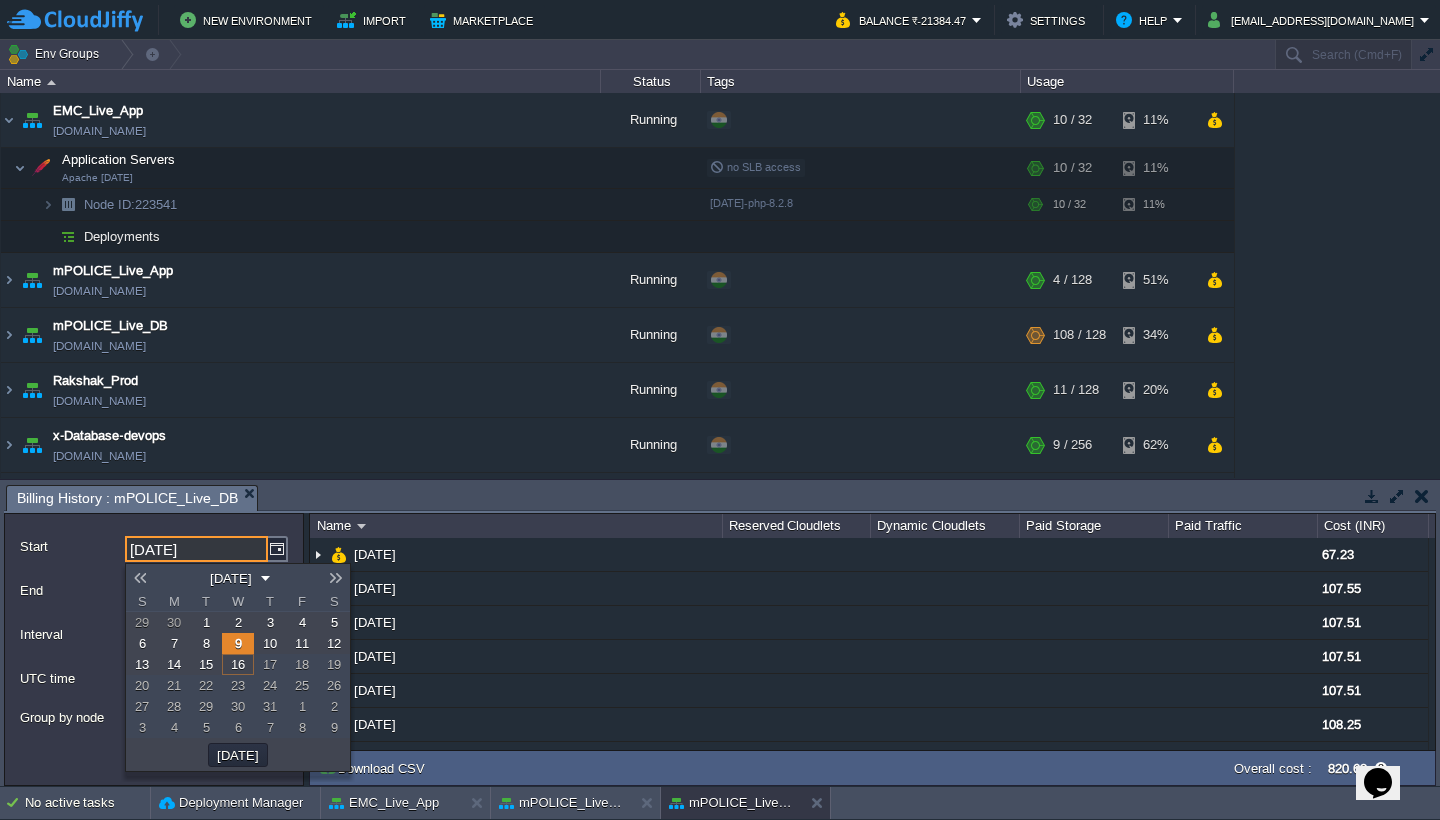 click on "1" at bounding box center [206, 622] 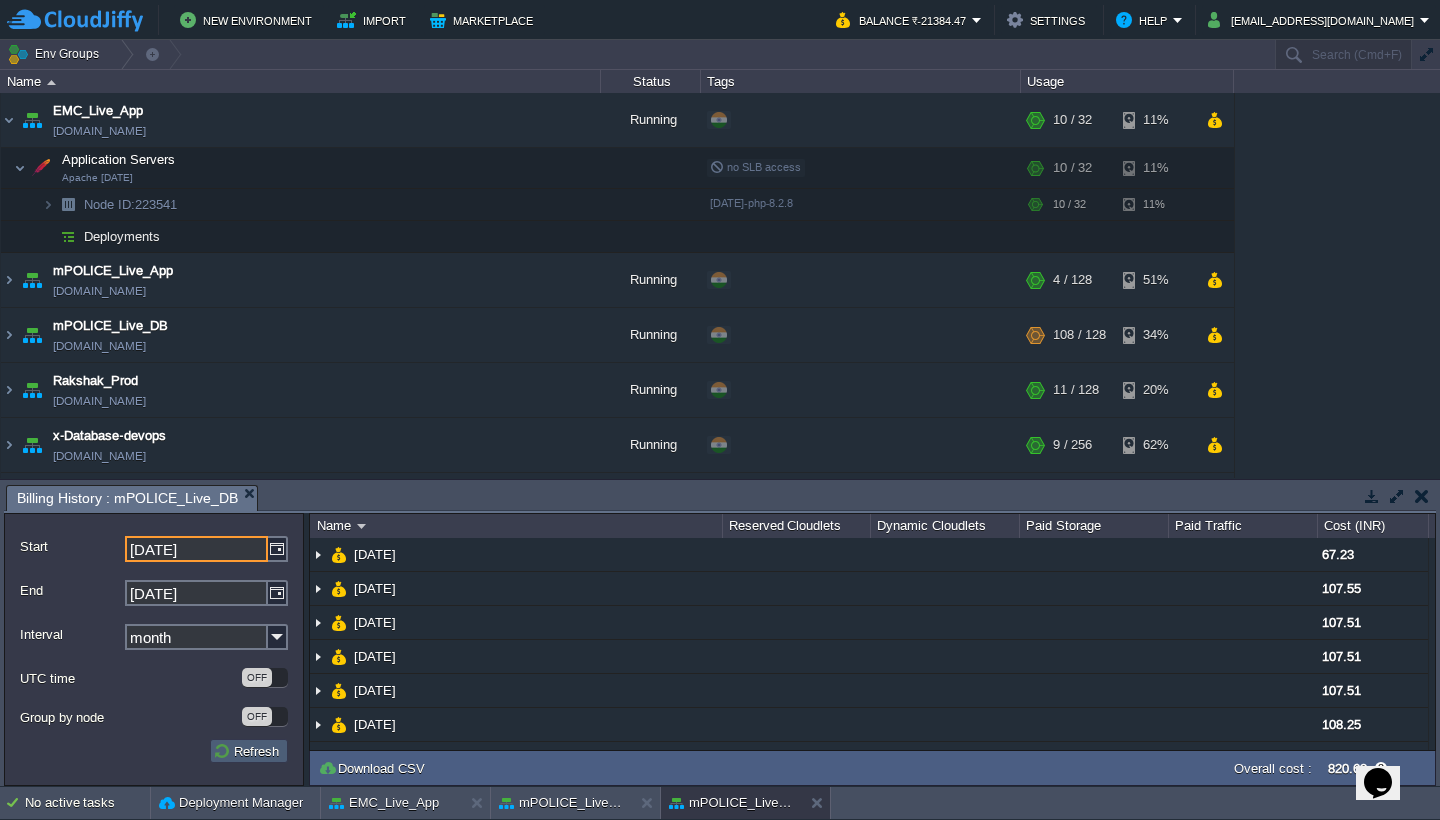 click on "Refresh" at bounding box center (249, 751) 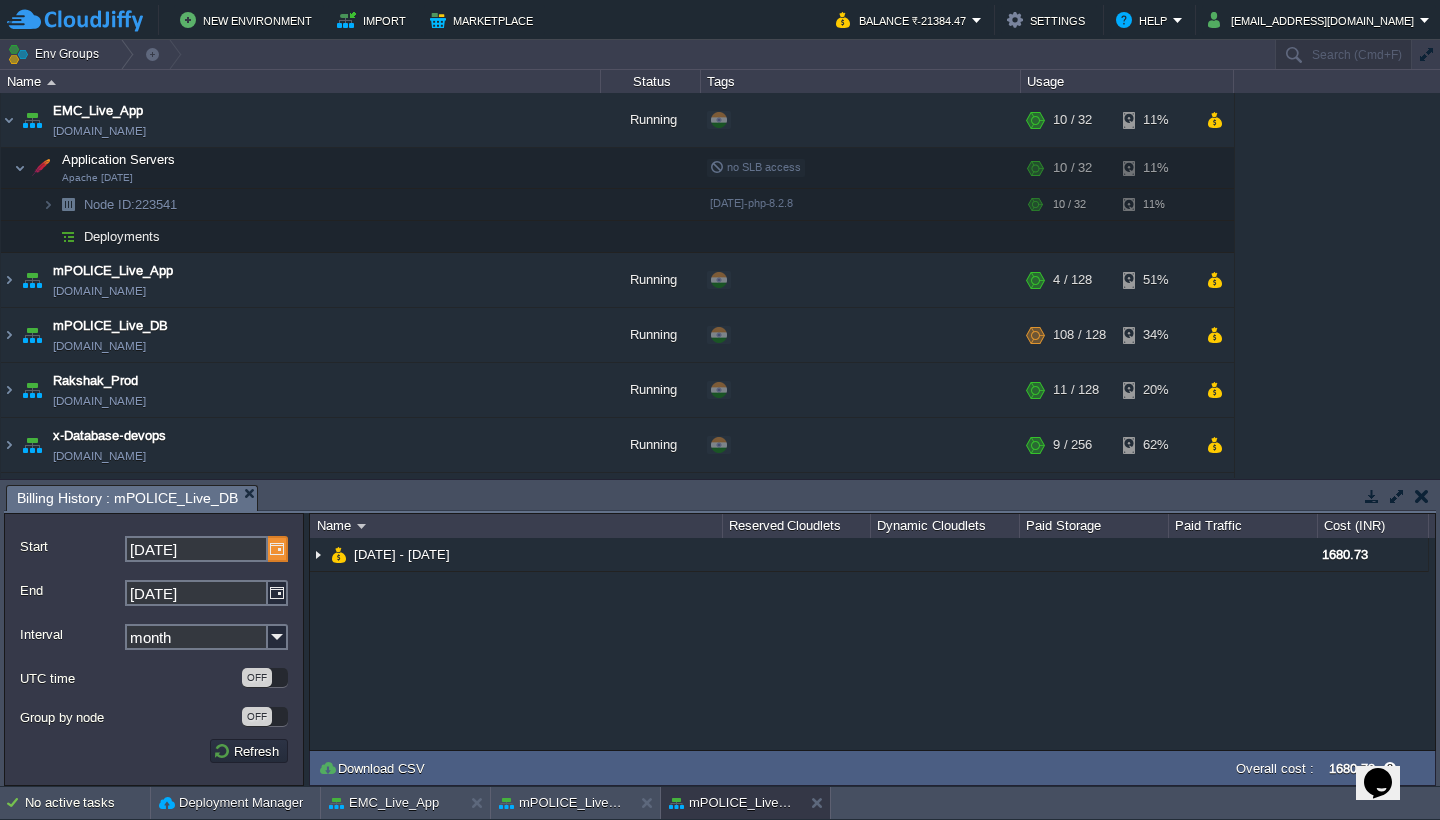 click at bounding box center [278, 549] 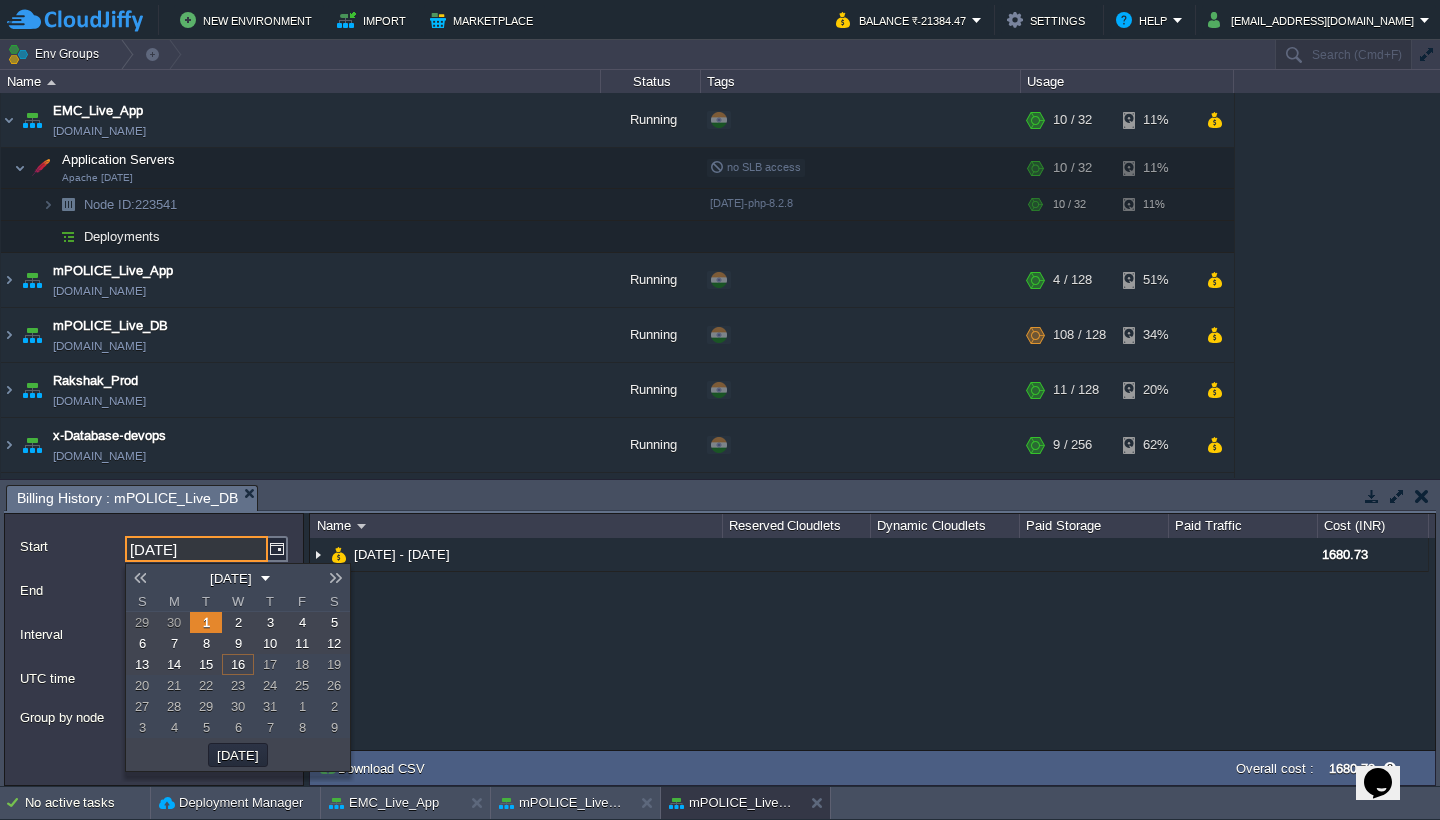 click at bounding box center [140, 578] 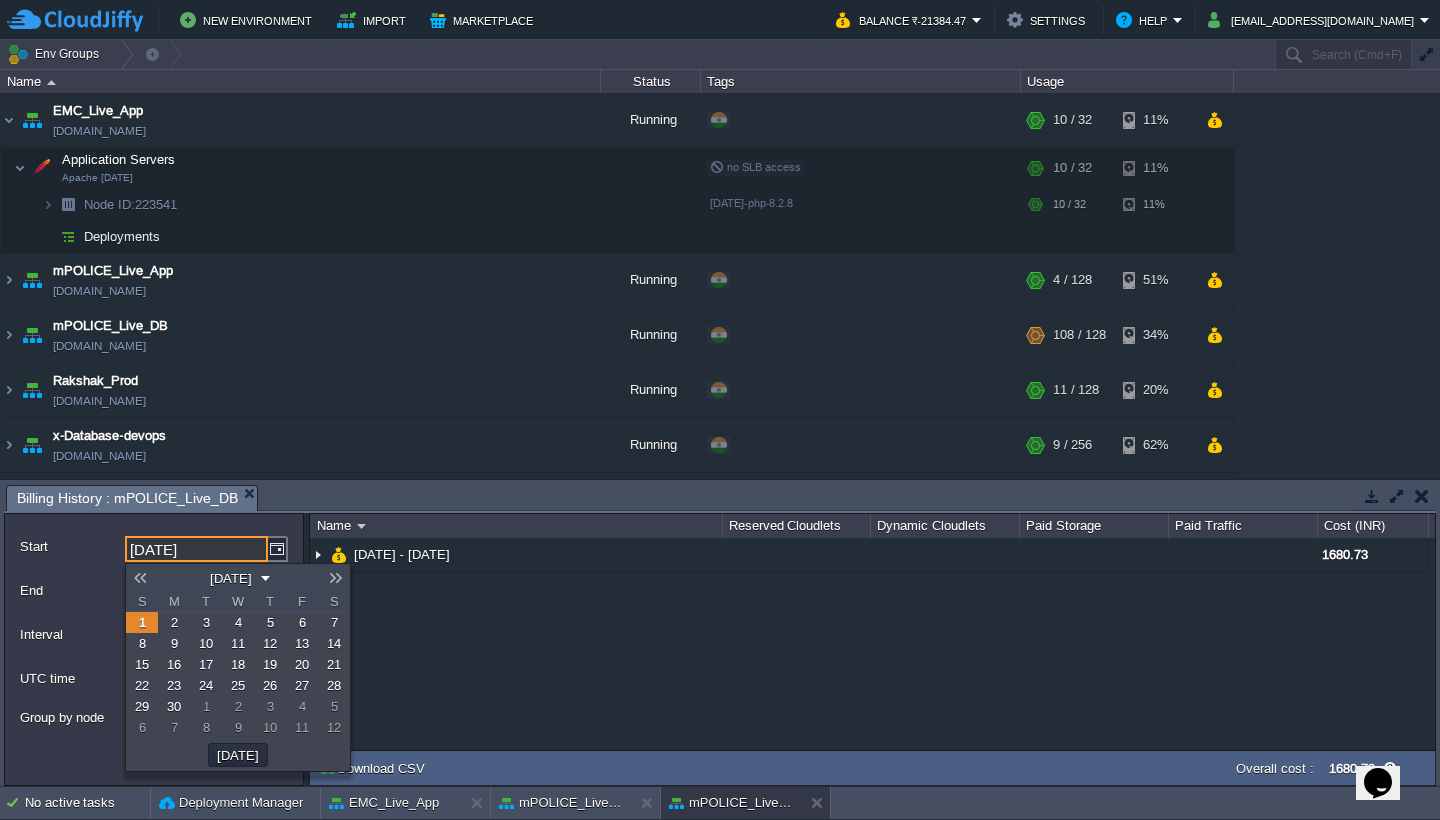 click on "1" at bounding box center [142, 622] 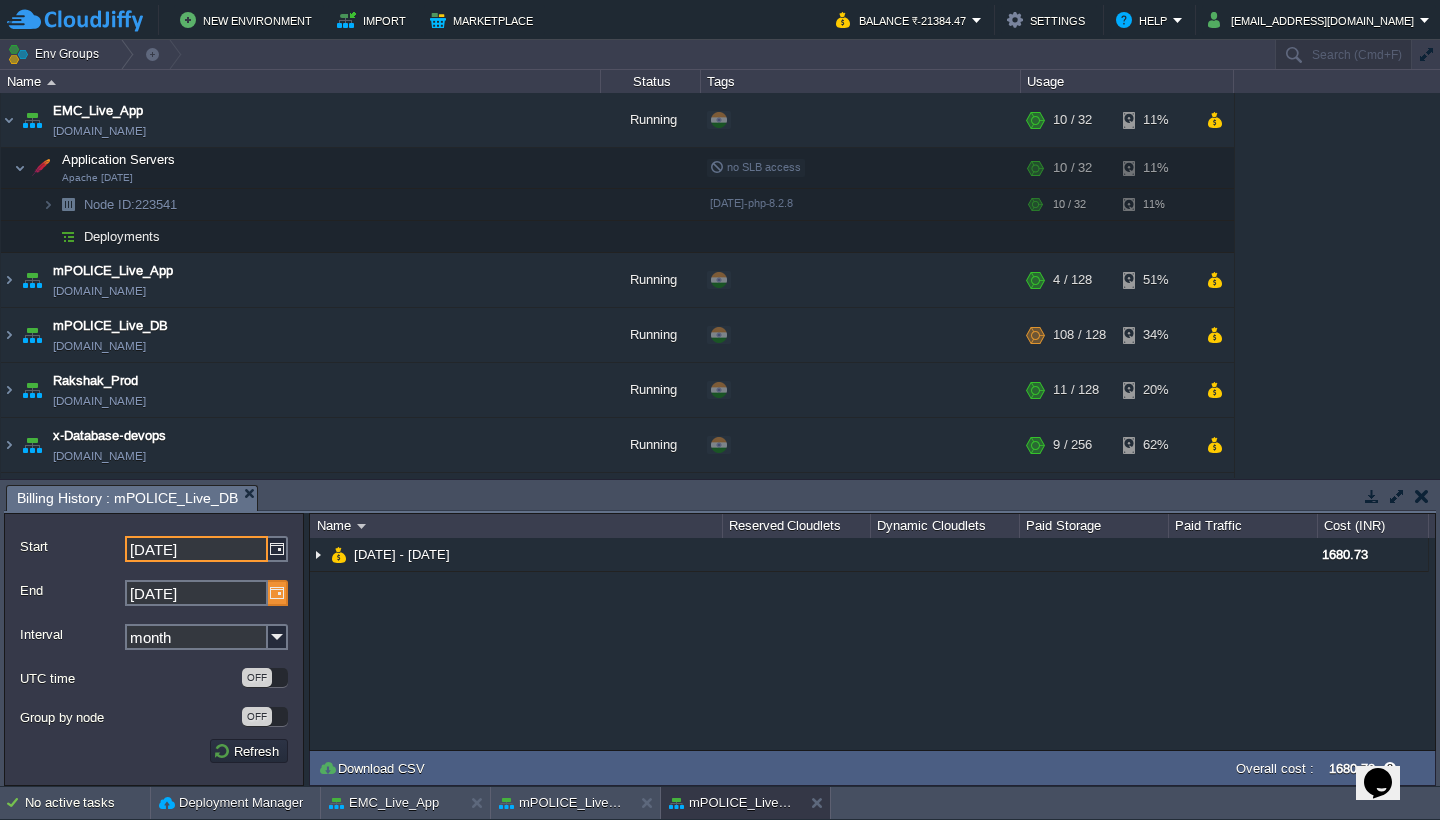 click at bounding box center [278, 593] 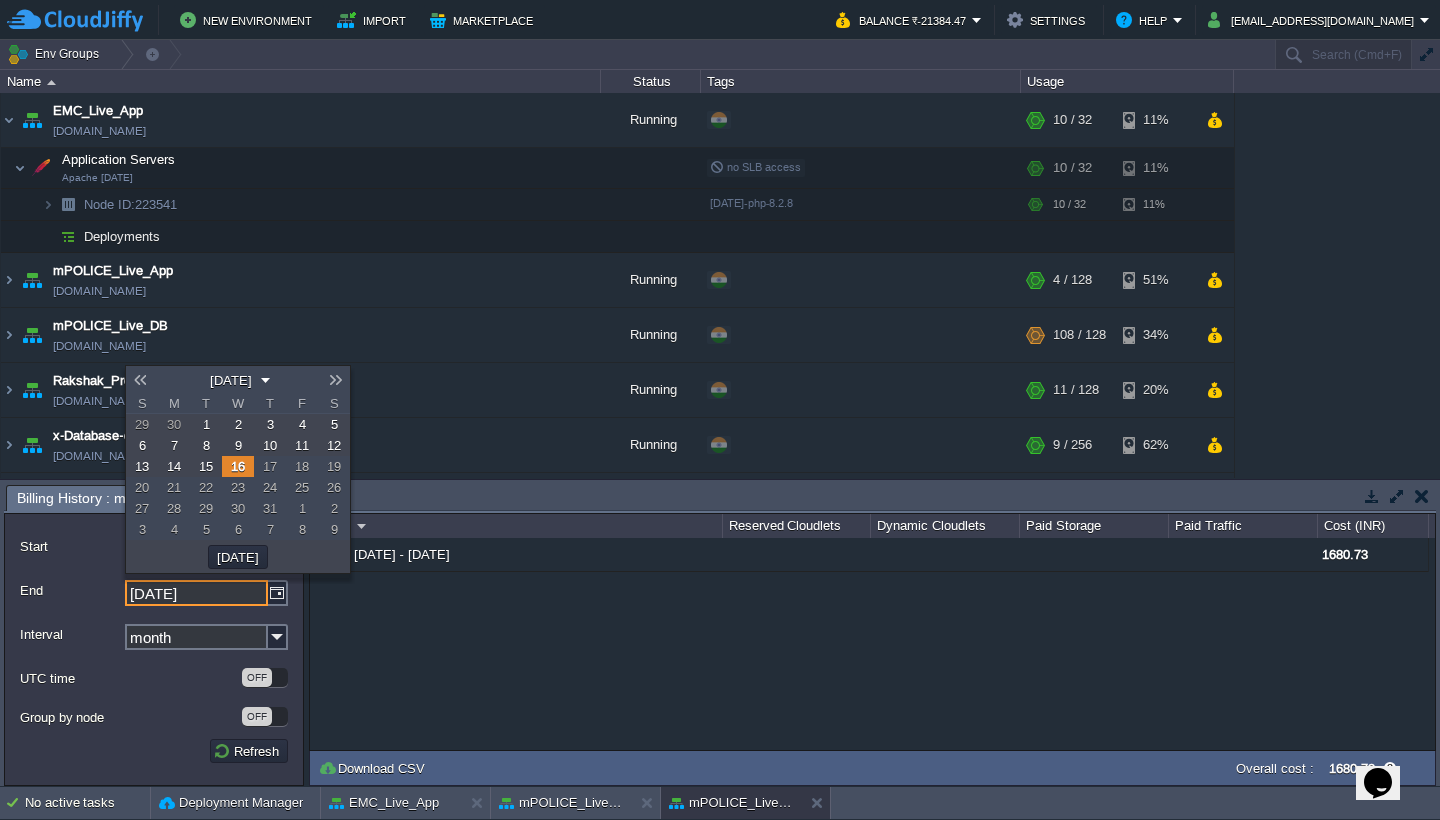 click on "30" at bounding box center (238, 508) 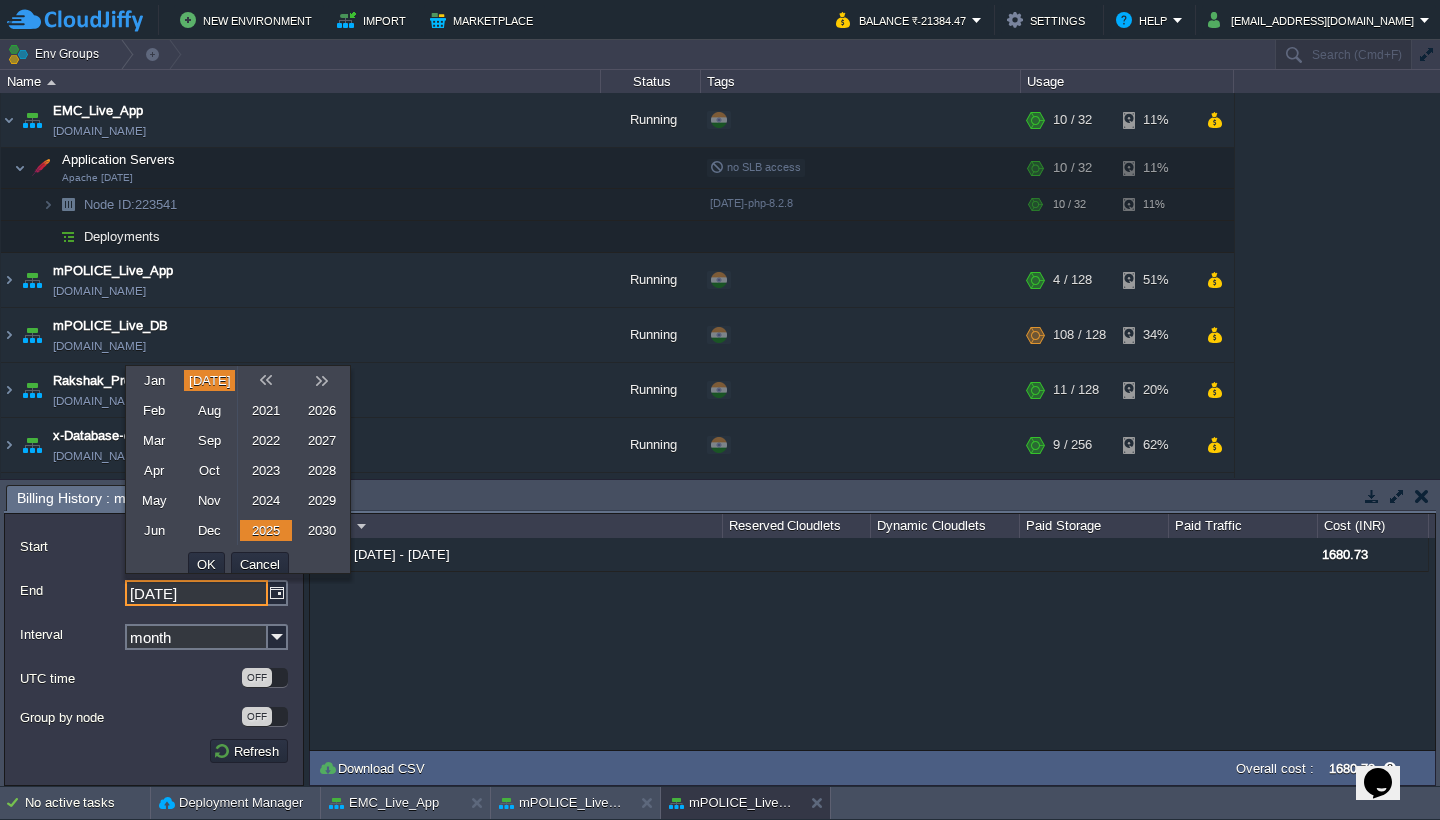 click on "NaN.00 [DATE] - [DATE] 1680.73" at bounding box center (872, 644) 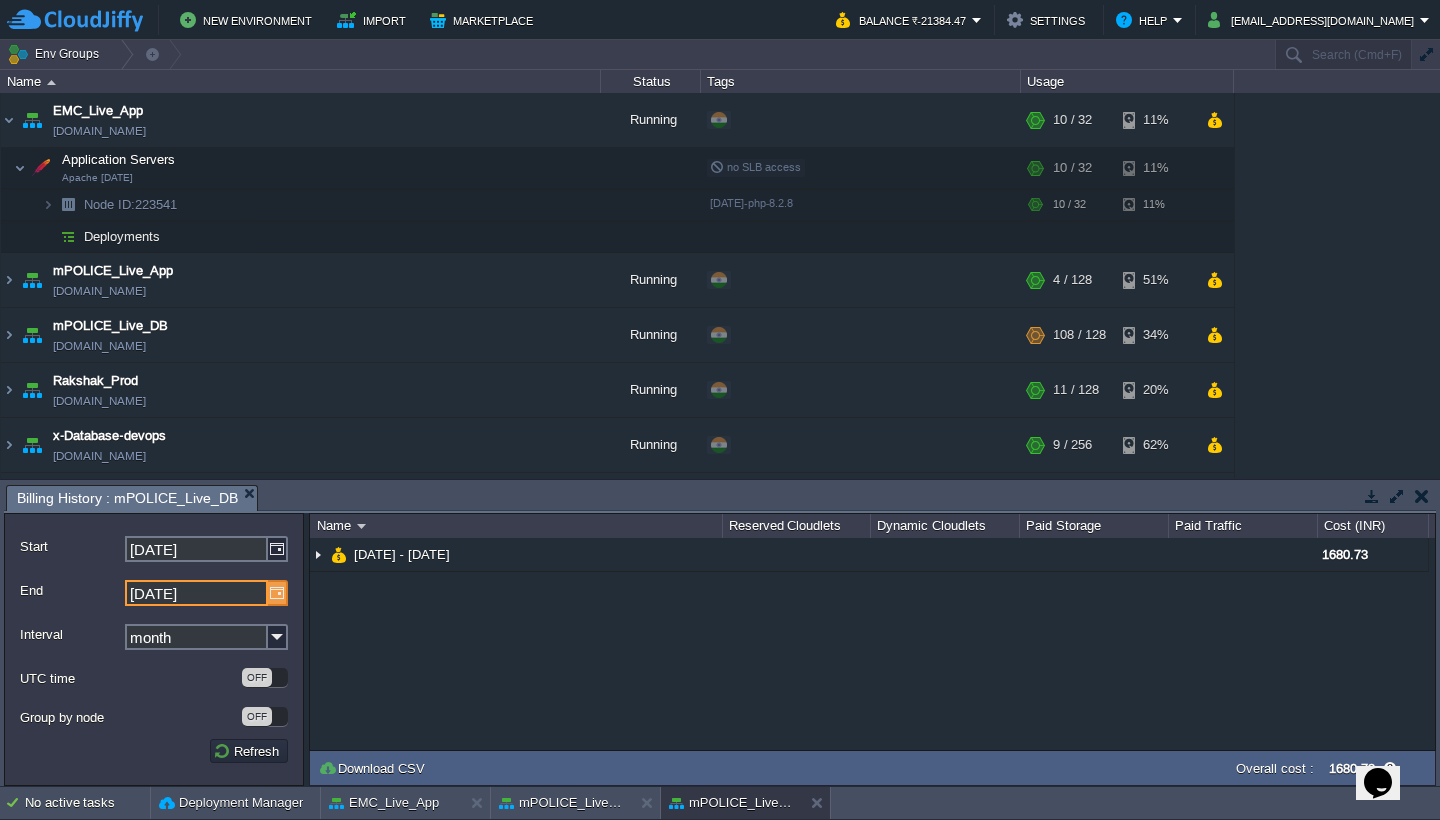 click at bounding box center (278, 593) 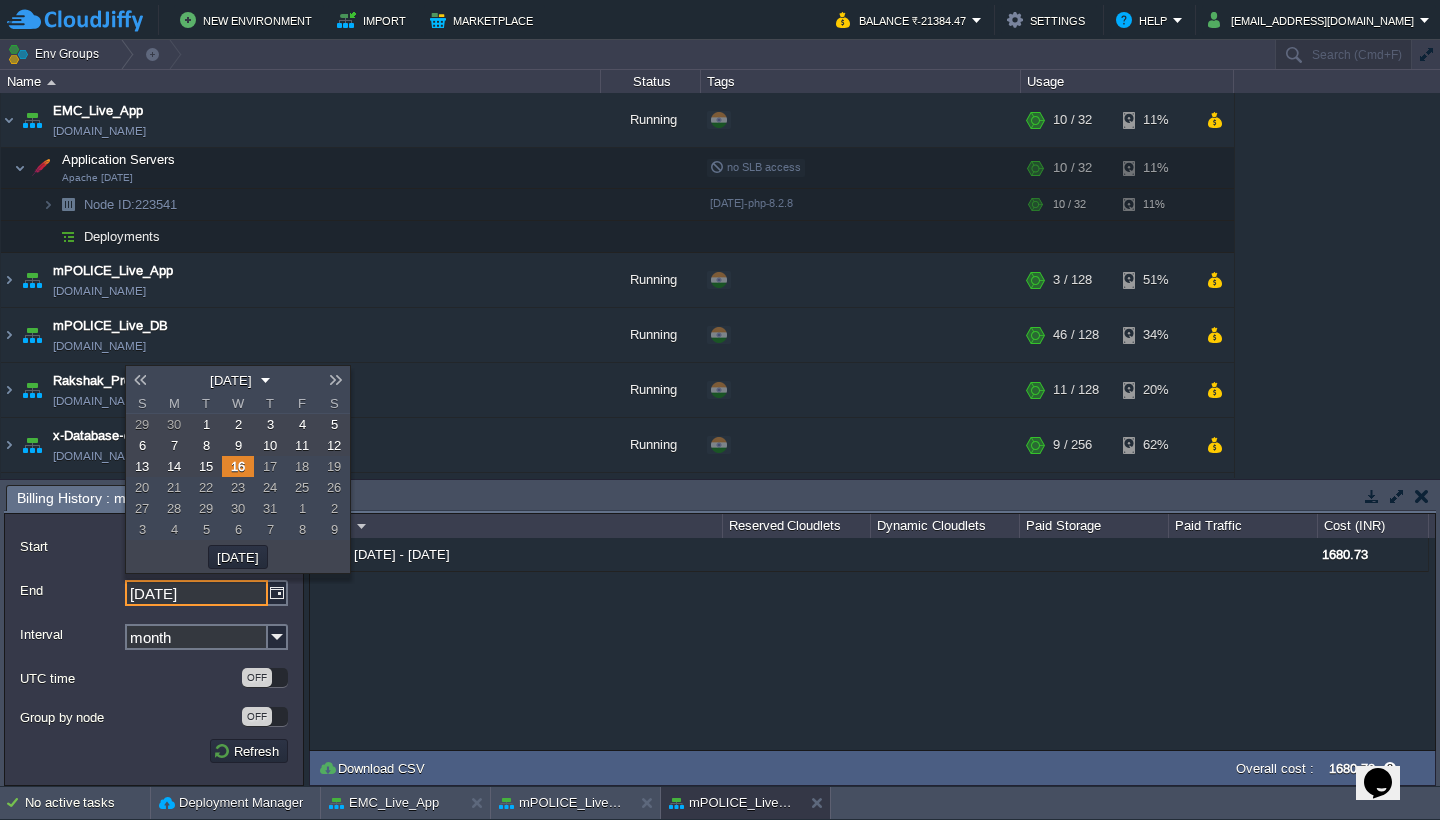 click at bounding box center [140, 380] 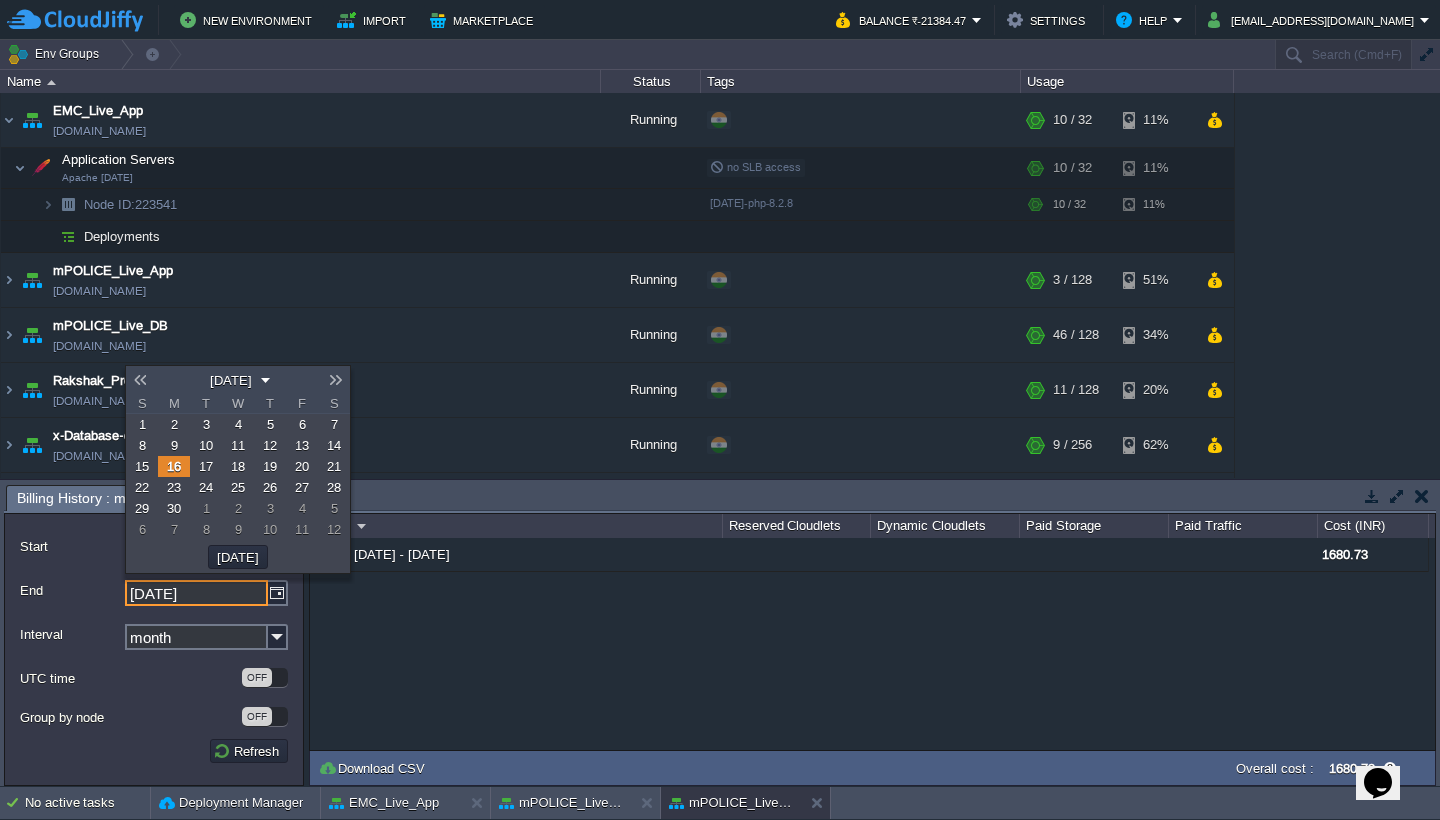 click on "30" at bounding box center [174, 508] 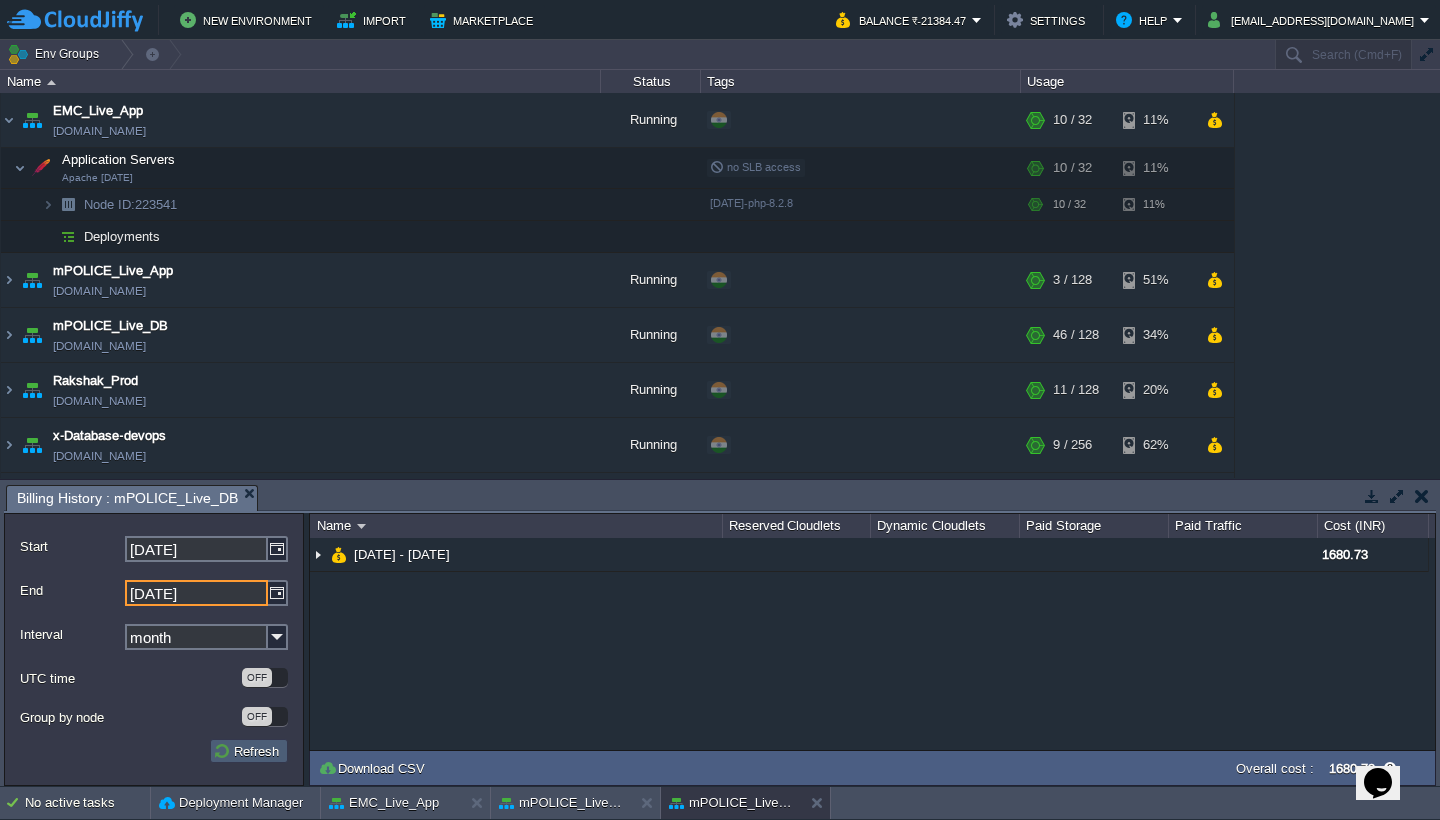 click on "Refresh" at bounding box center [249, 751] 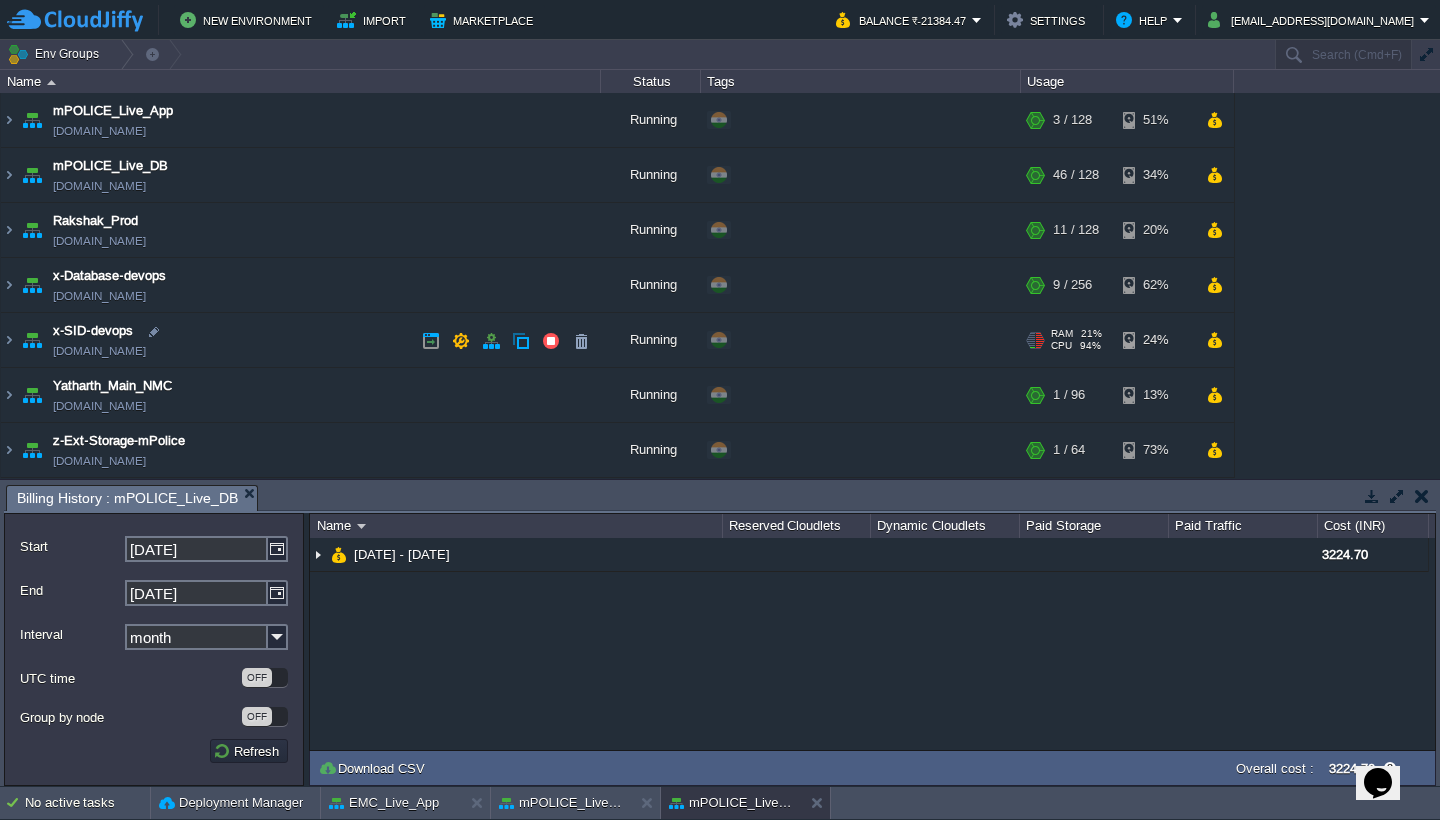 scroll, scrollTop: 160, scrollLeft: 0, axis: vertical 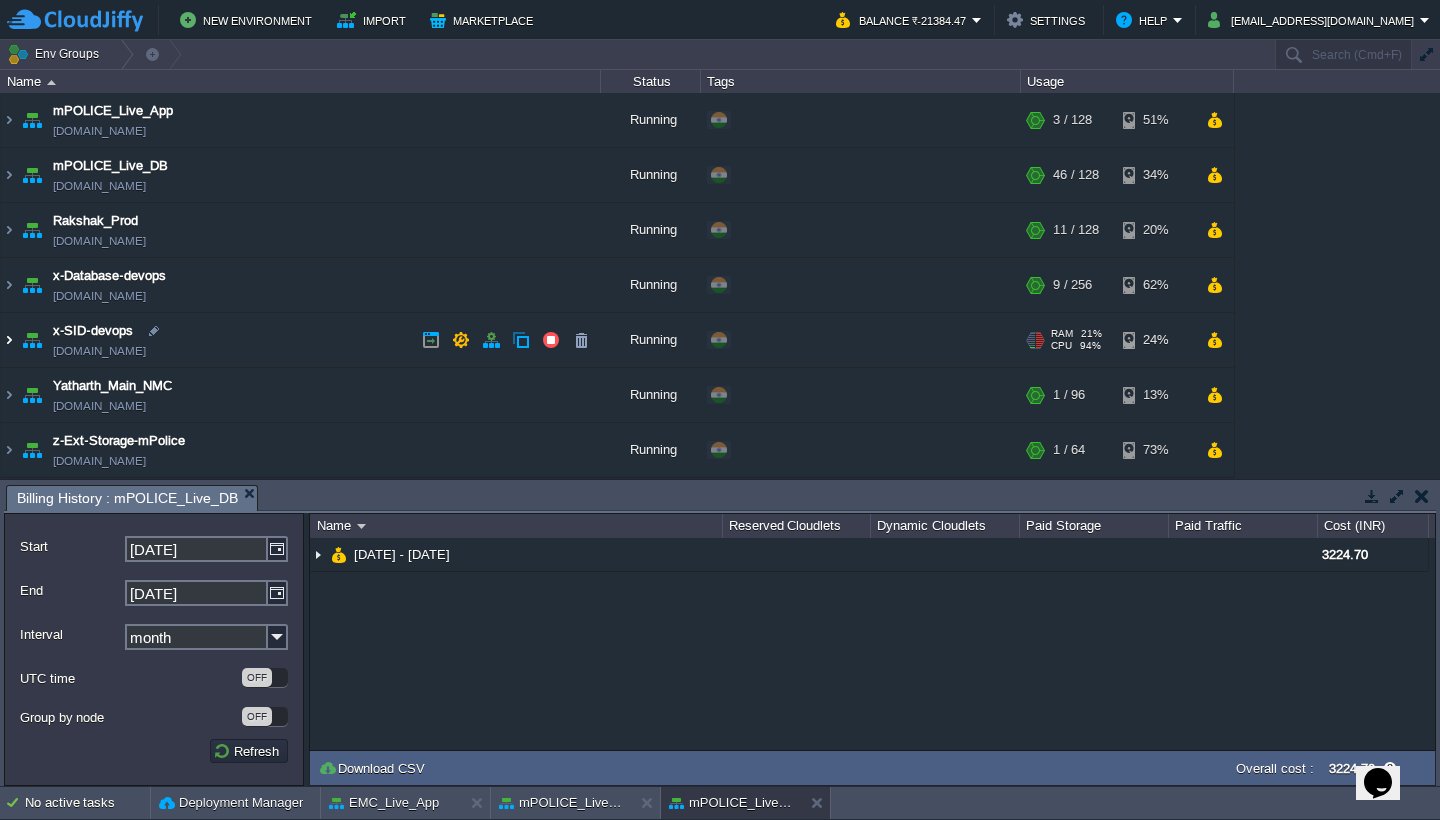 click at bounding box center (9, 340) 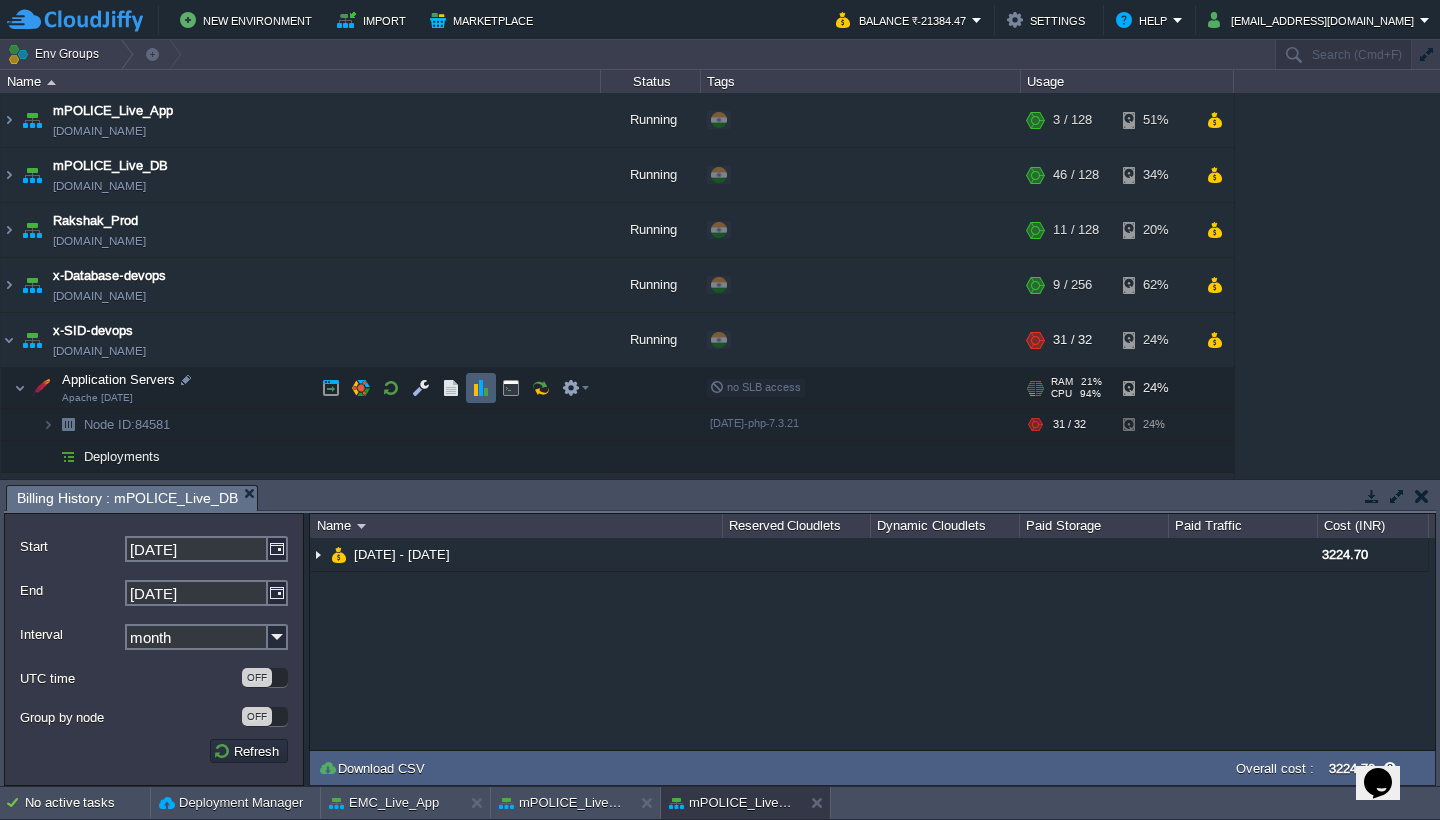 click at bounding box center (481, 388) 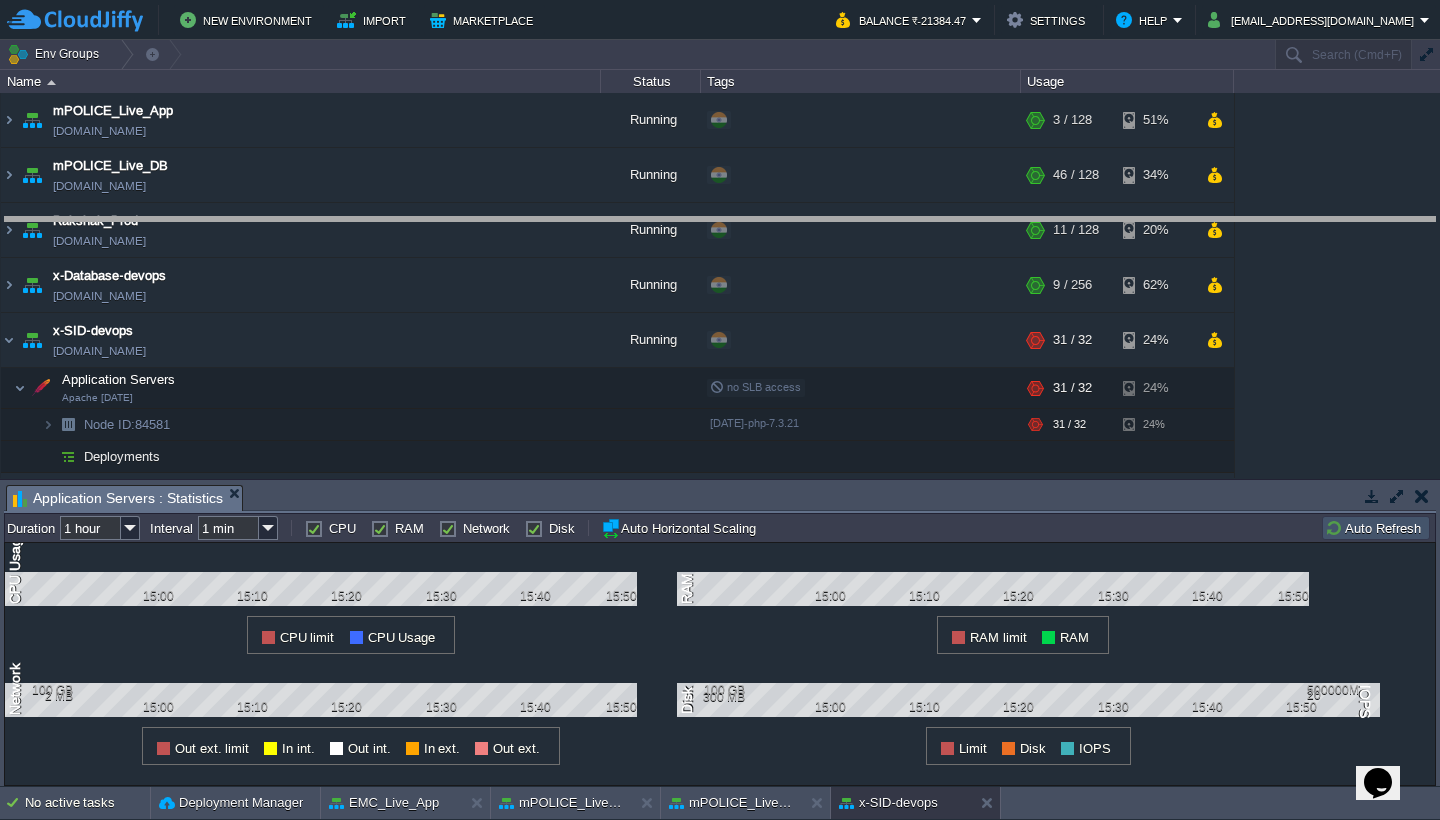 drag, startPoint x: 1267, startPoint y: 508, endPoint x: 1291, endPoint y: 240, distance: 269.07248 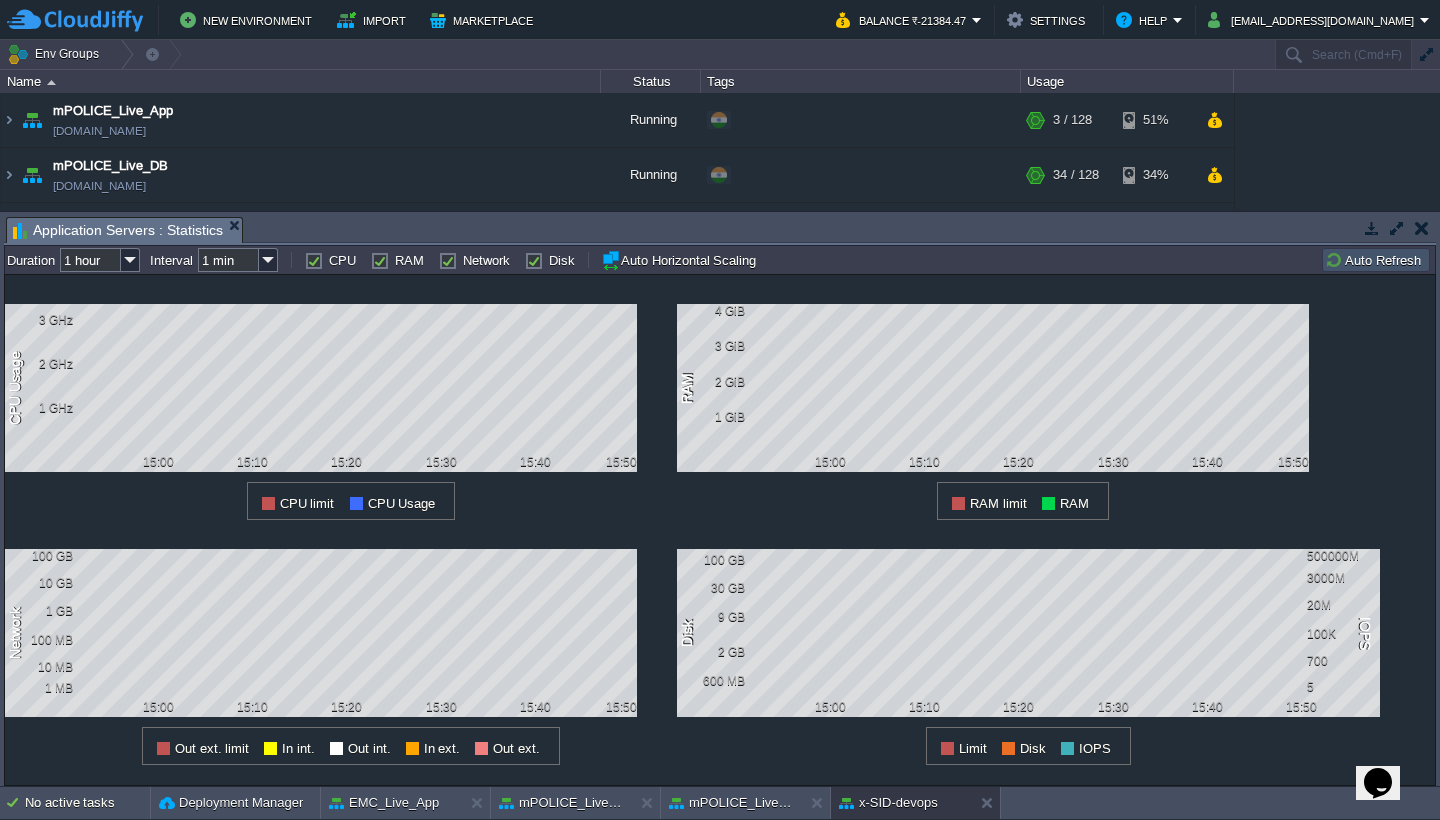 click at bounding box center (1422, 228) 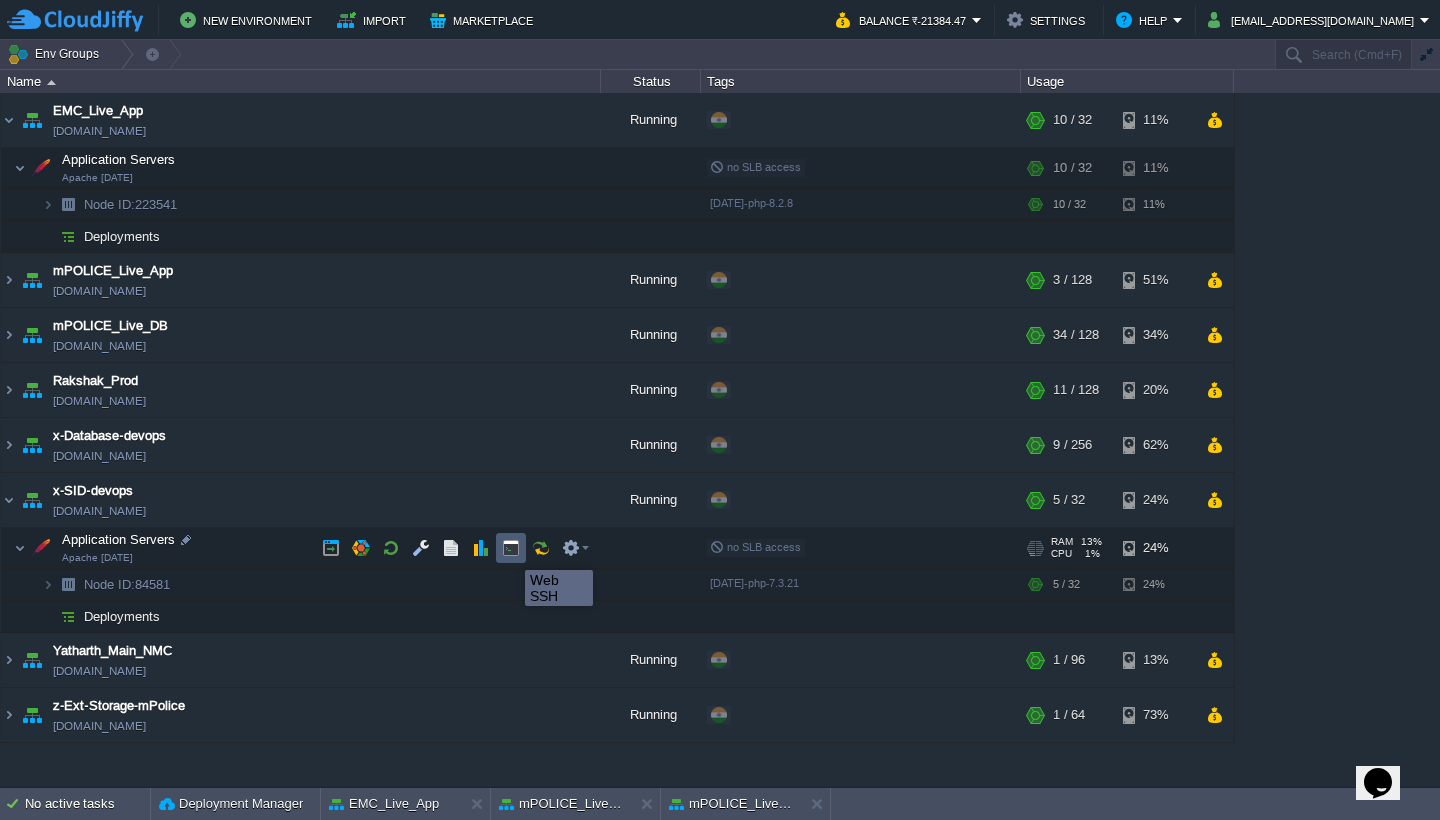 click at bounding box center [511, 548] 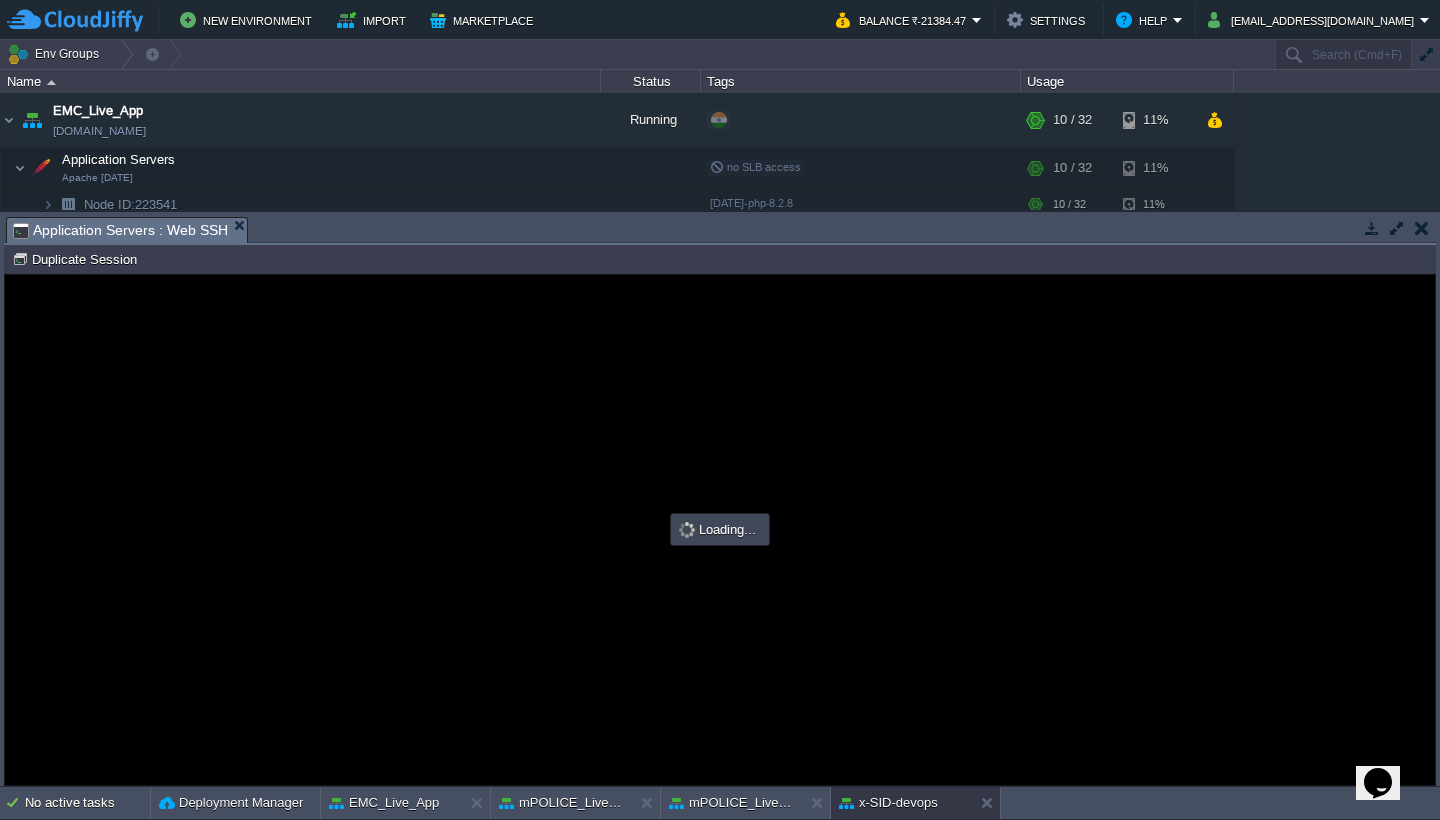 scroll, scrollTop: 0, scrollLeft: 0, axis: both 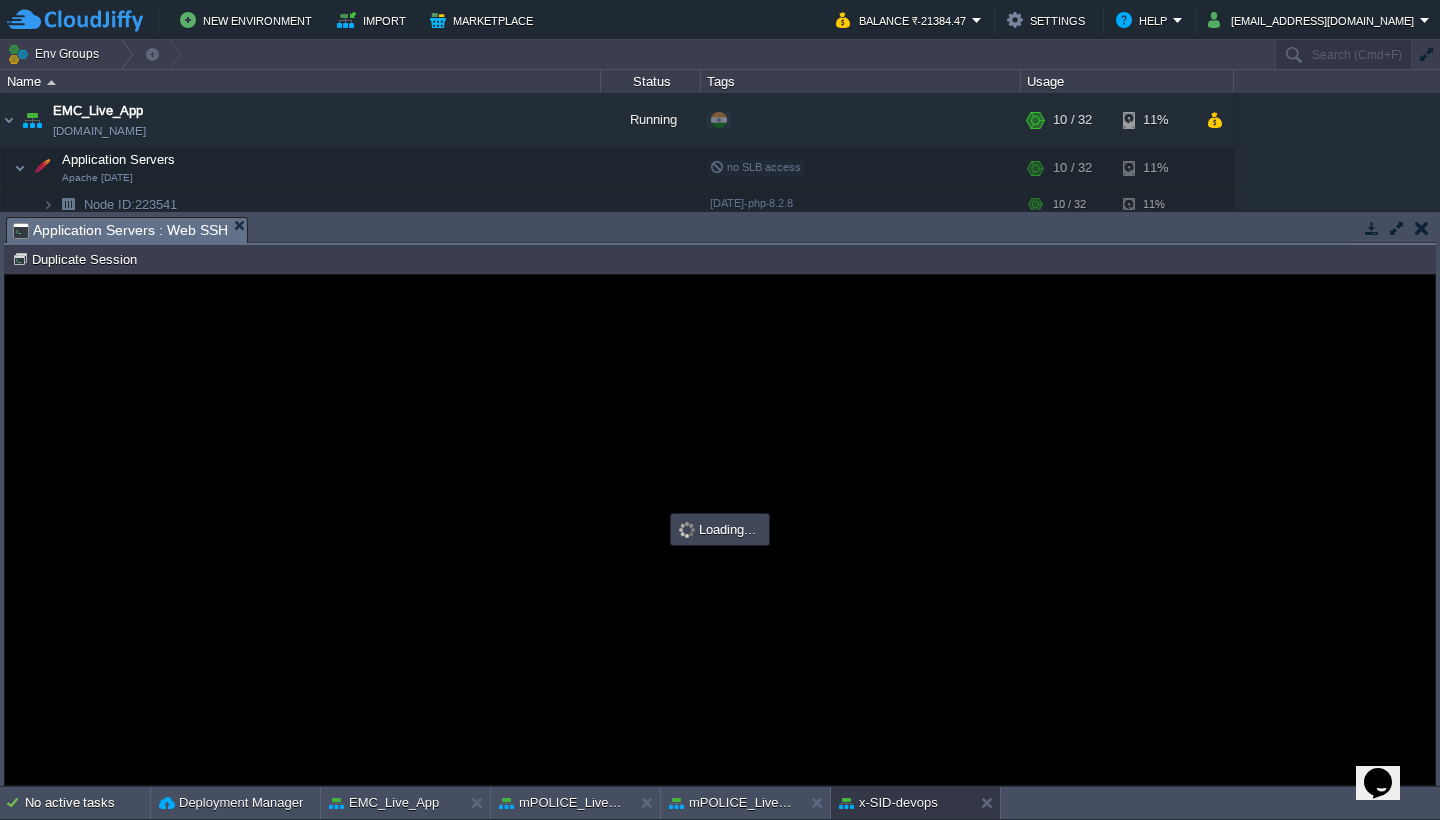 type on "#000000" 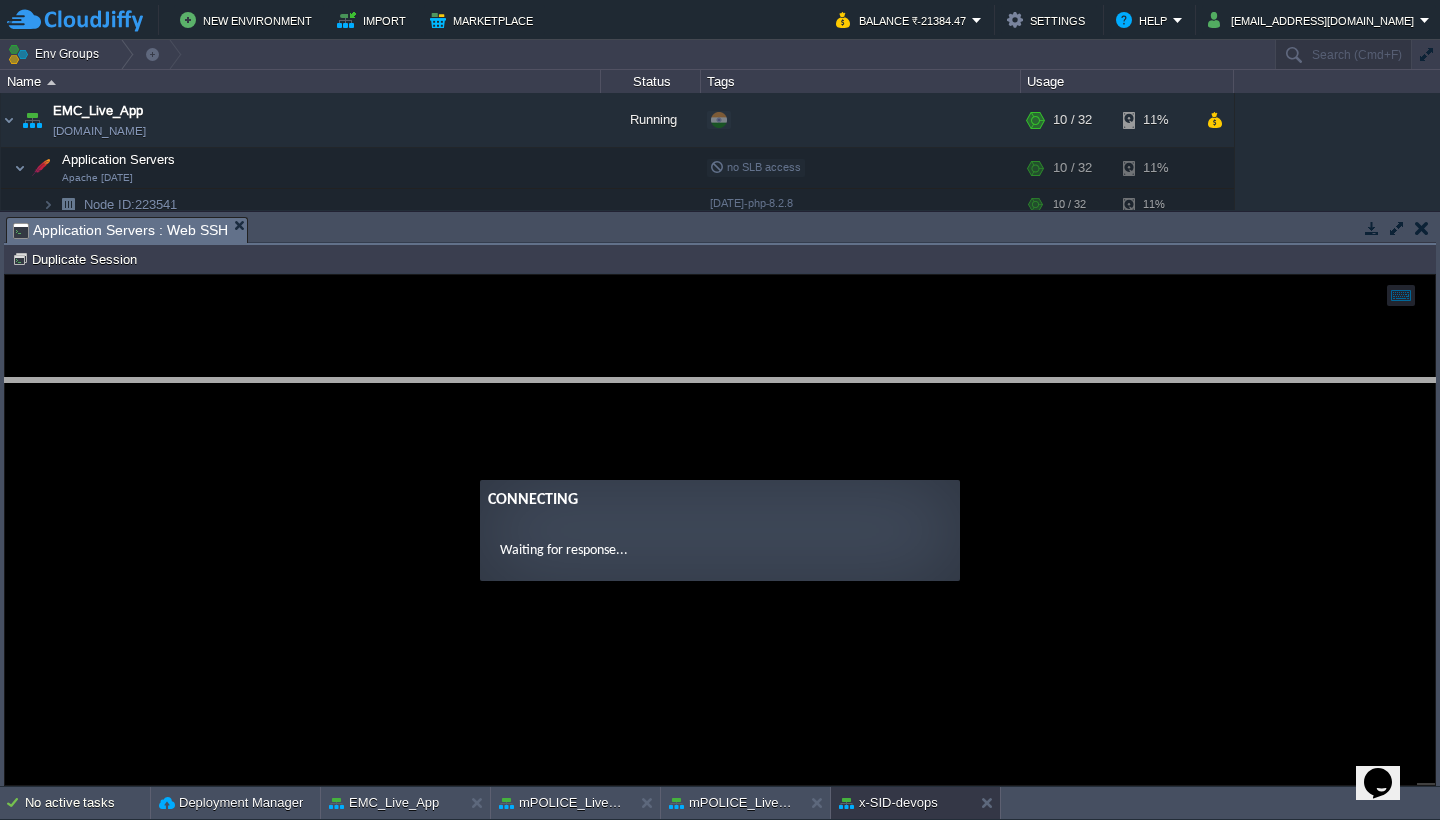 drag, startPoint x: 603, startPoint y: 245, endPoint x: 600, endPoint y: 406, distance: 161.02795 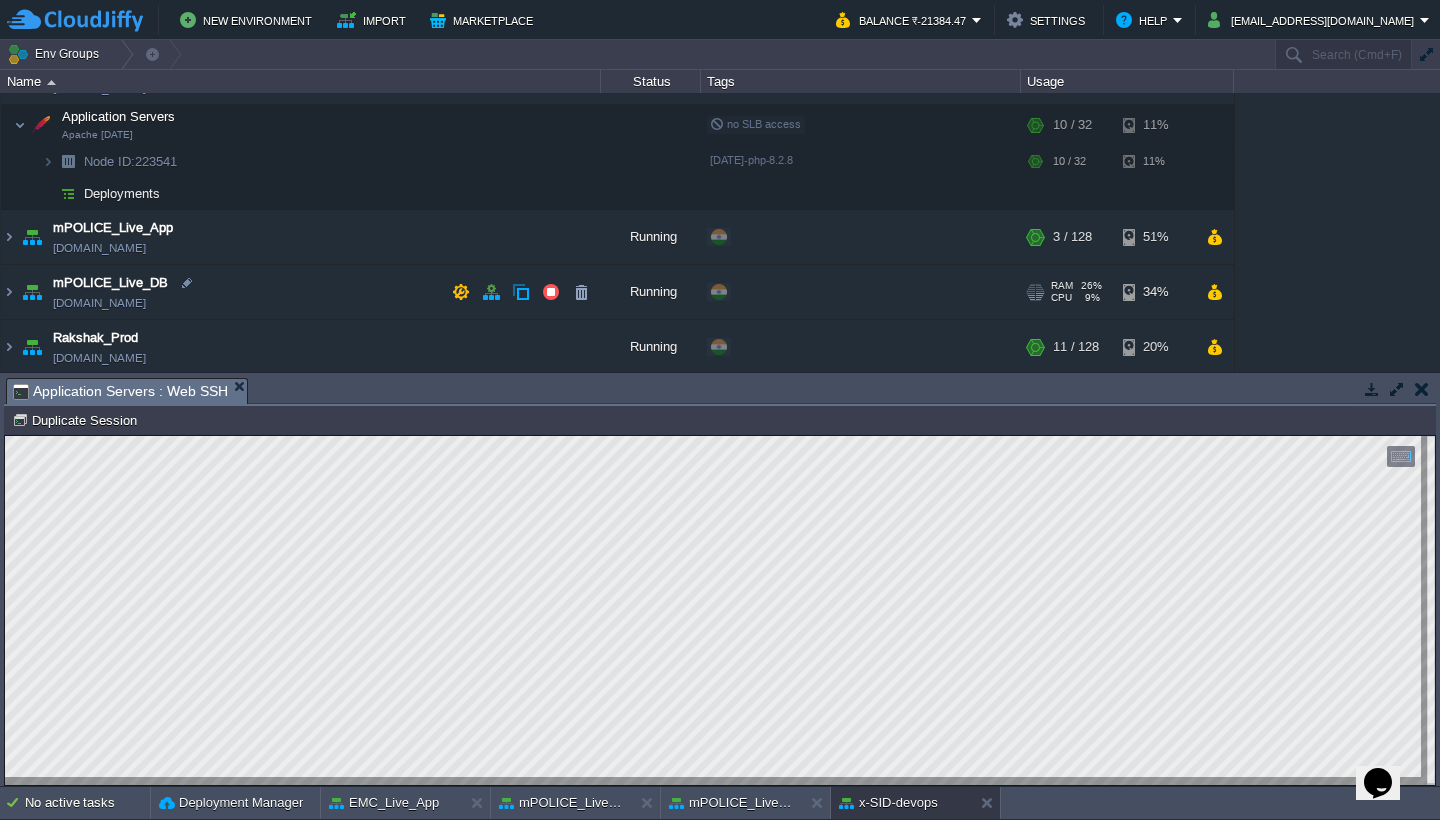 scroll, scrollTop: 86, scrollLeft: 0, axis: vertical 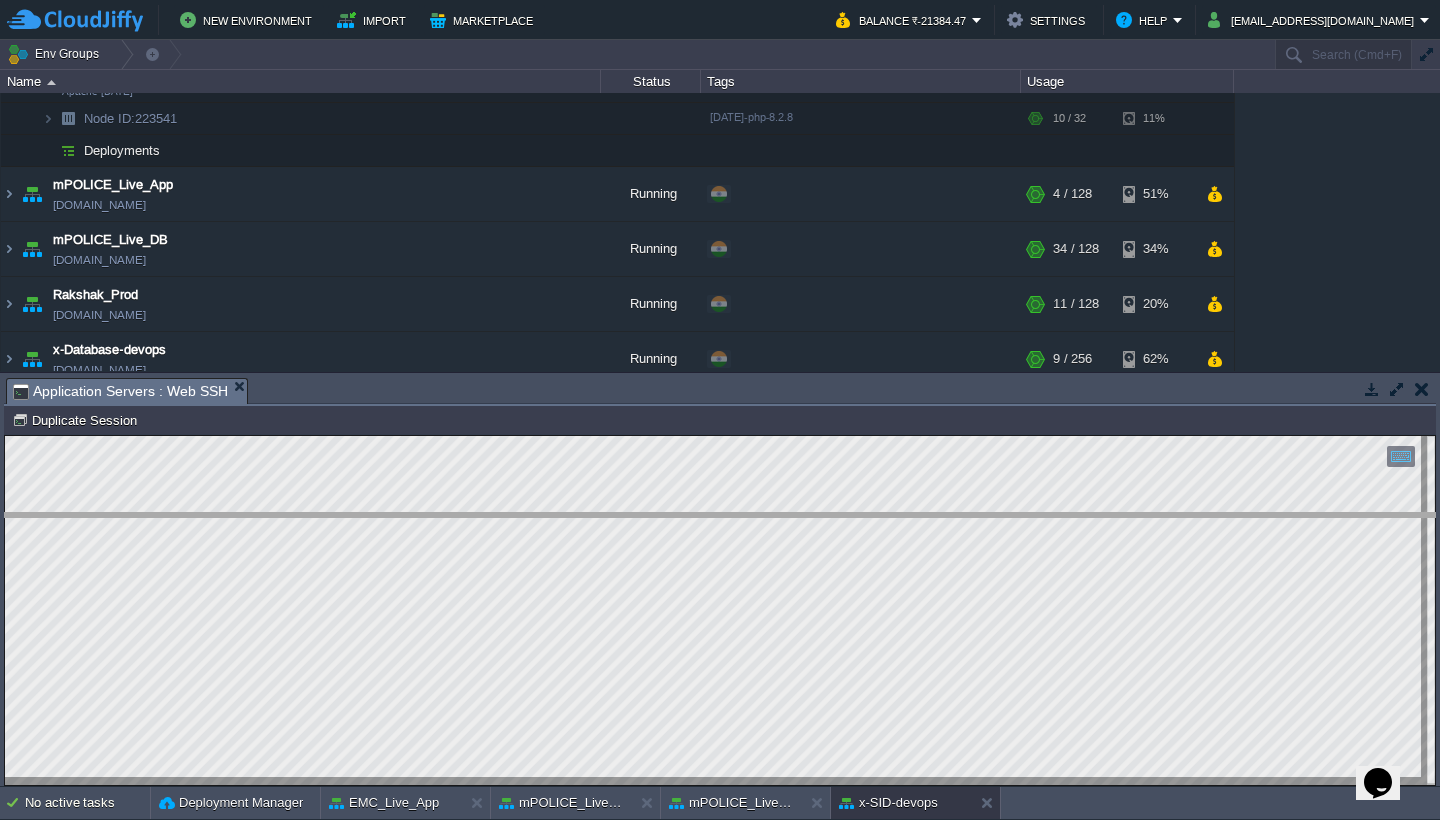 drag, startPoint x: 403, startPoint y: 388, endPoint x: 400, endPoint y: 555, distance: 167.02695 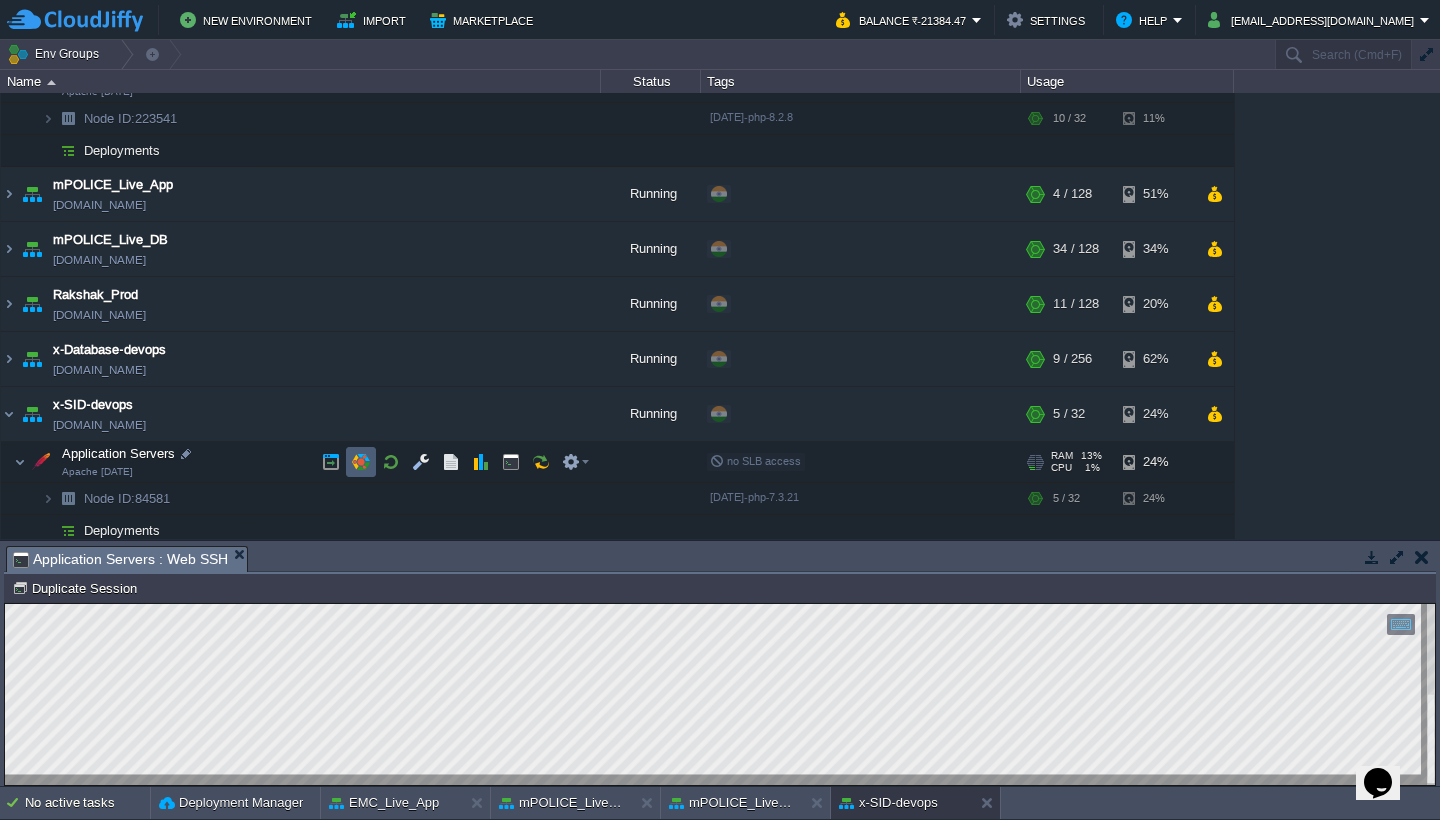 click at bounding box center (361, 462) 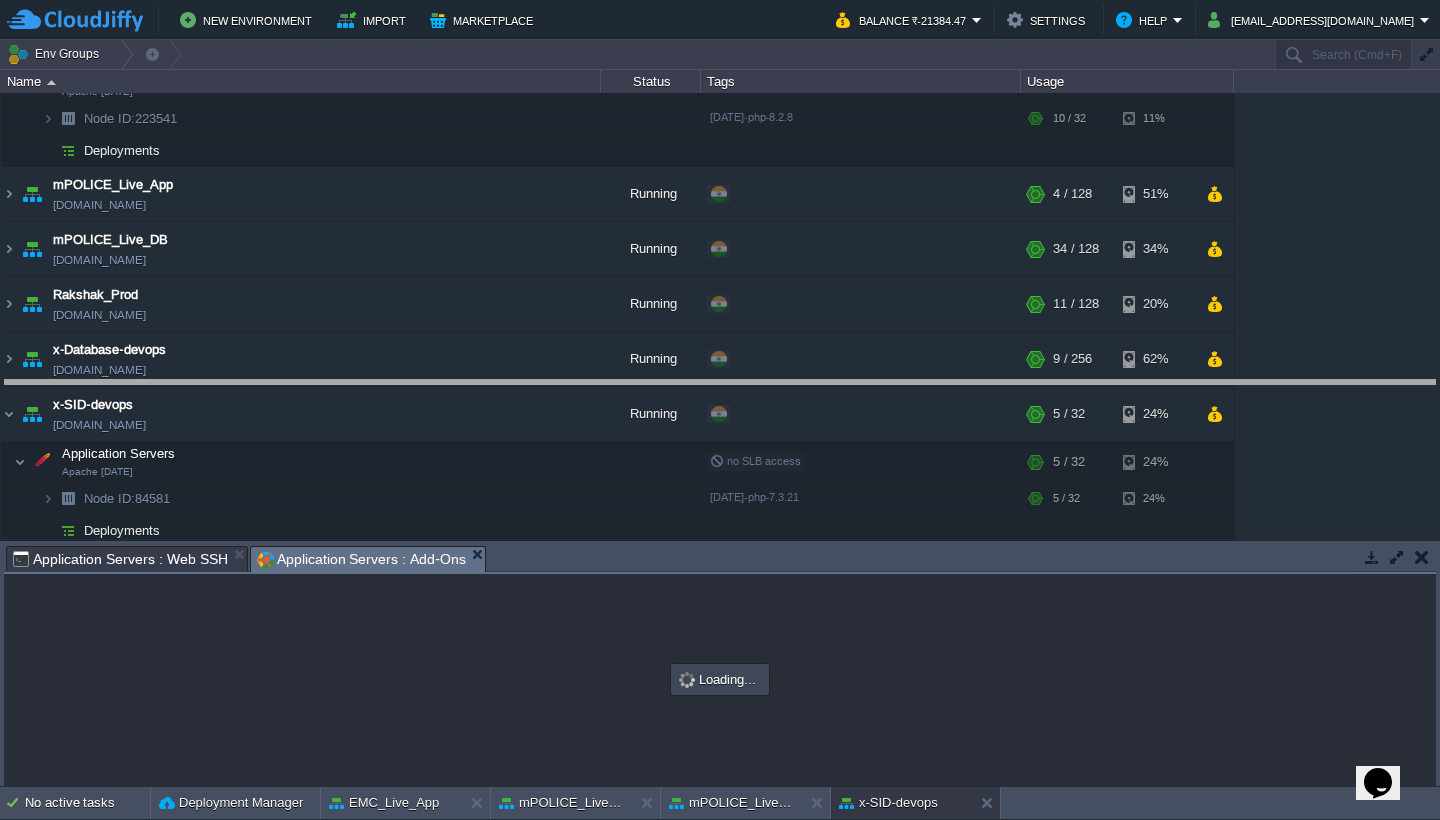 drag, startPoint x: 578, startPoint y: 570, endPoint x: 570, endPoint y: 403, distance: 167.19151 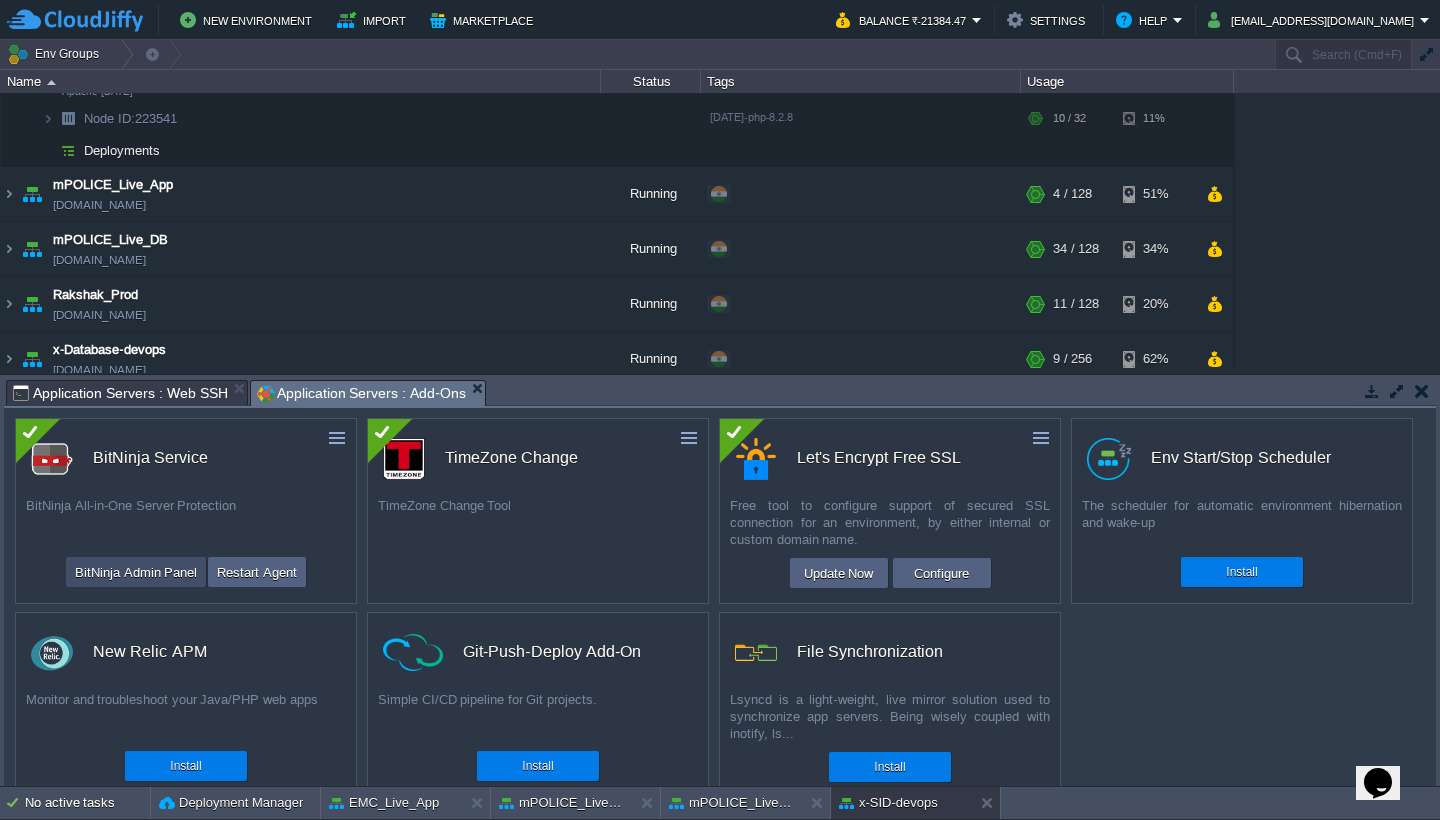 click on "BitNinja Admin Panel" at bounding box center (136, 572) 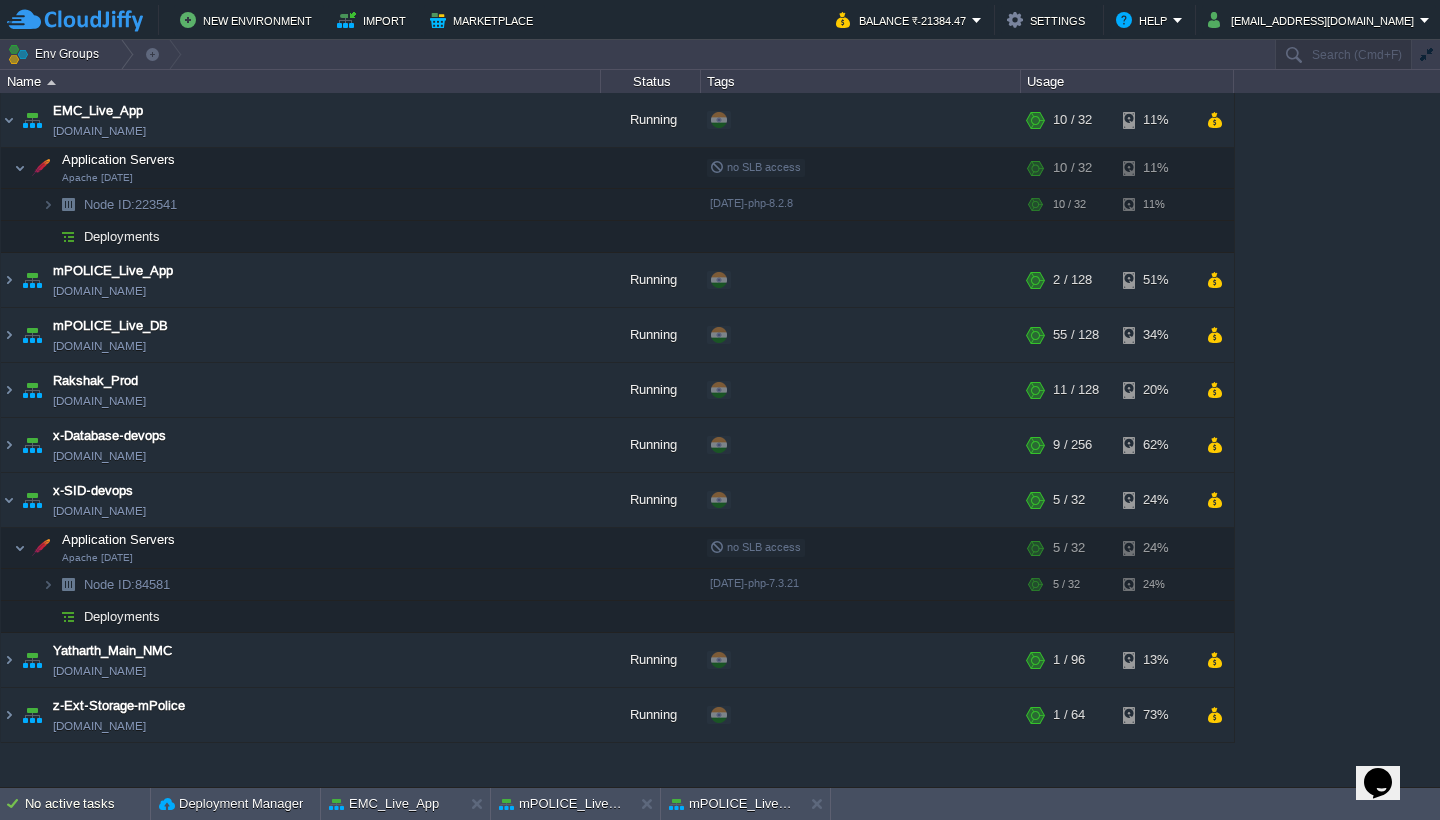 scroll, scrollTop: 0, scrollLeft: 0, axis: both 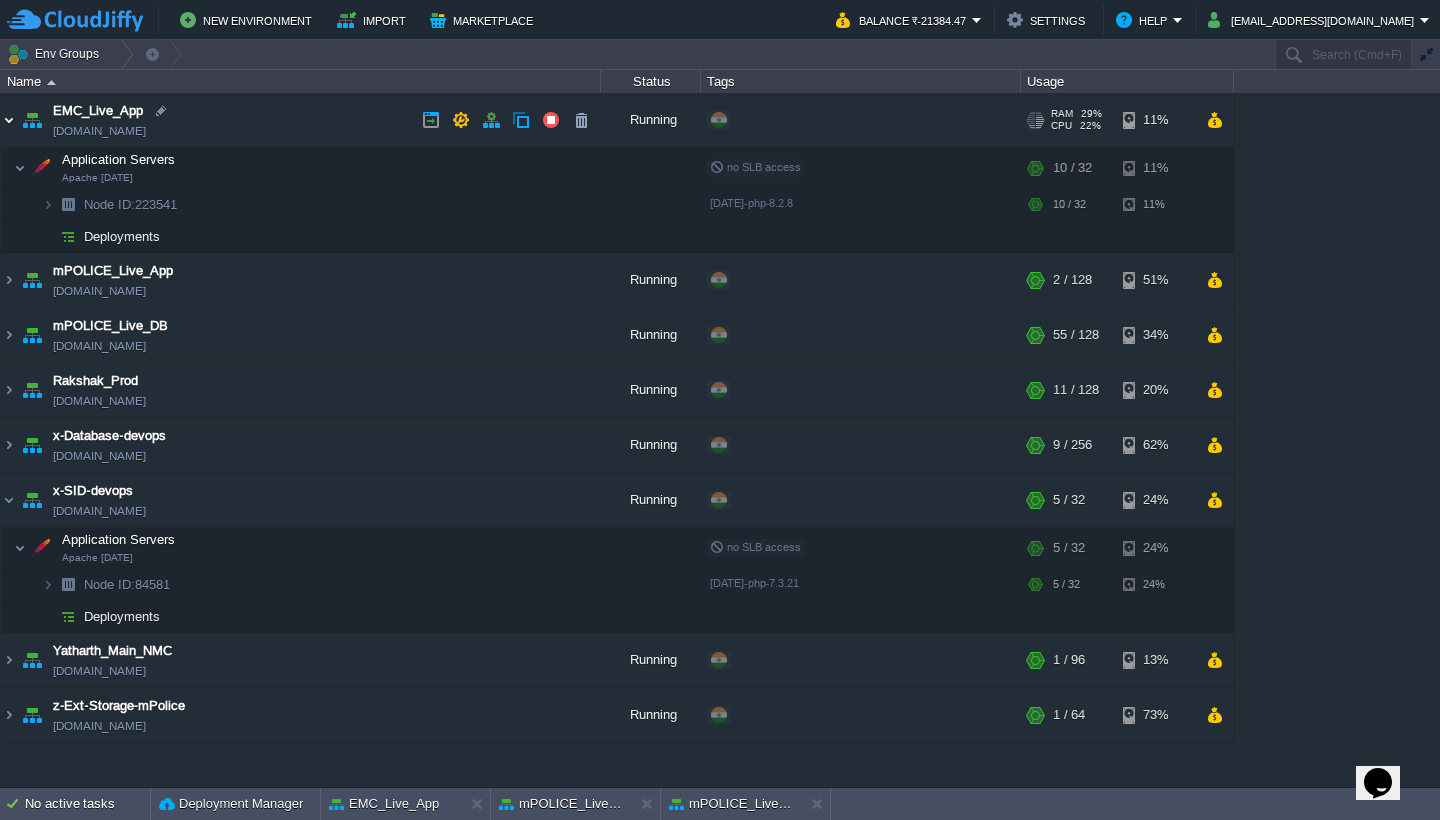 click at bounding box center [9, 120] 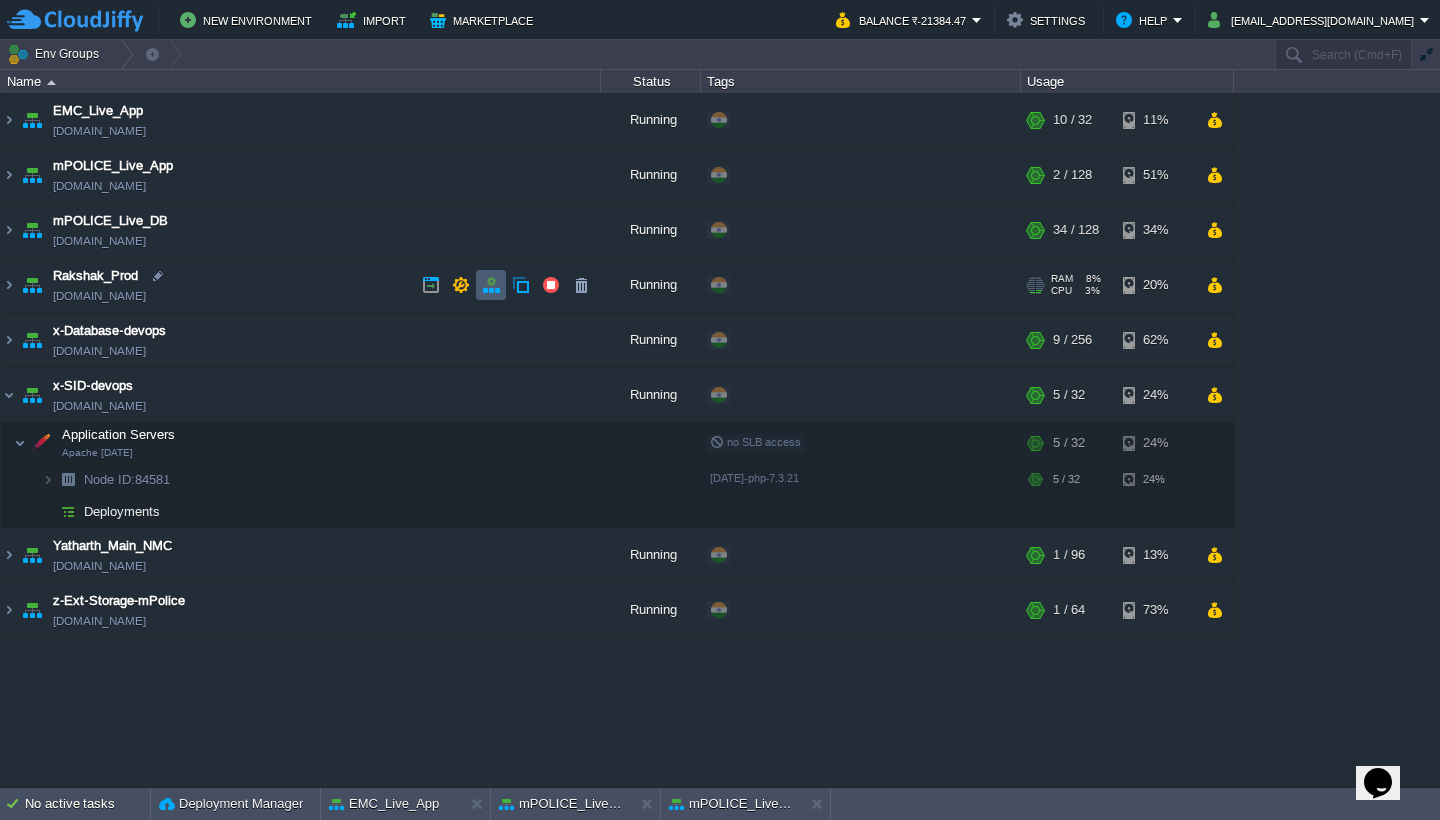 click at bounding box center (491, 285) 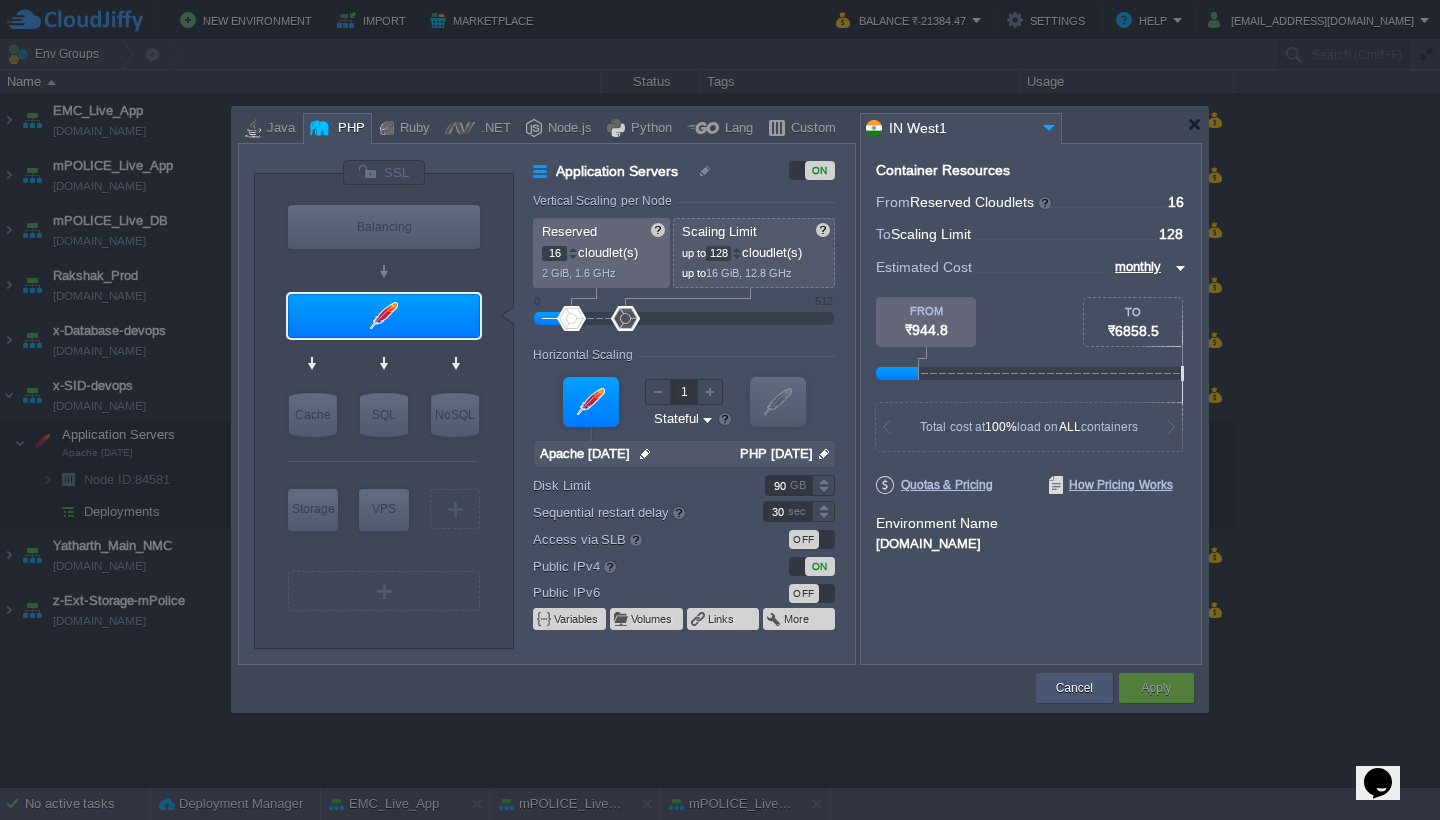 click on "Cancel" at bounding box center (1074, 688) 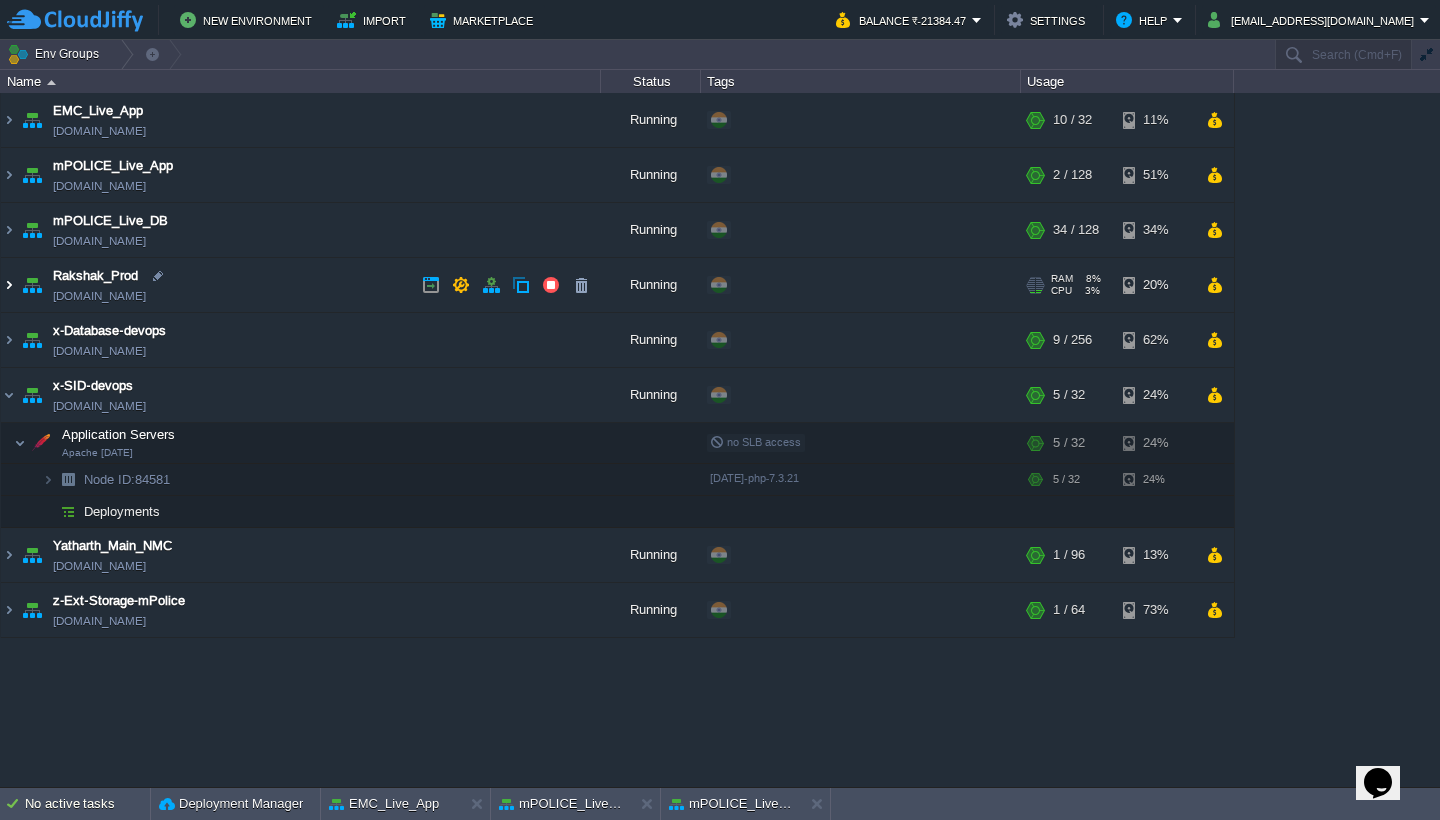 click at bounding box center [9, 285] 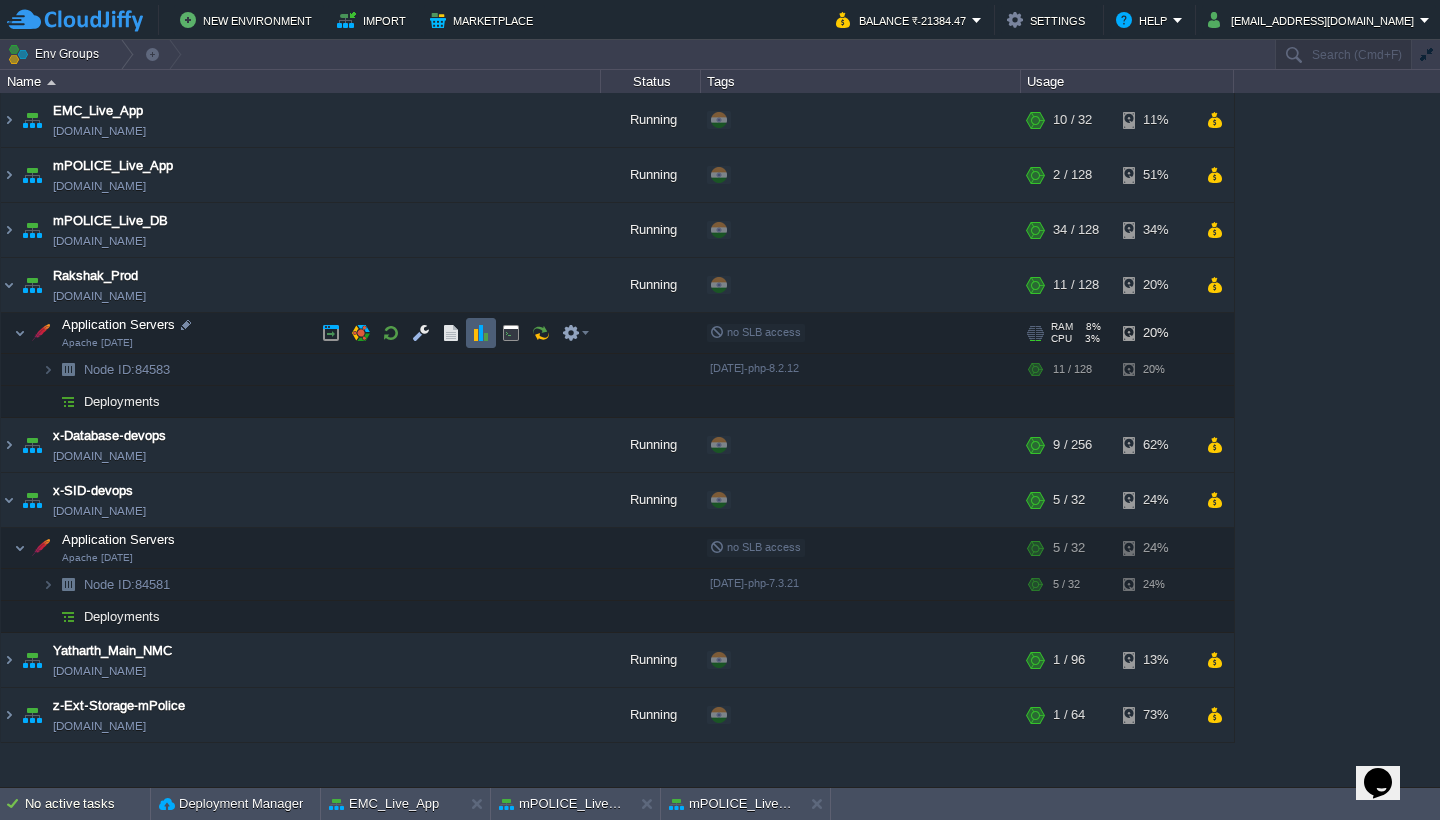 click at bounding box center [481, 333] 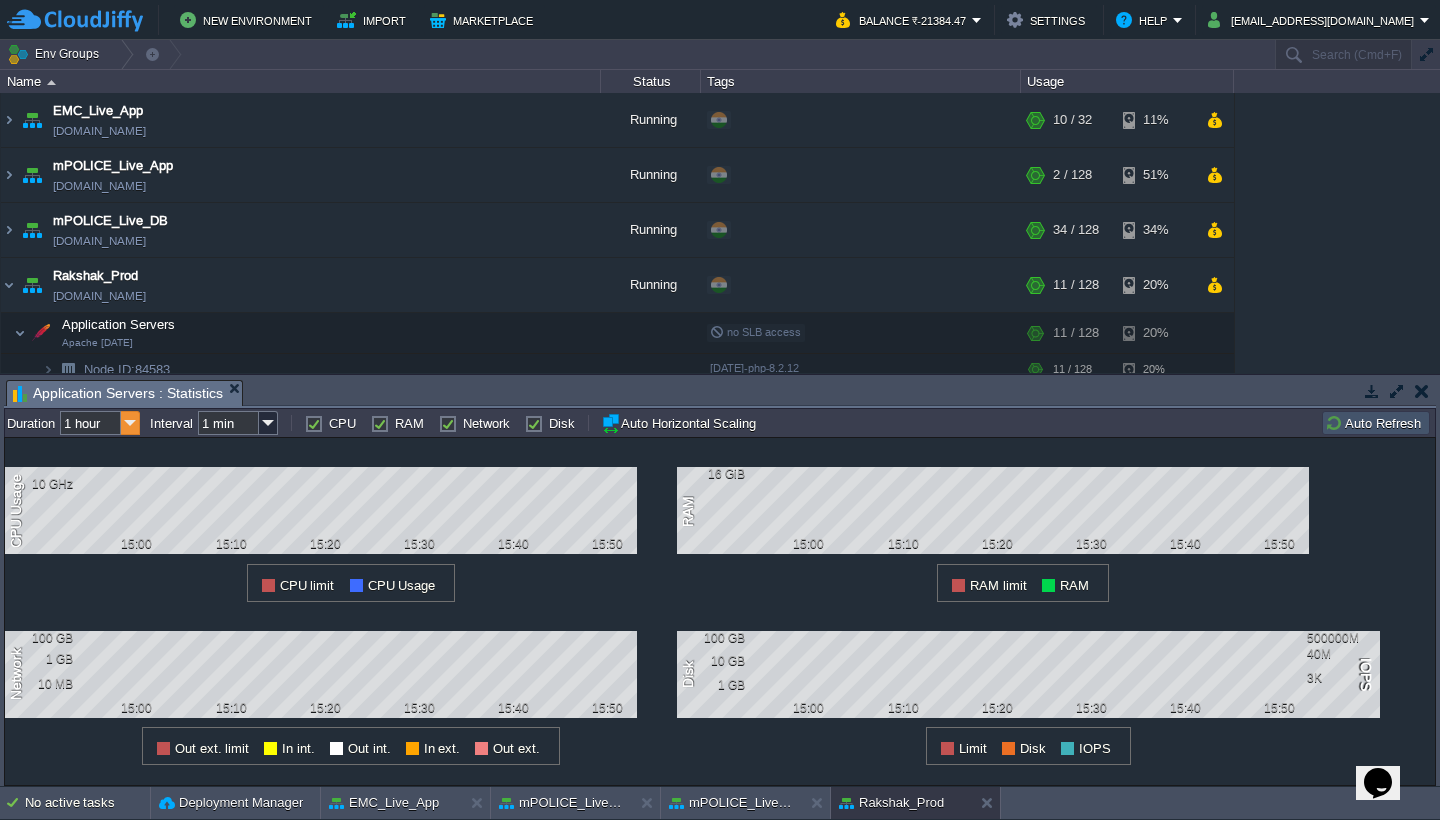 click at bounding box center [130, 423] 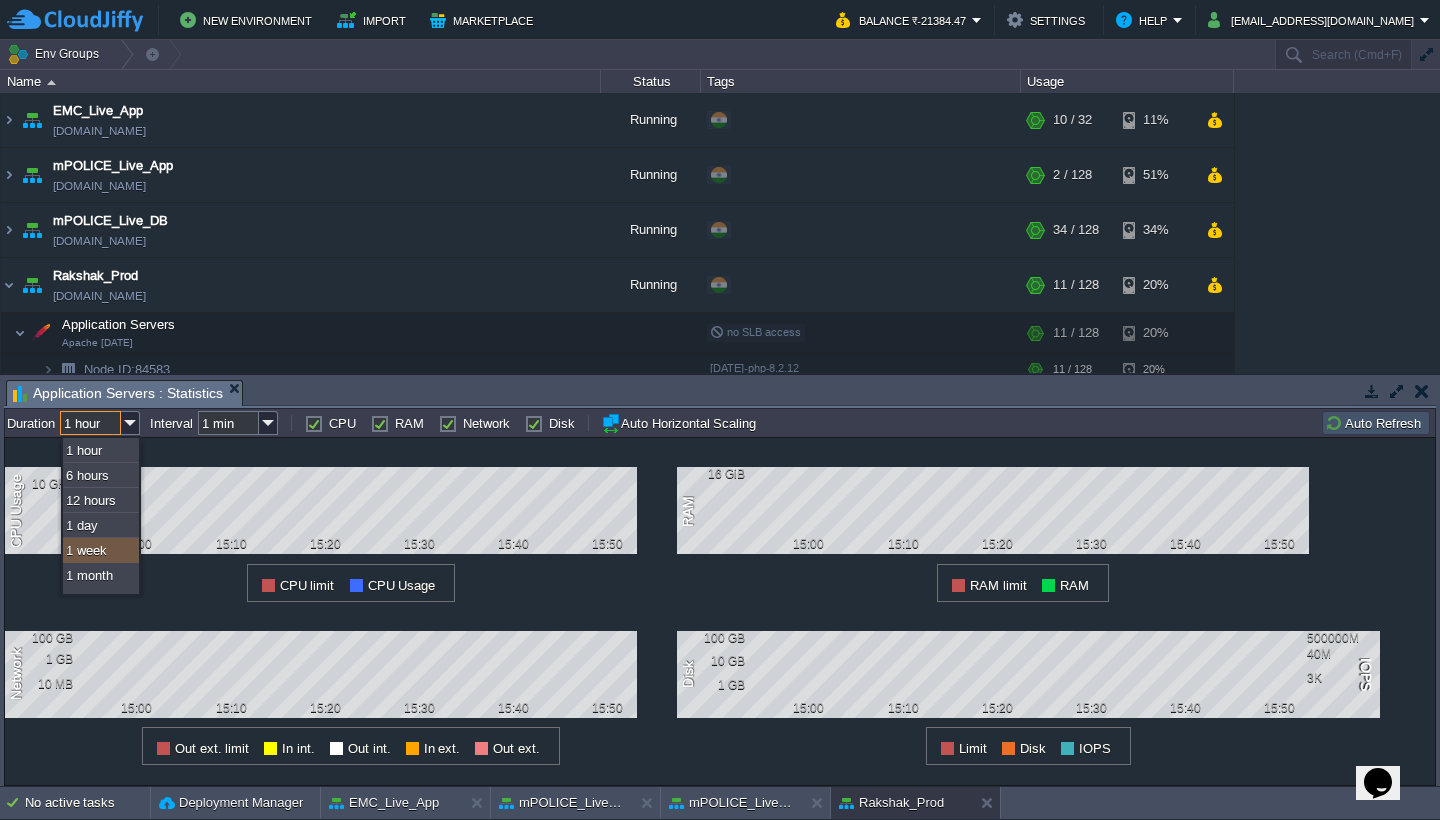 click on "1 week" at bounding box center [101, 550] 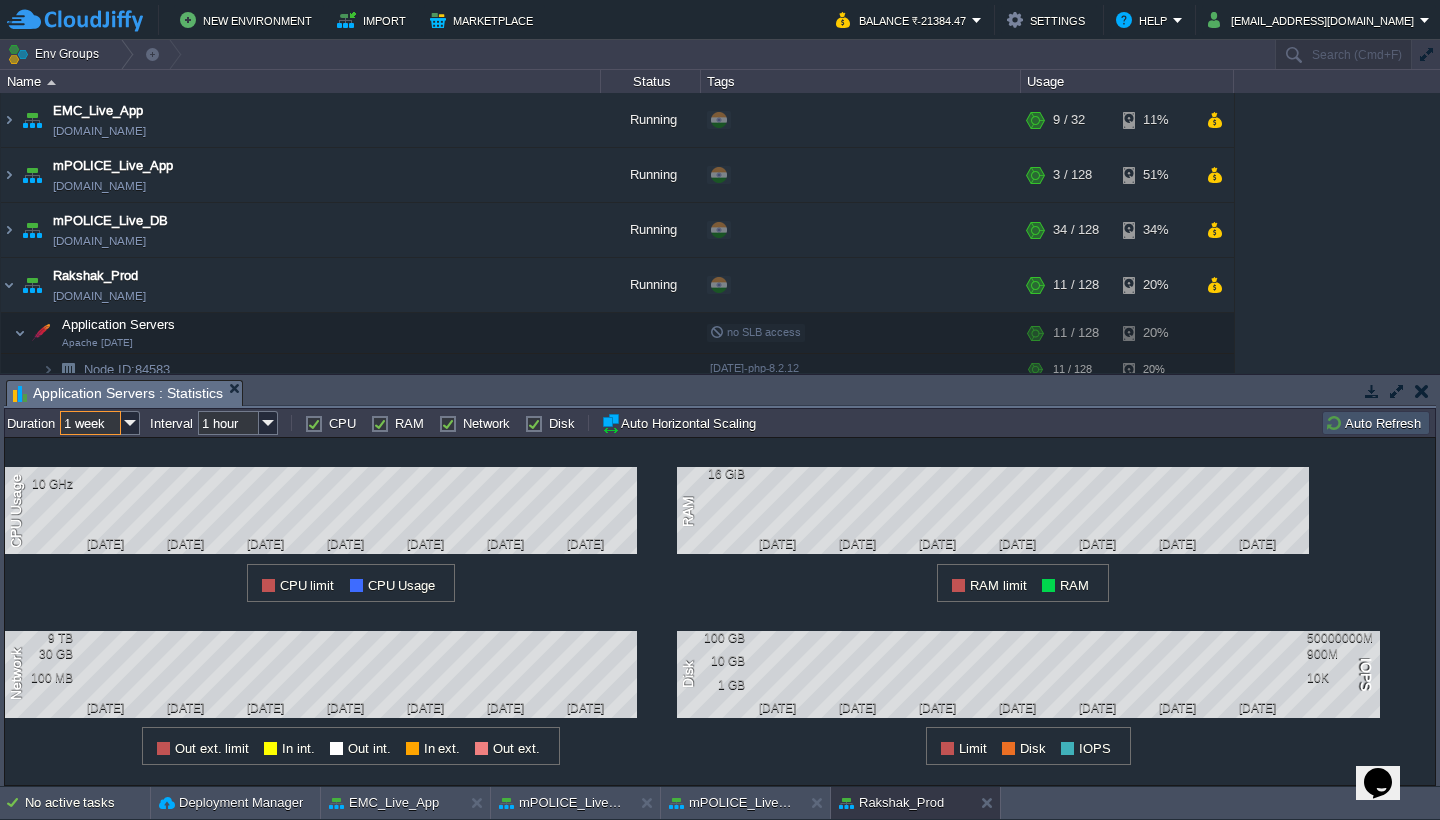 click at bounding box center [1422, 391] 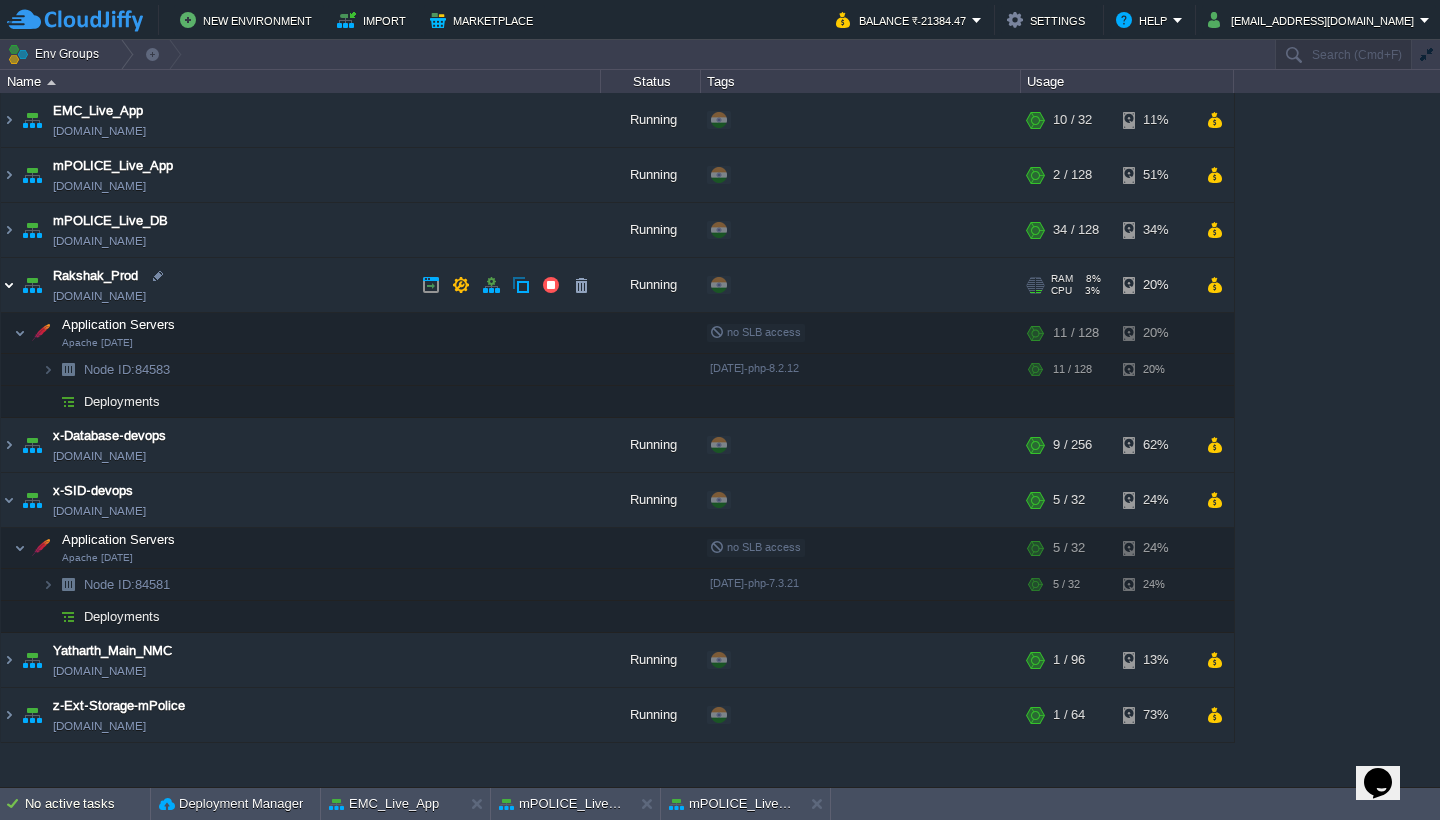 click at bounding box center [9, 285] 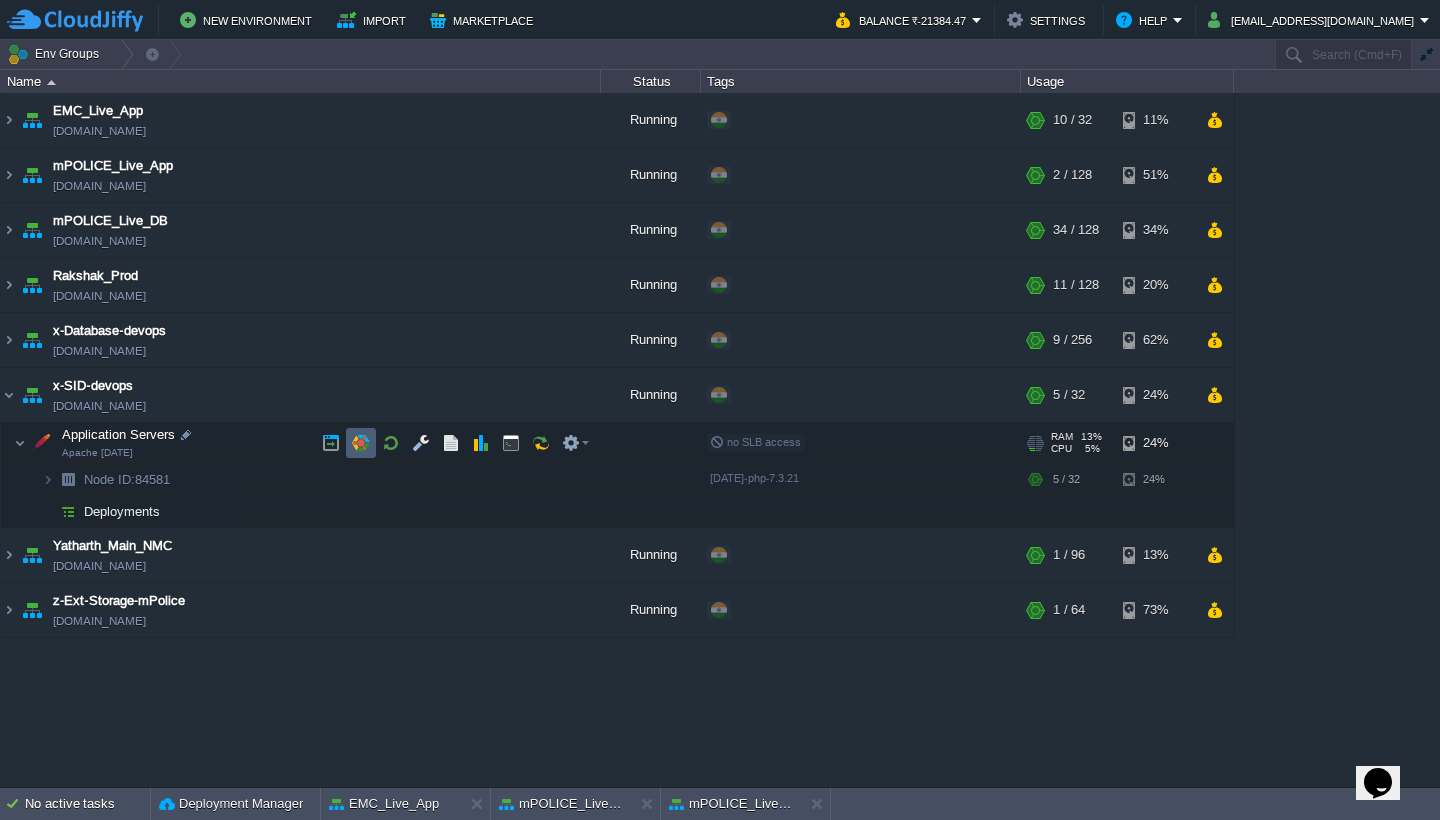click at bounding box center [361, 443] 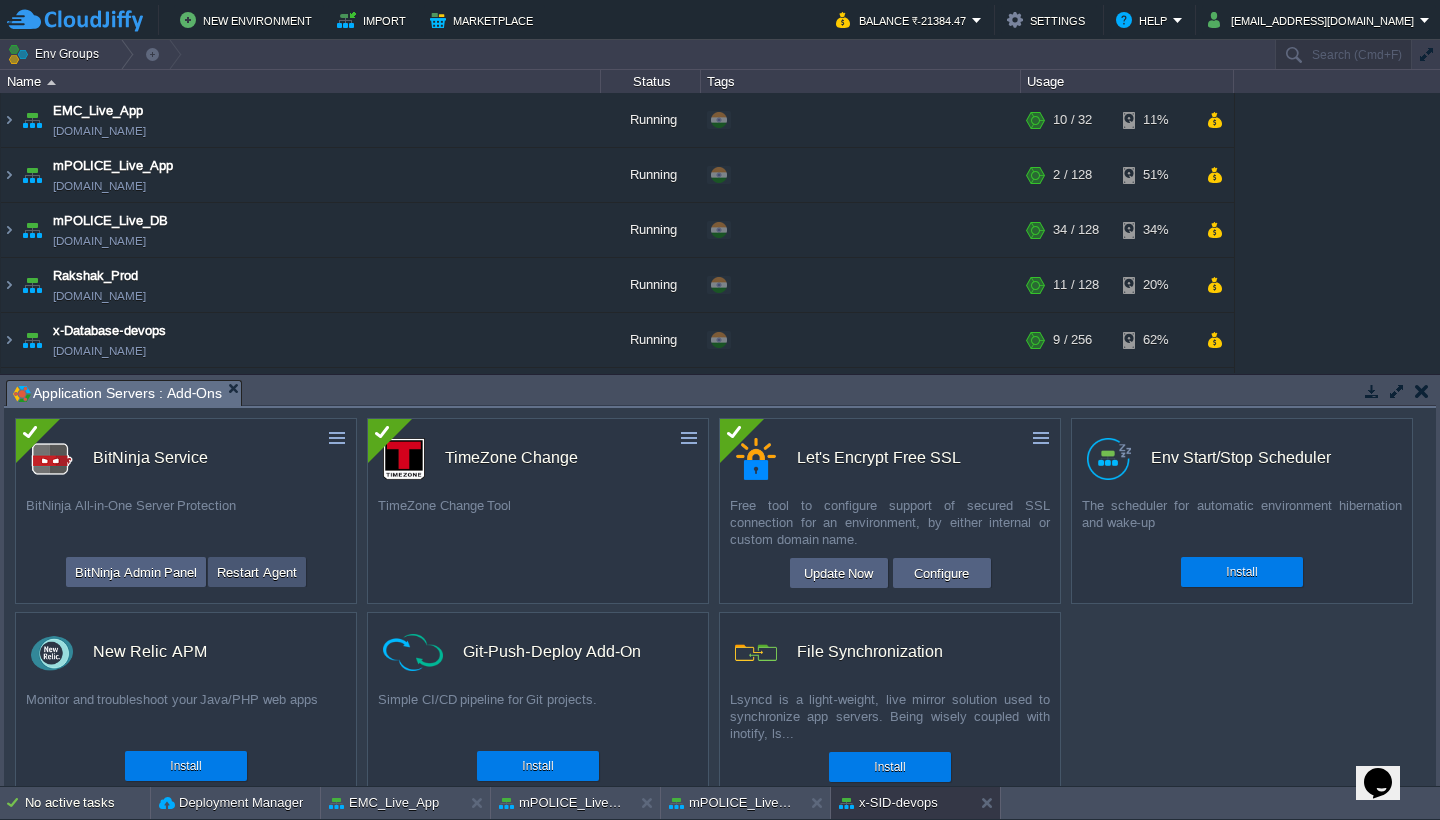 click on "Restart Agent" at bounding box center [257, 572] 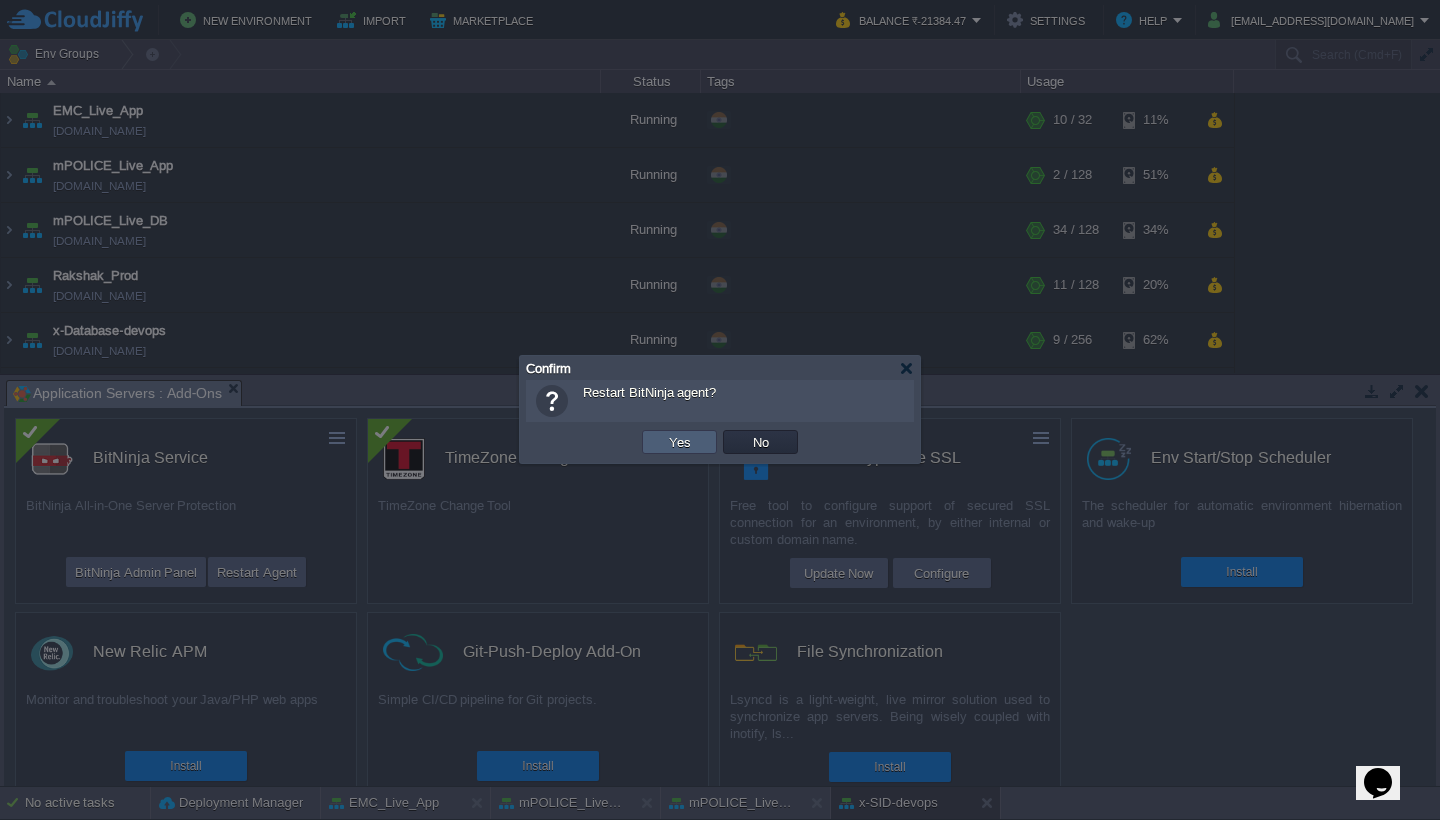 click on "Yes" at bounding box center (680, 442) 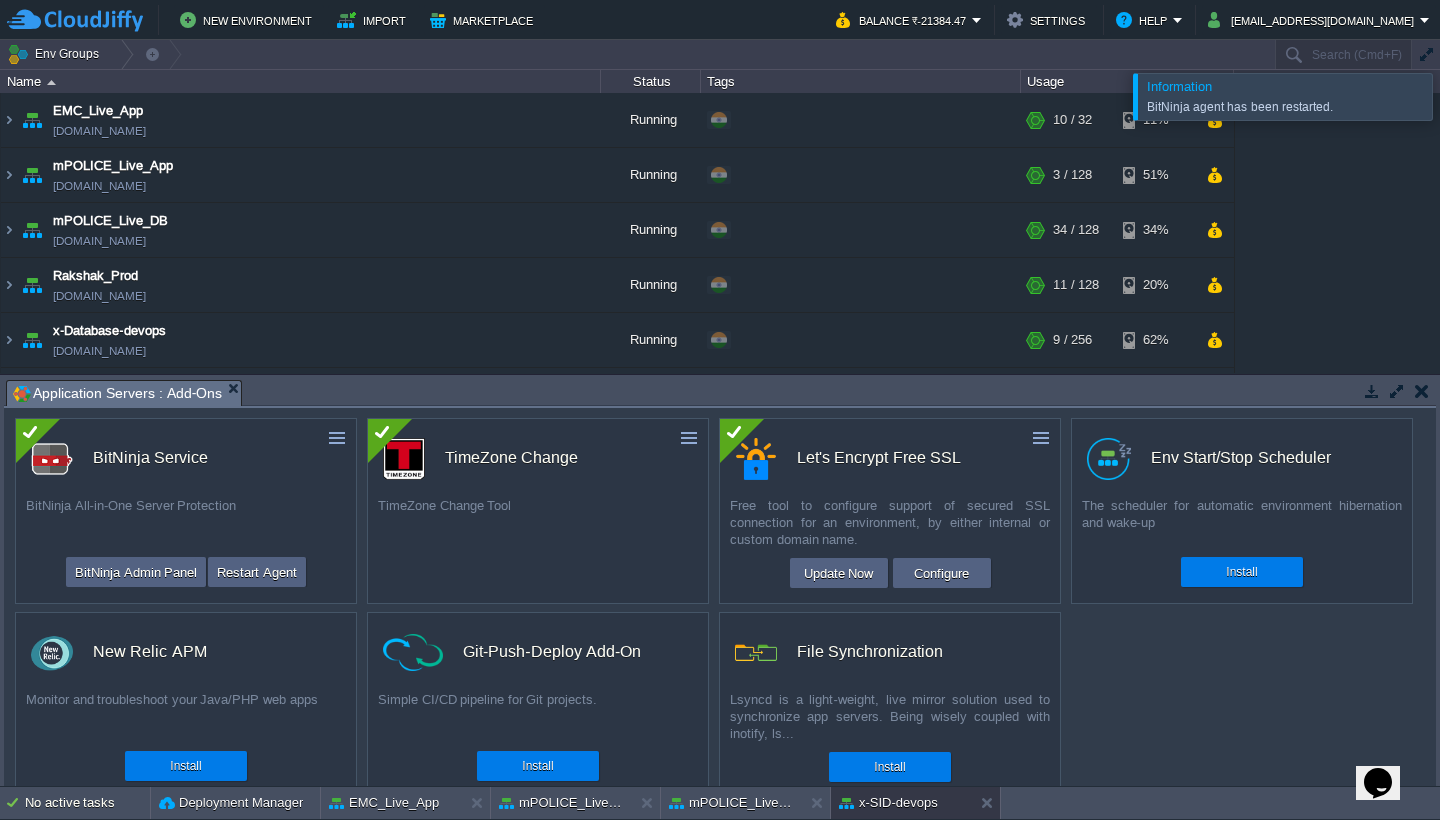 click at bounding box center [1422, 391] 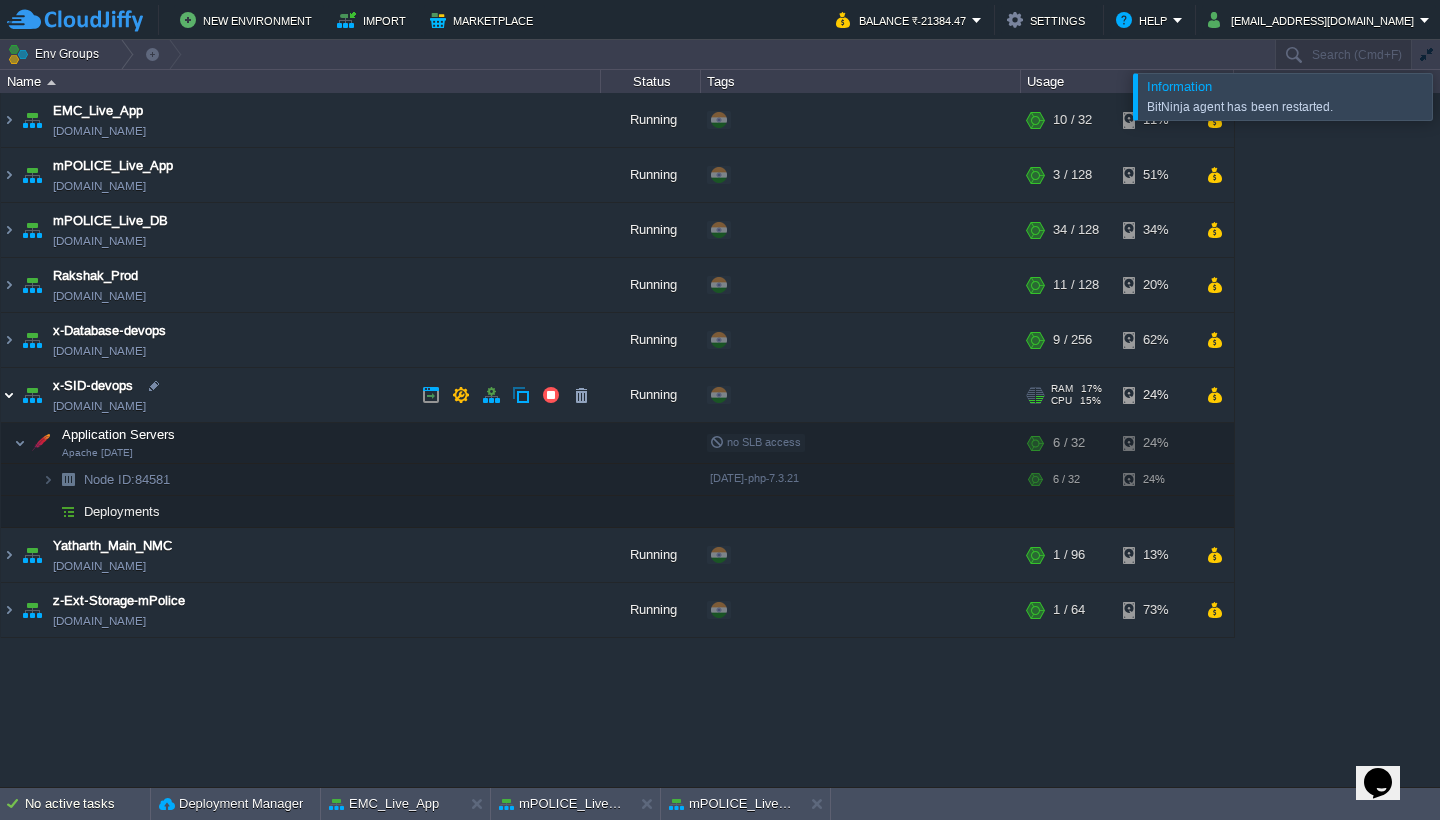 click at bounding box center [9, 395] 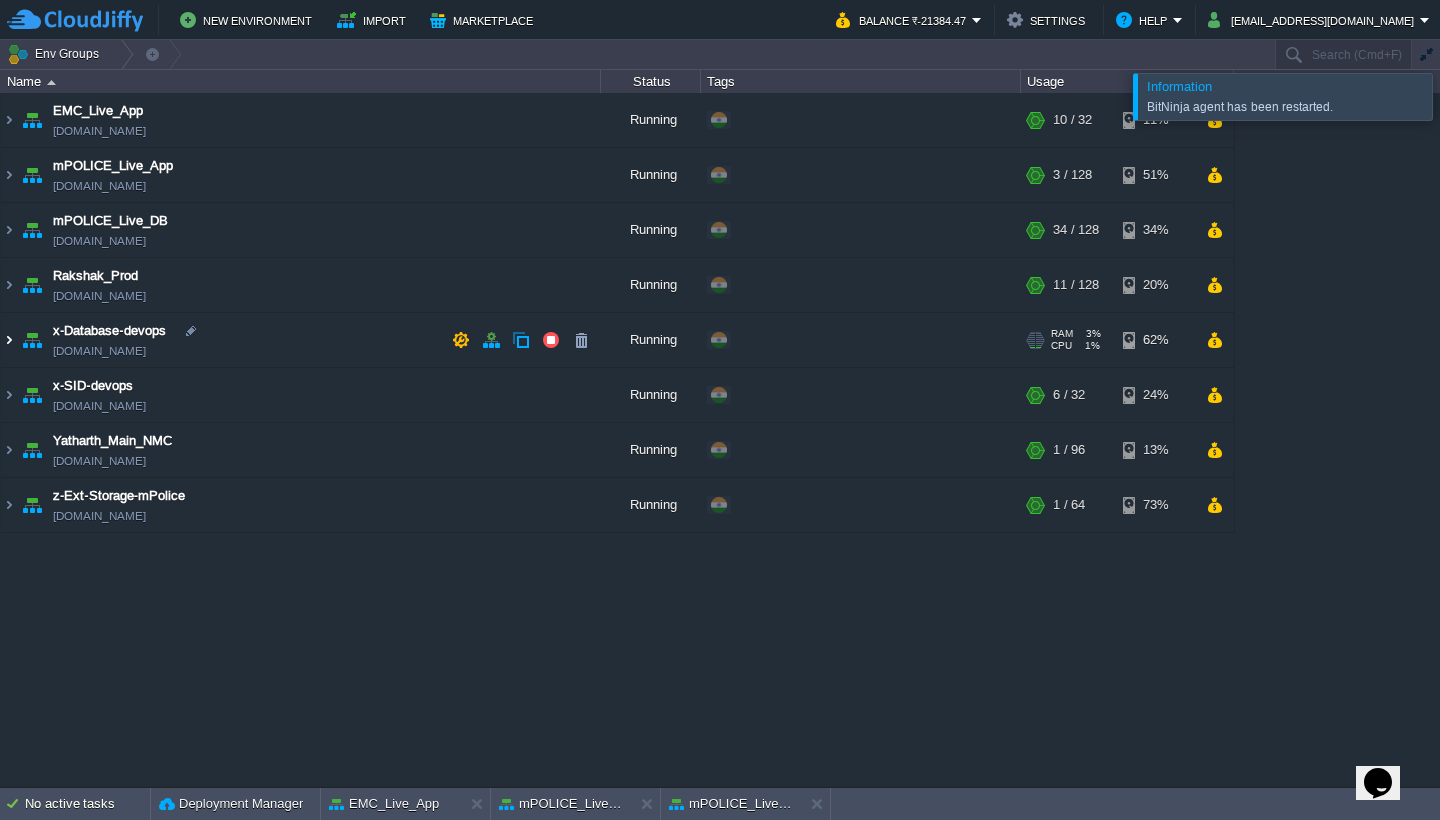 click at bounding box center [9, 340] 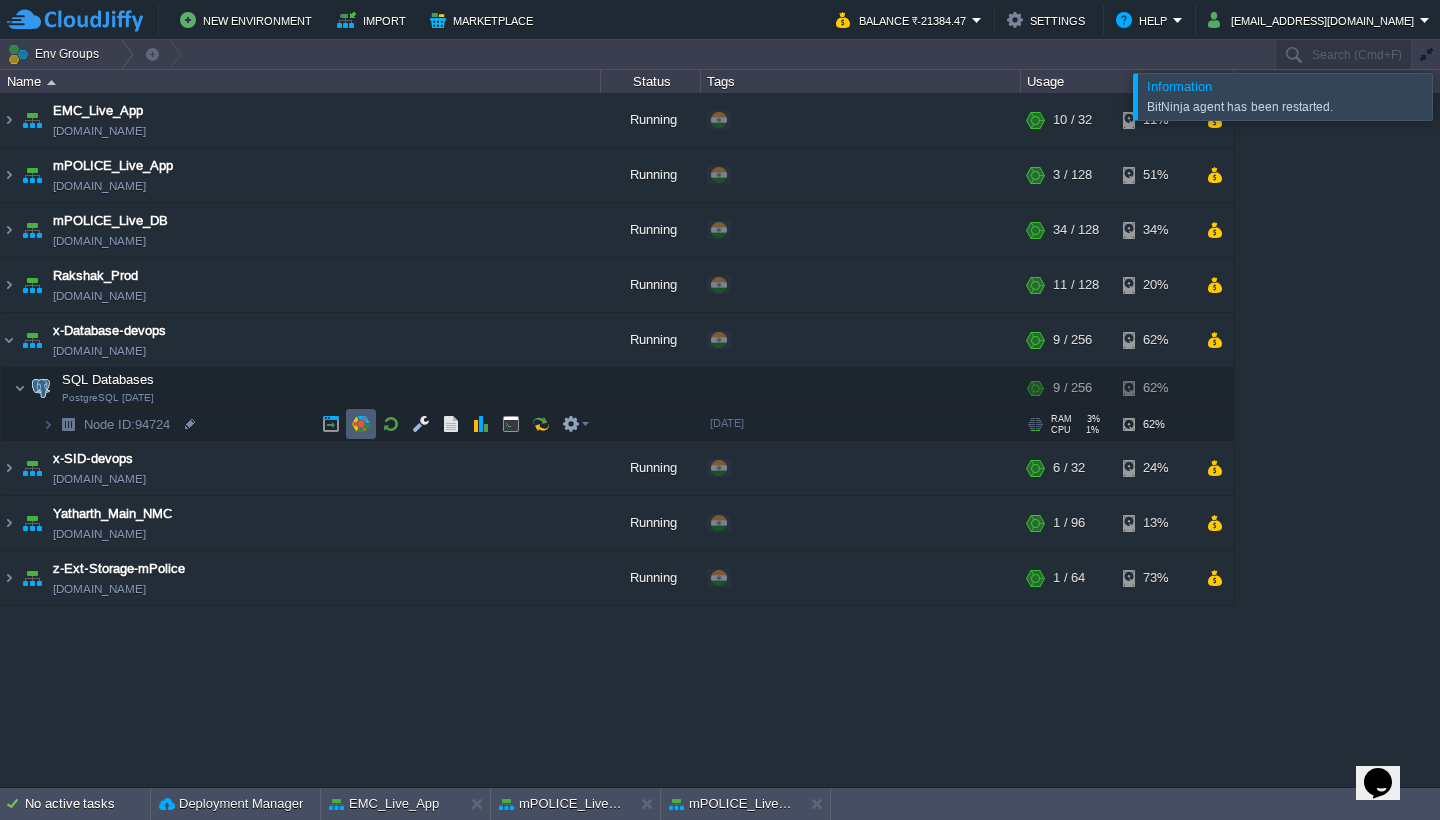 click at bounding box center [361, 424] 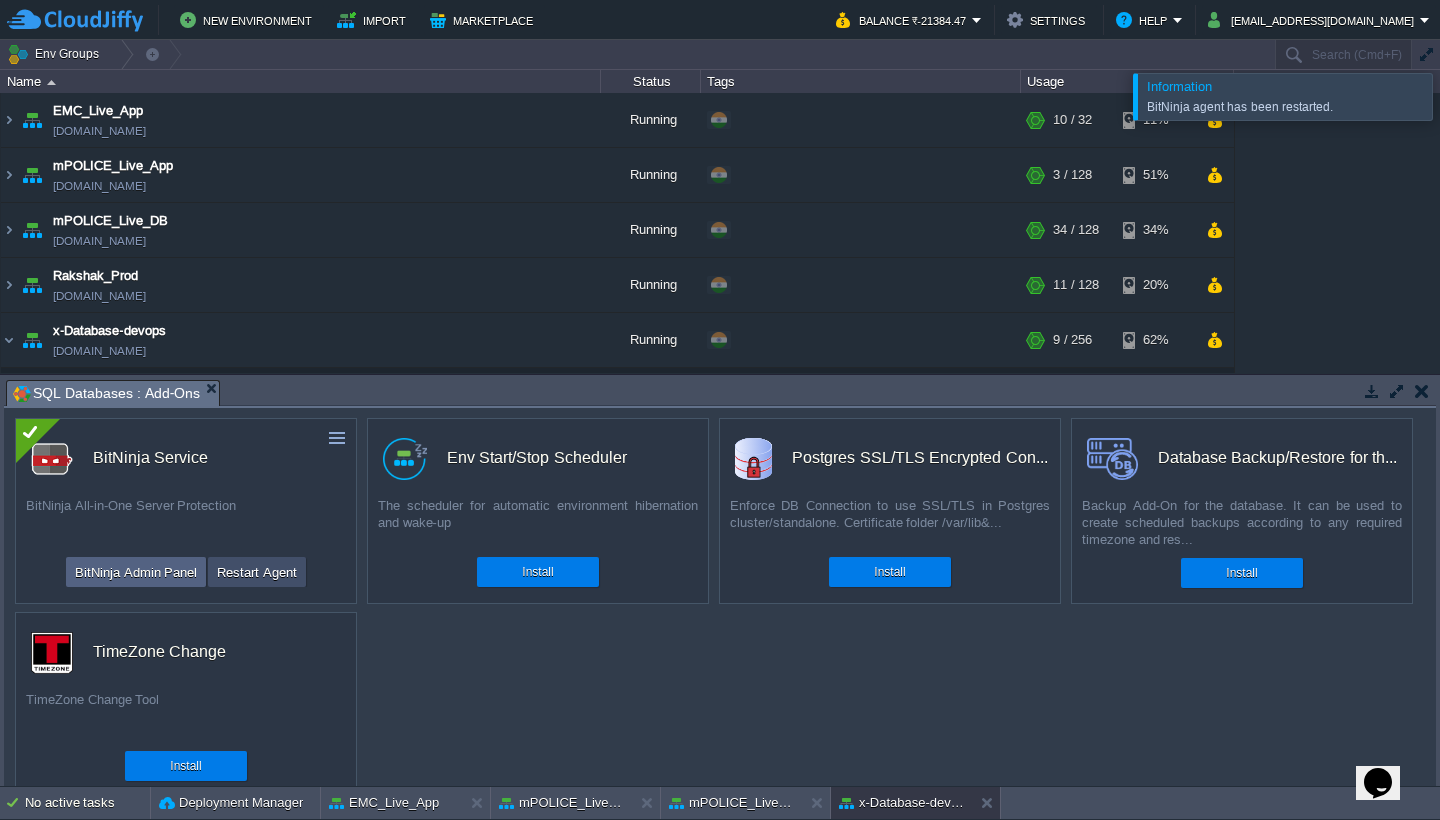 click on "Restart Agent" at bounding box center (257, 572) 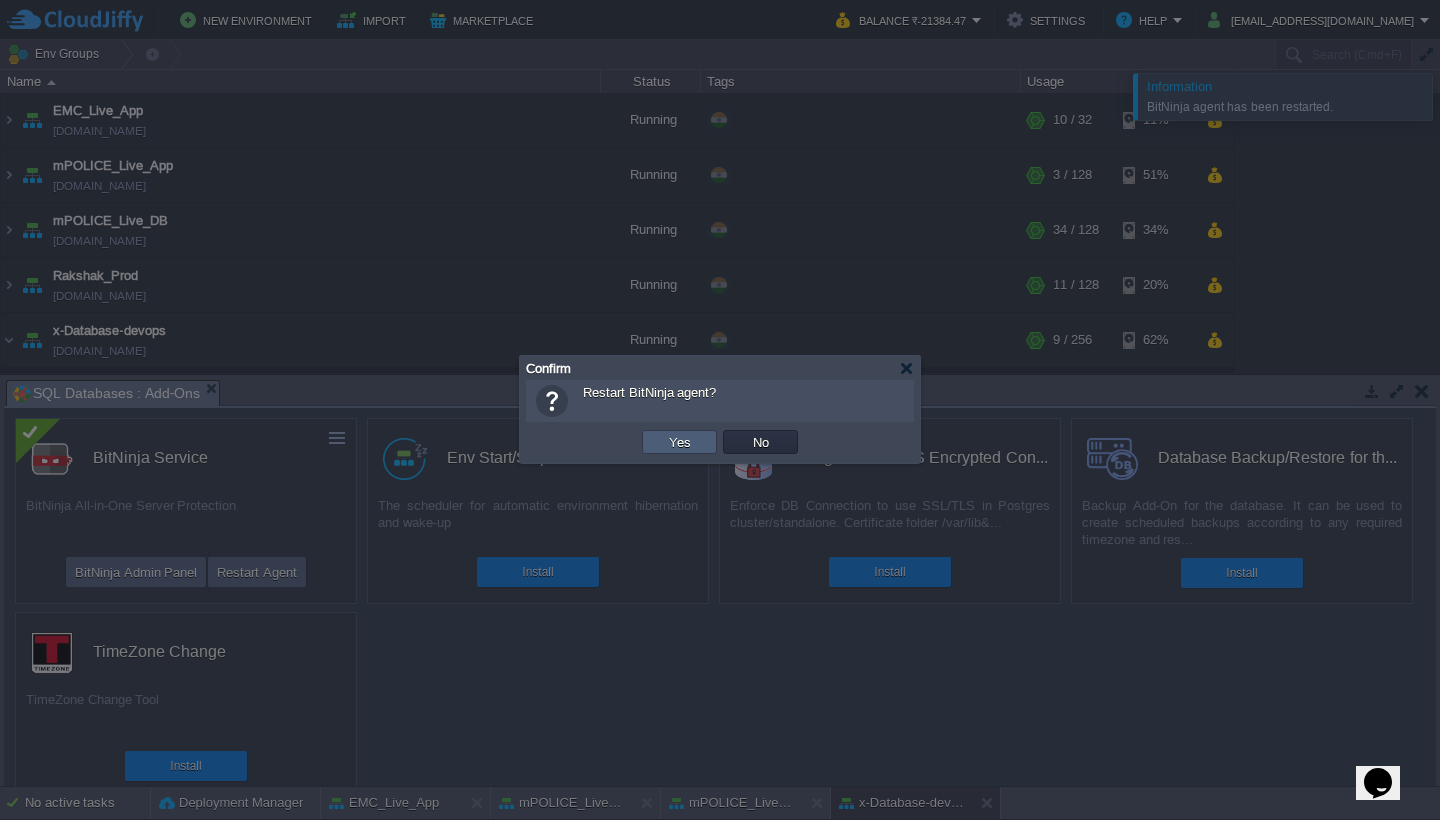 click on "Yes" at bounding box center (680, 442) 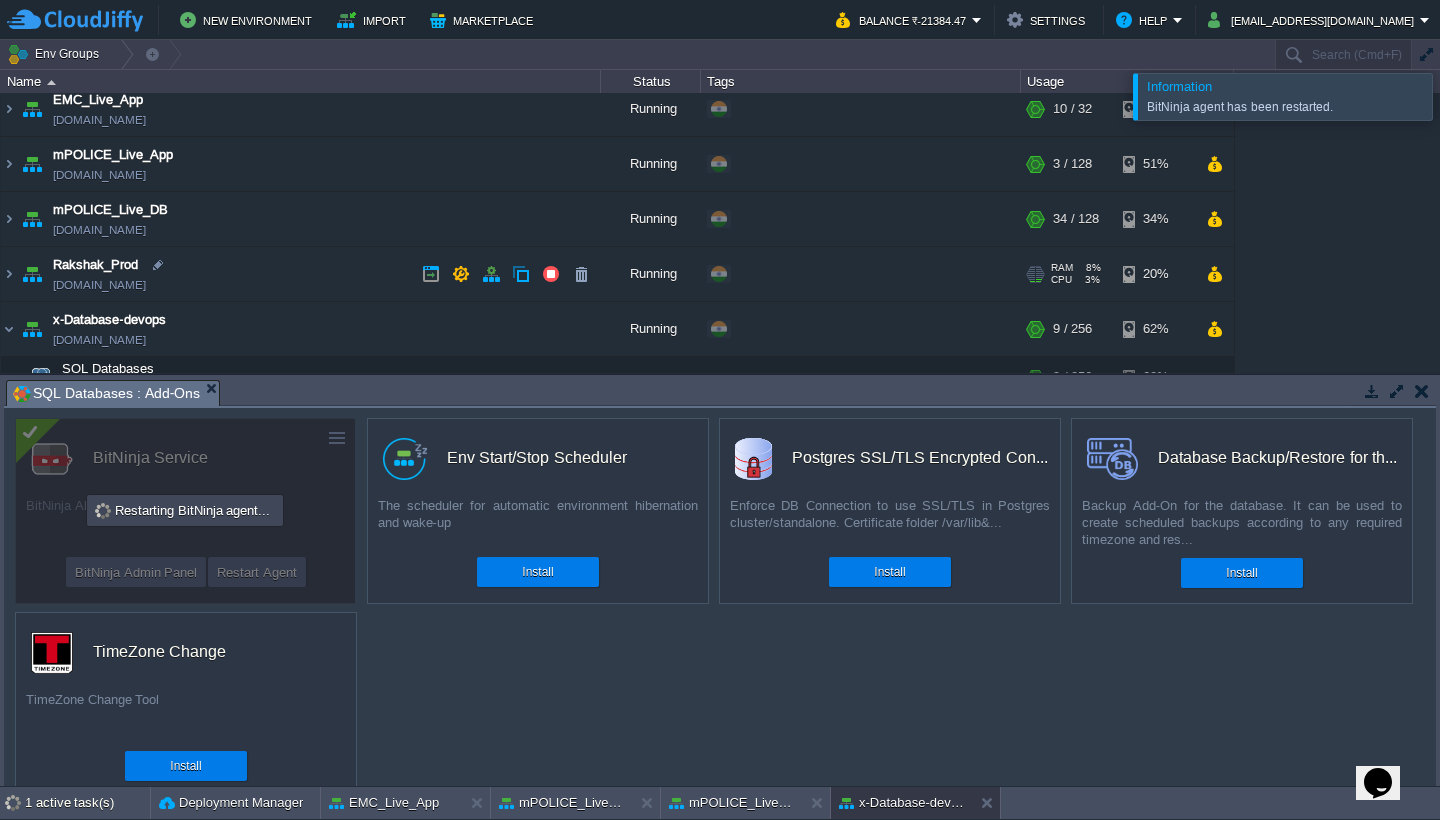 scroll, scrollTop: 8, scrollLeft: 0, axis: vertical 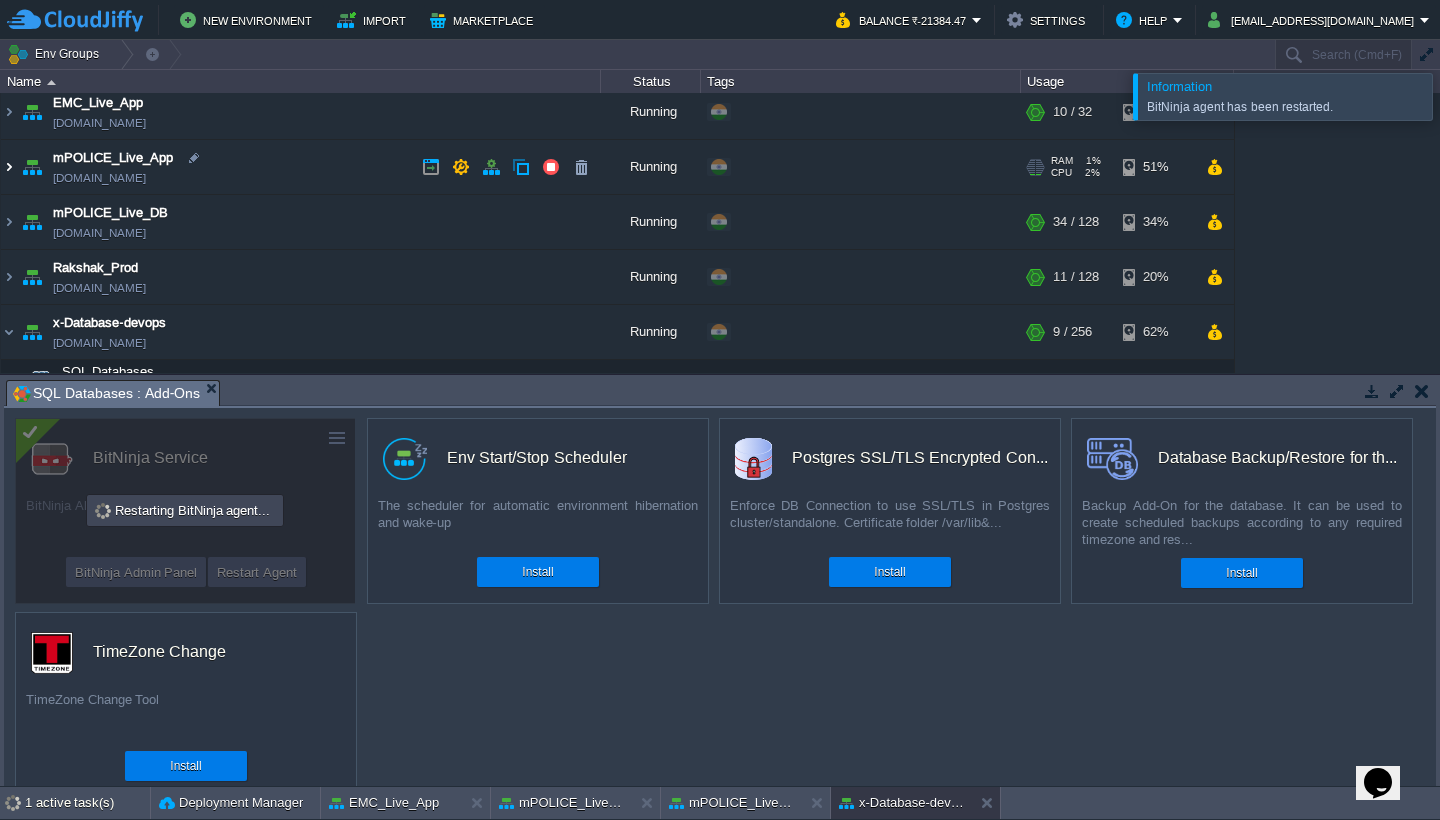 click at bounding box center [9, 167] 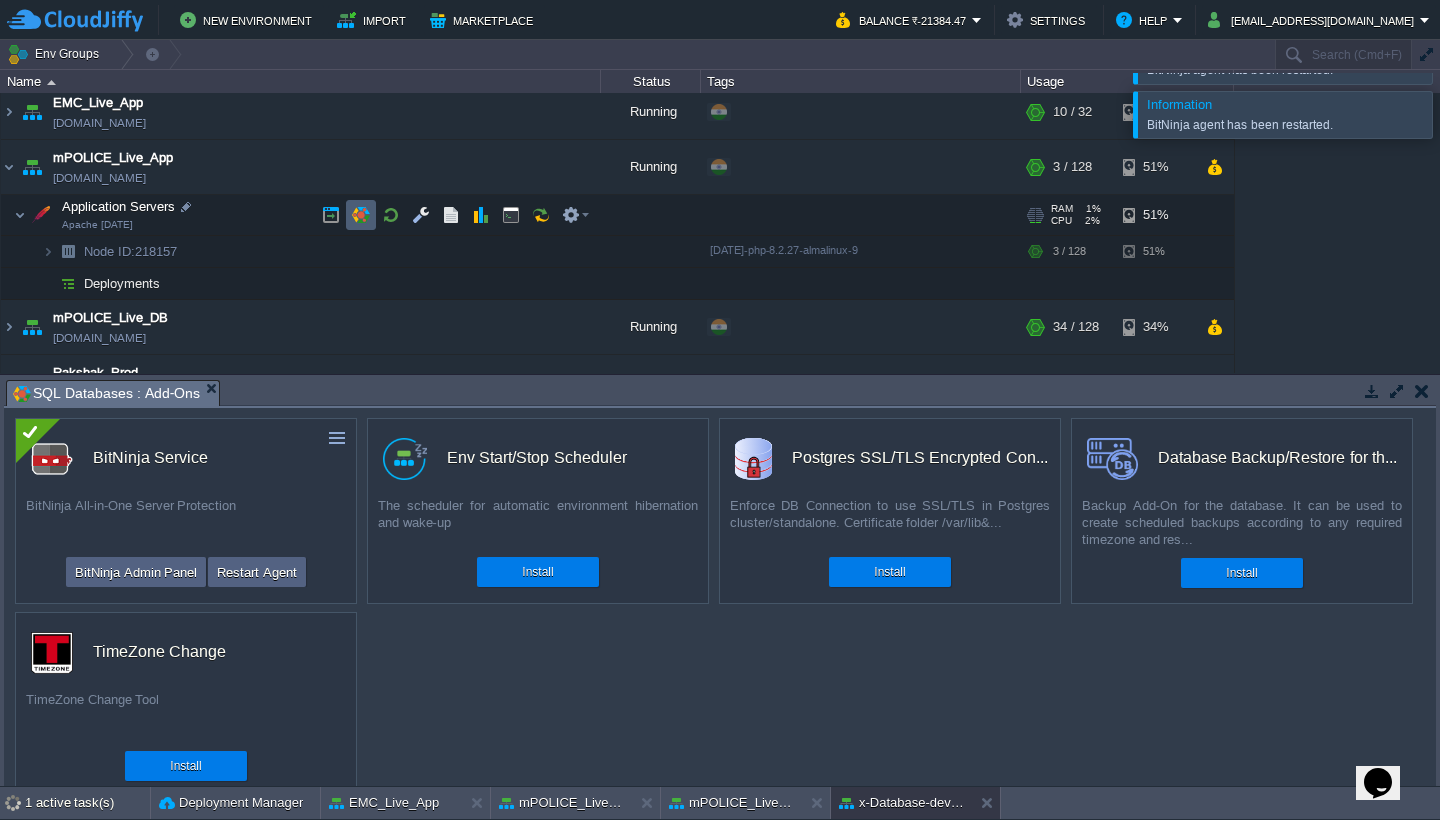 click at bounding box center [361, 215] 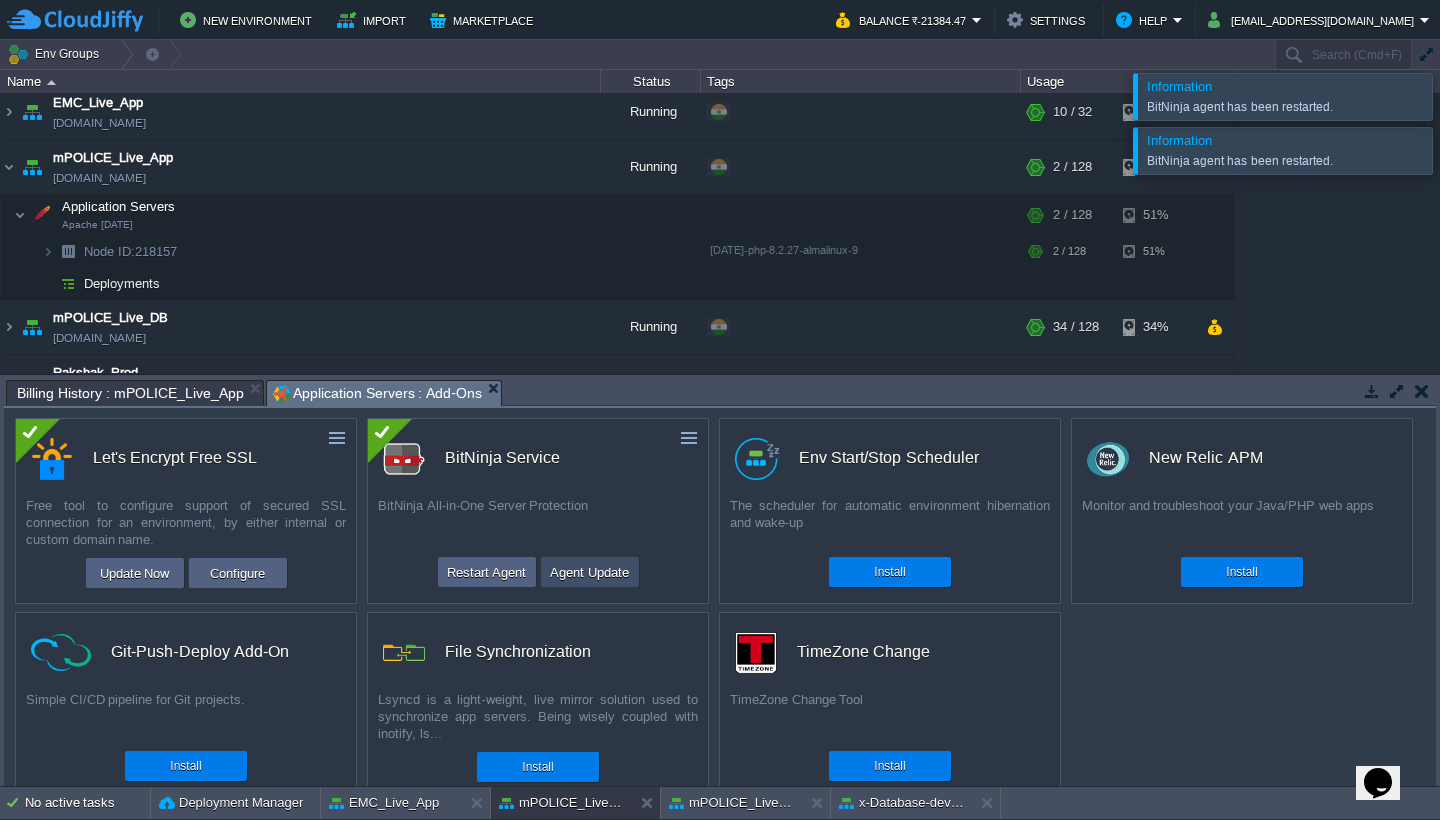 drag, startPoint x: 591, startPoint y: 576, endPoint x: 510, endPoint y: 568, distance: 81.394104 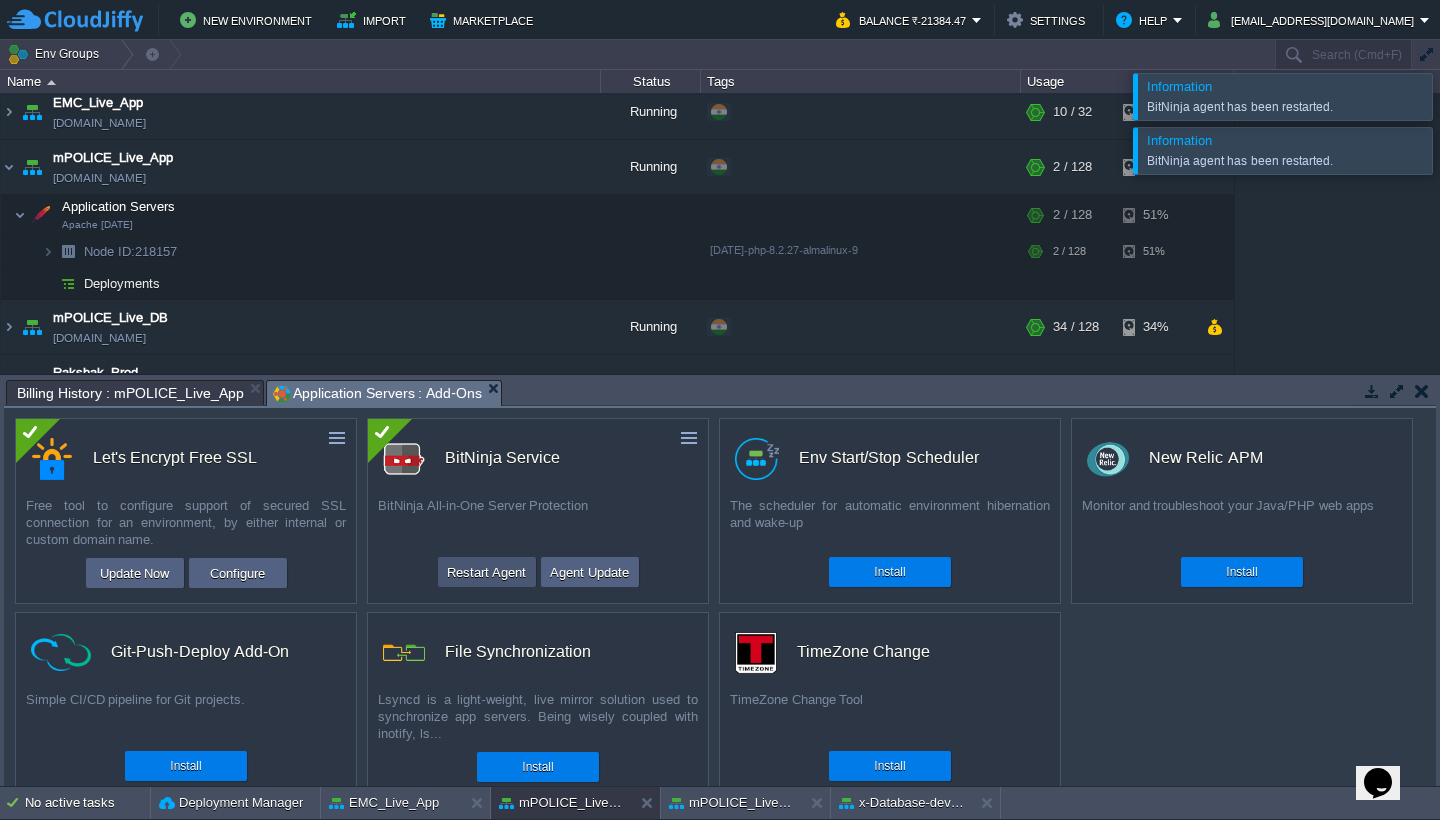 click on "Restart Agent" at bounding box center (487, 572) 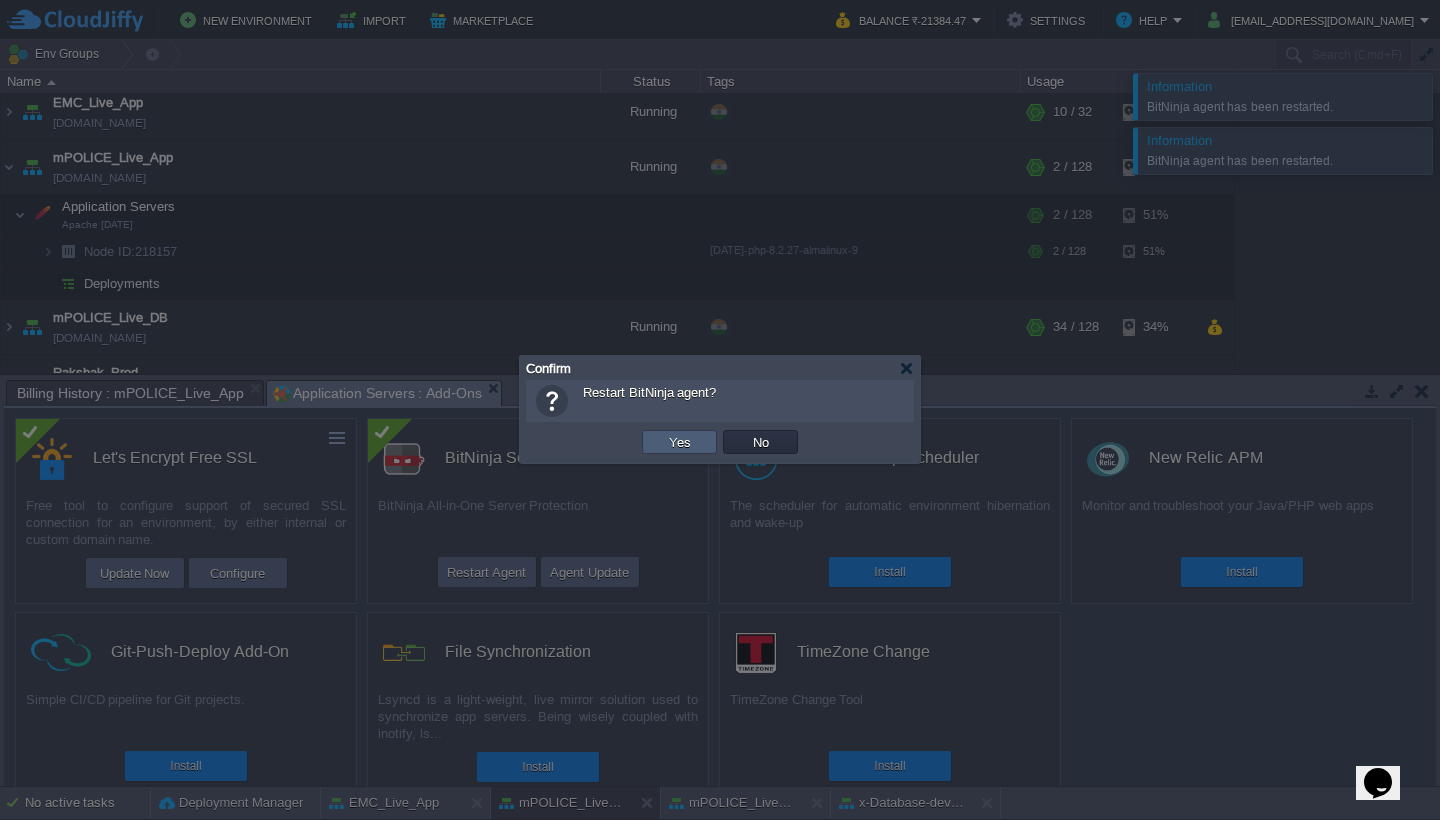 click on "Yes" at bounding box center [680, 442] 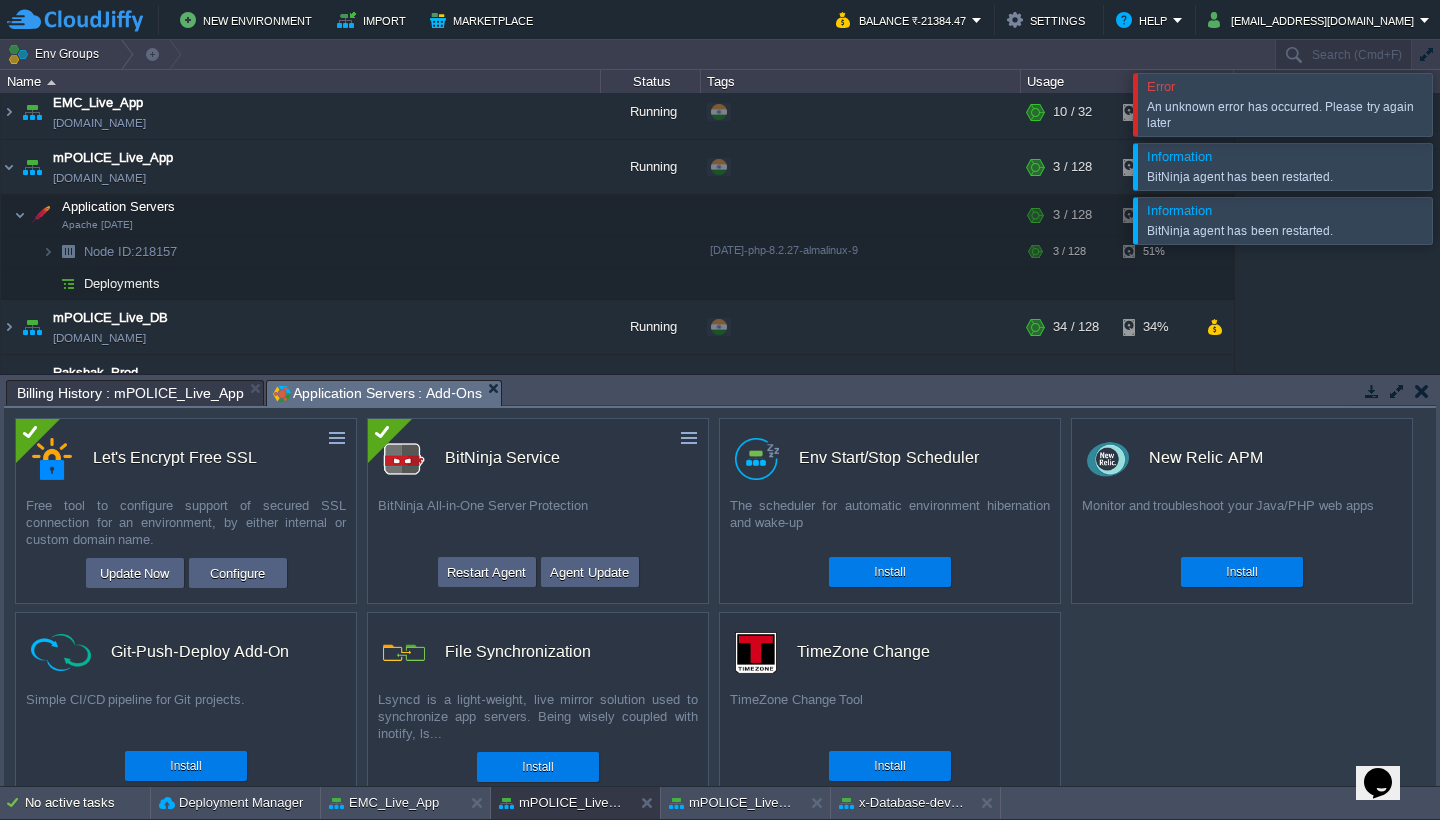 click on "Agent Update" at bounding box center (589, 572) 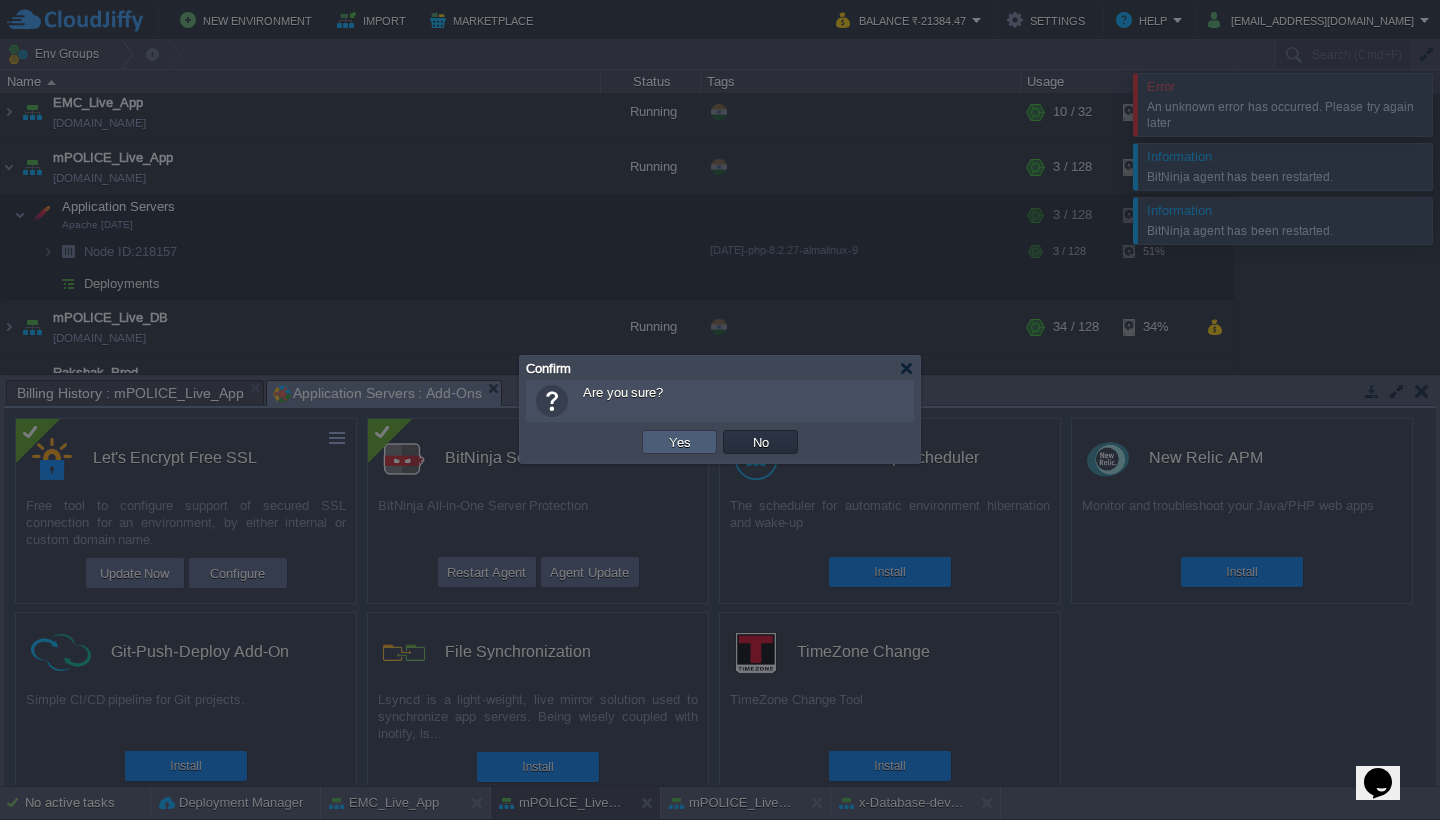 click on "Yes" at bounding box center (680, 442) 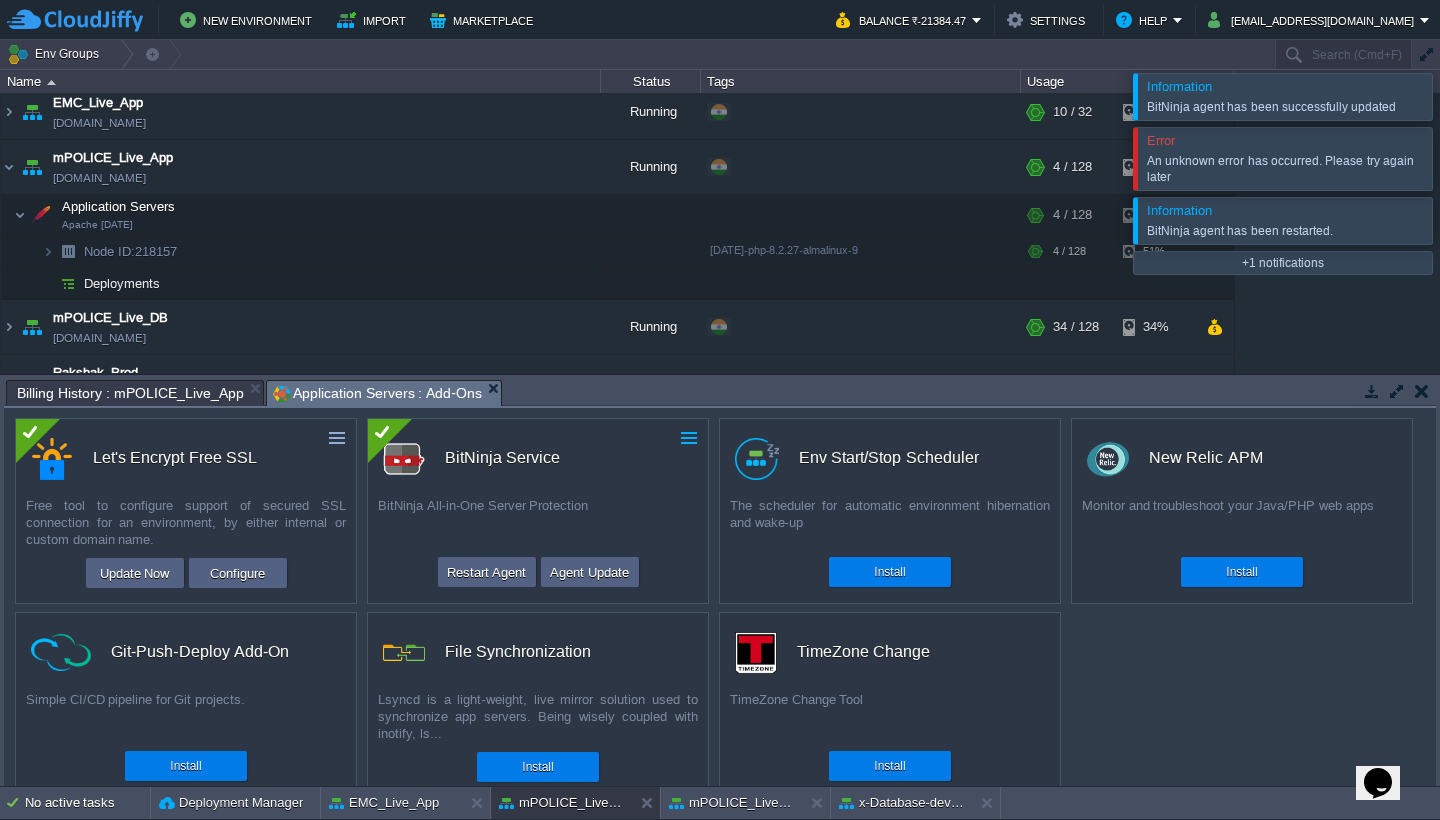click at bounding box center (689, 438) 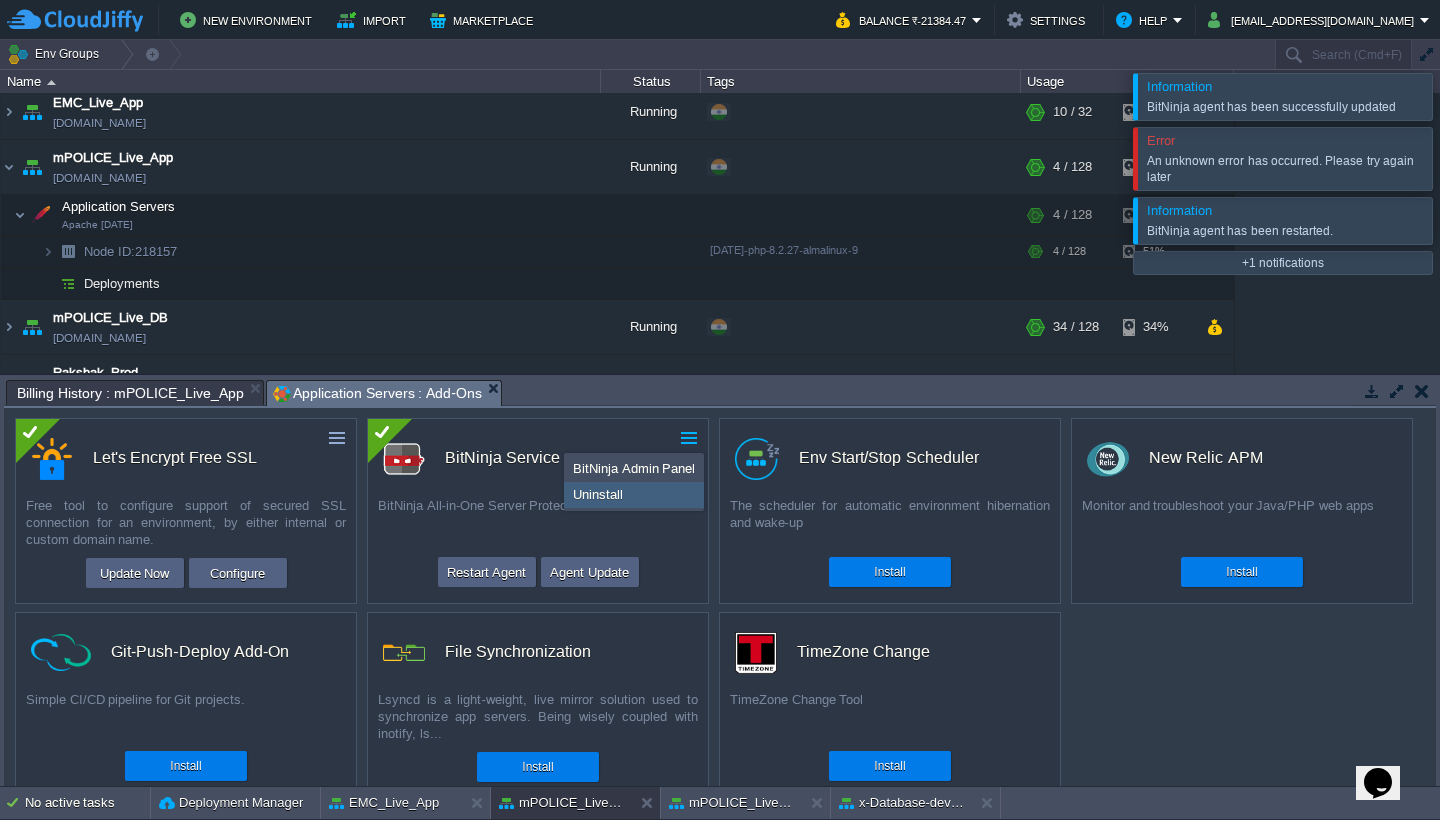click on "Uninstall" at bounding box center [634, 495] 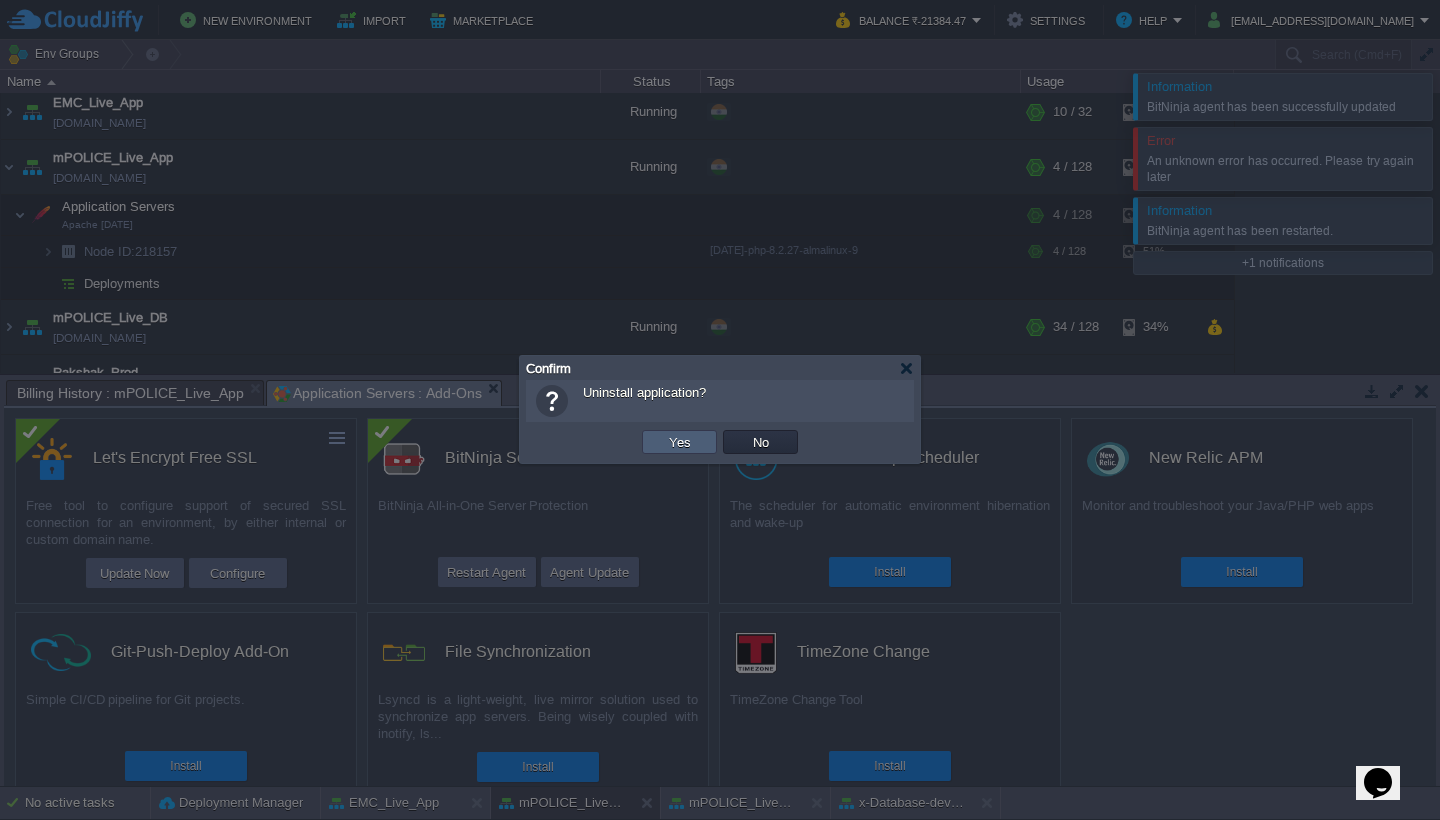 click on "Yes" at bounding box center (680, 442) 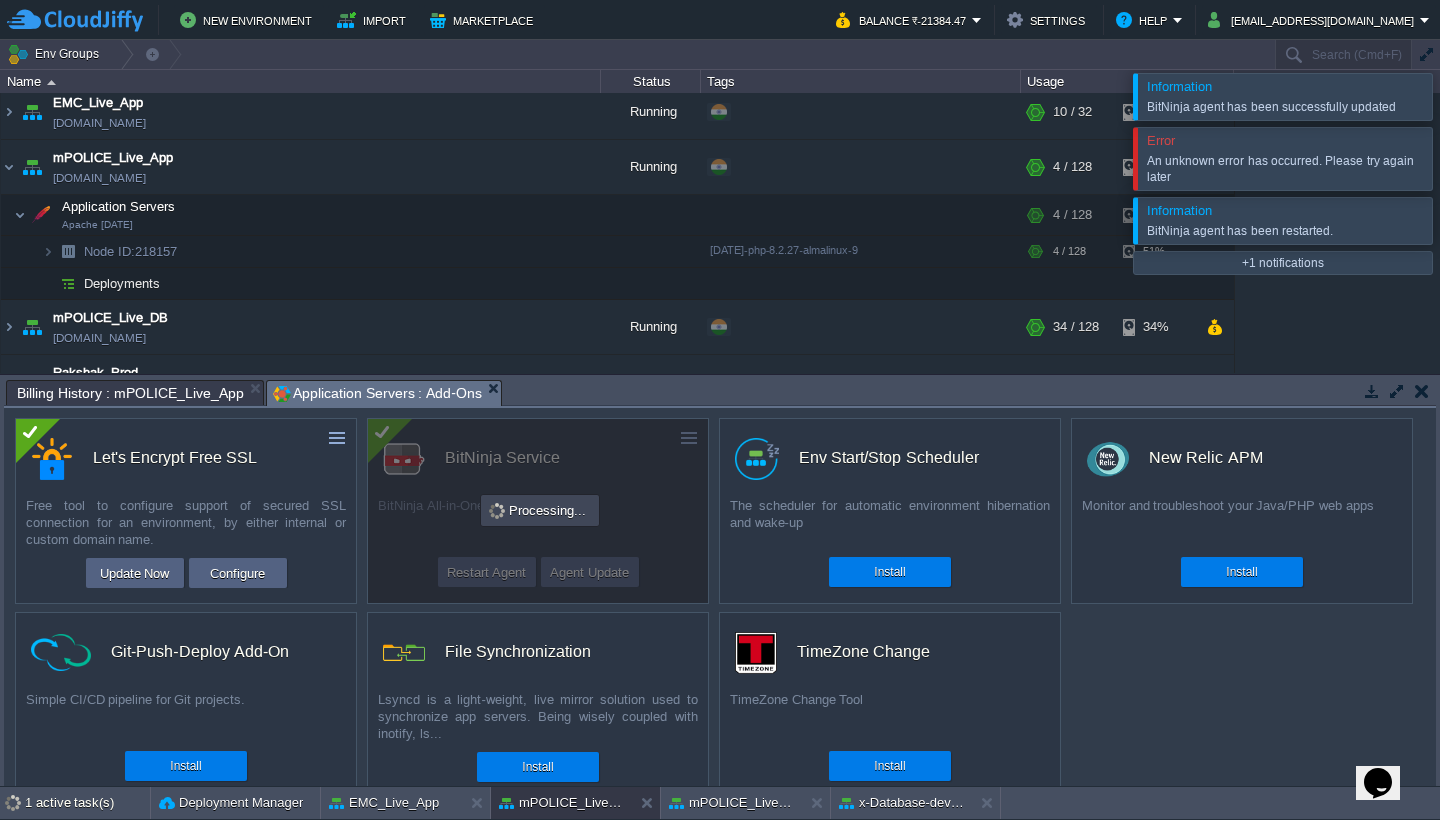 click at bounding box center (1464, 158) 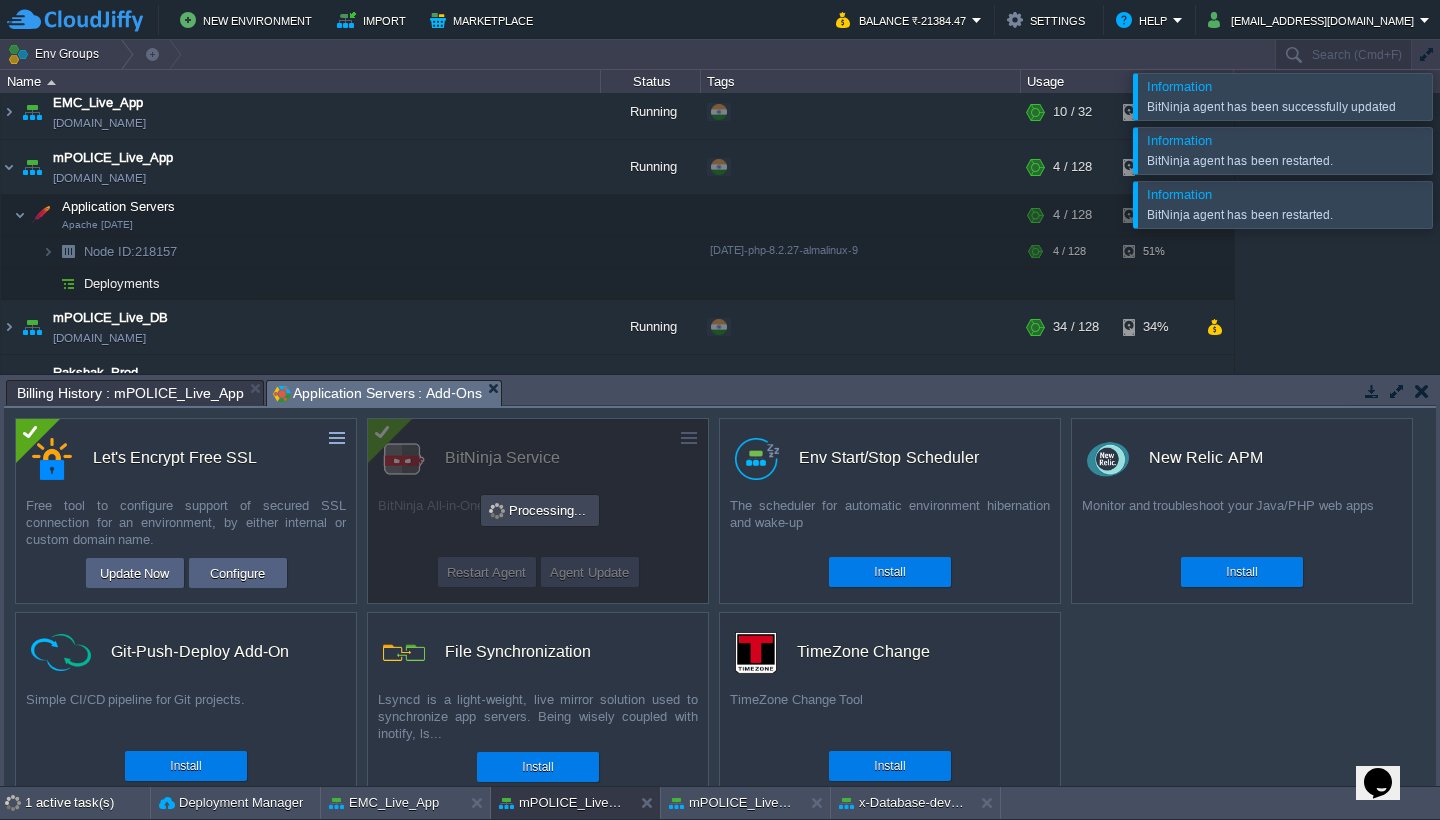 click at bounding box center (1464, 96) 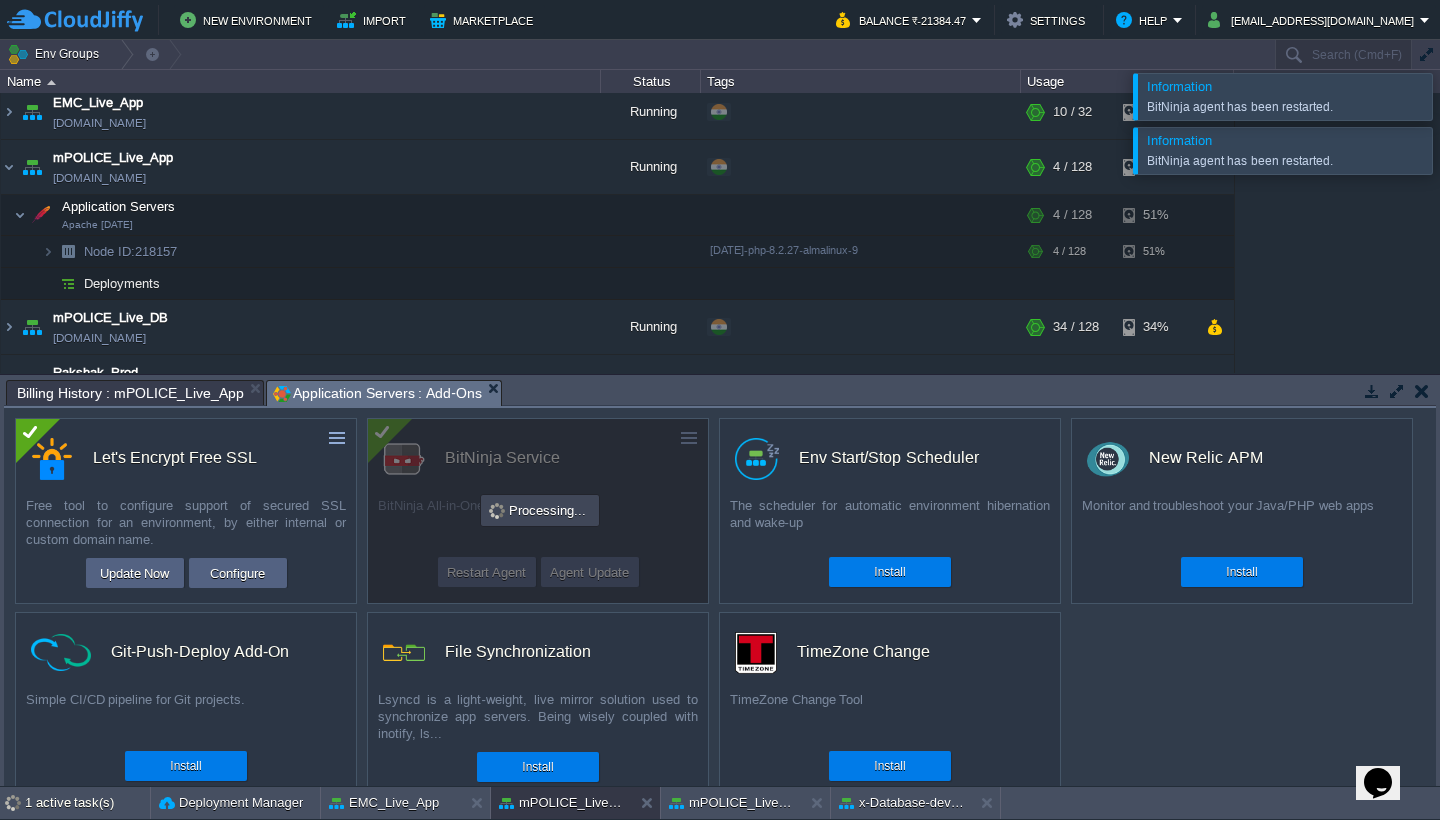 click at bounding box center (1464, 96) 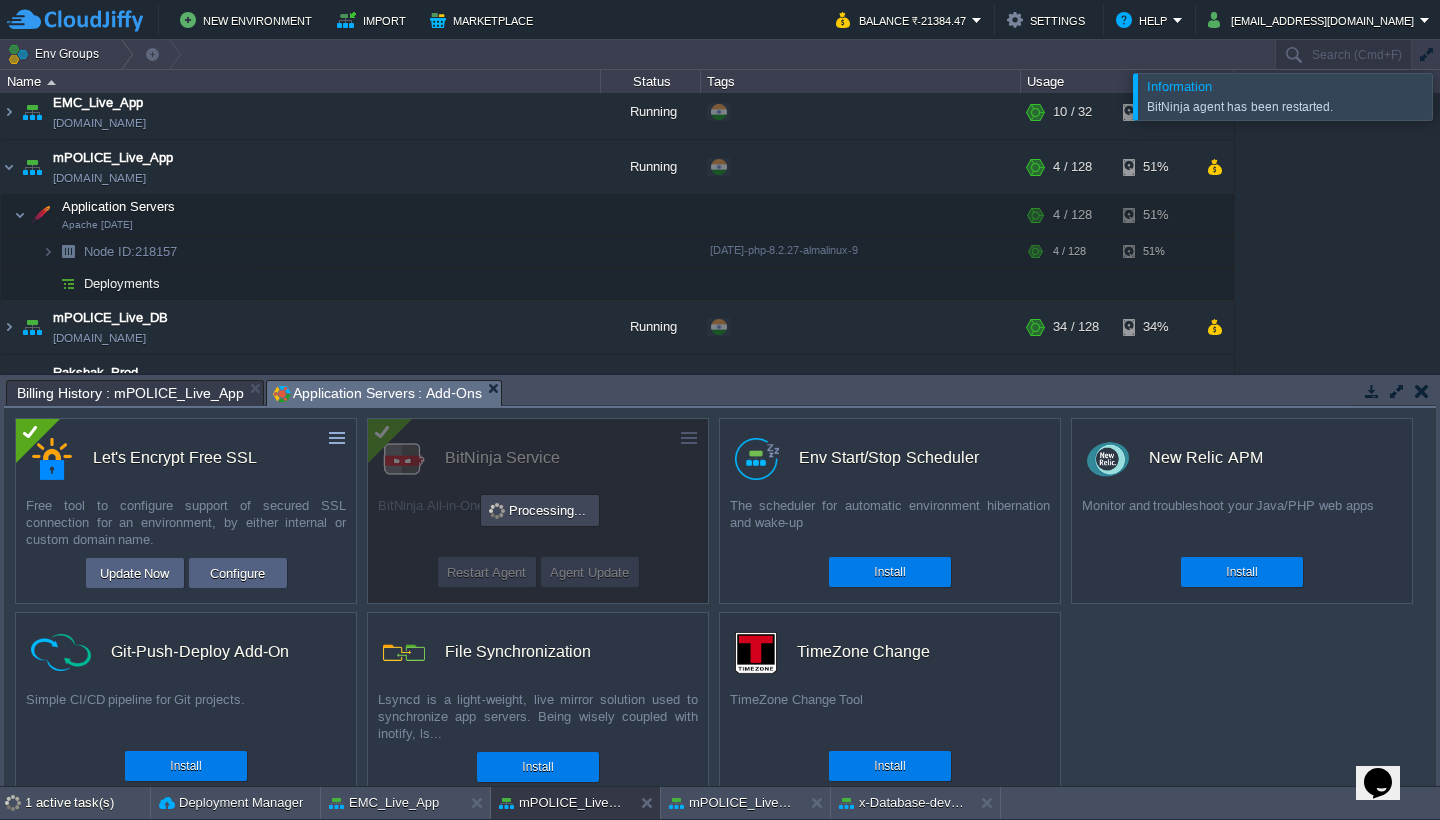 click at bounding box center (1464, 96) 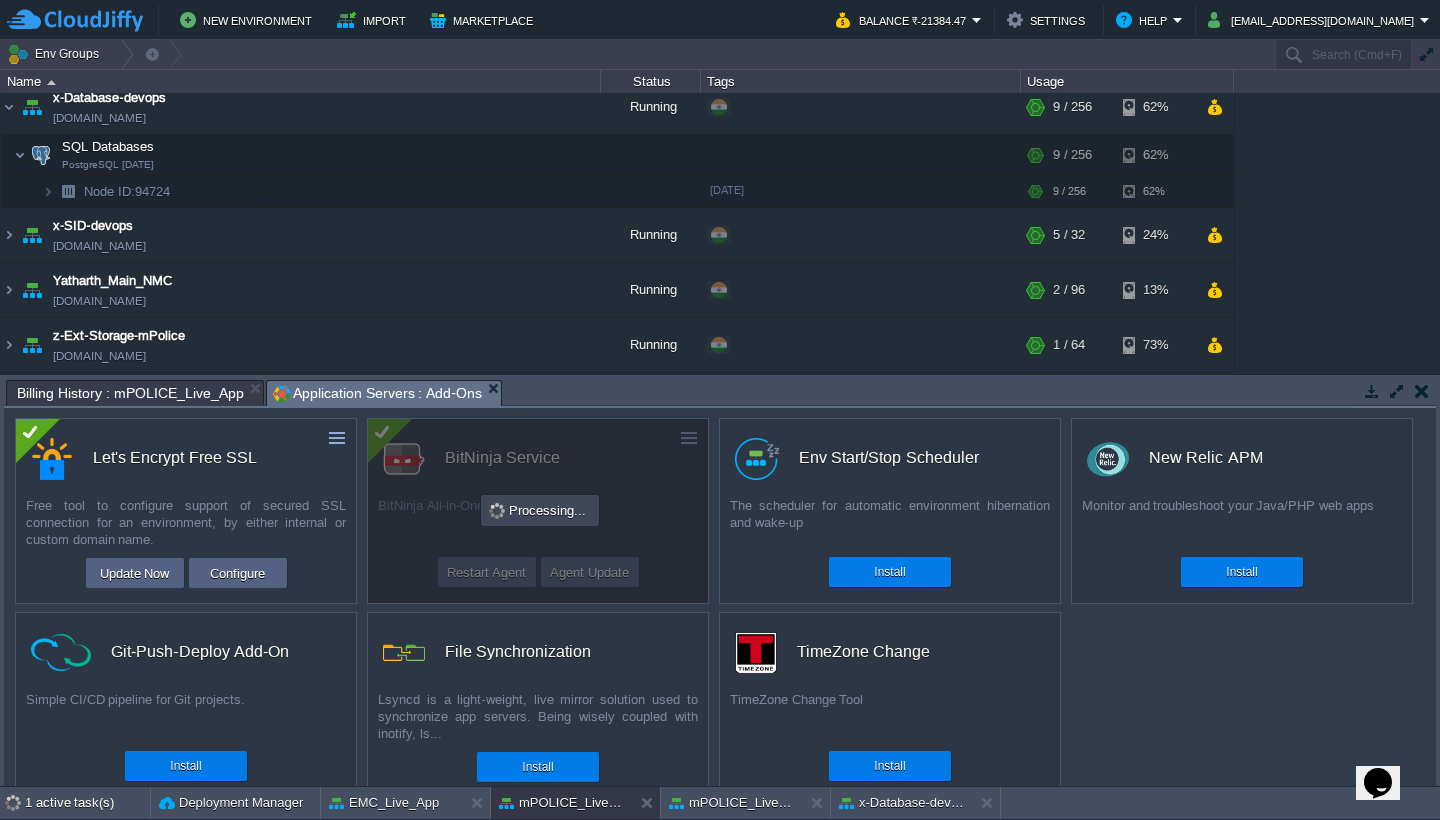 scroll, scrollTop: 338, scrollLeft: 0, axis: vertical 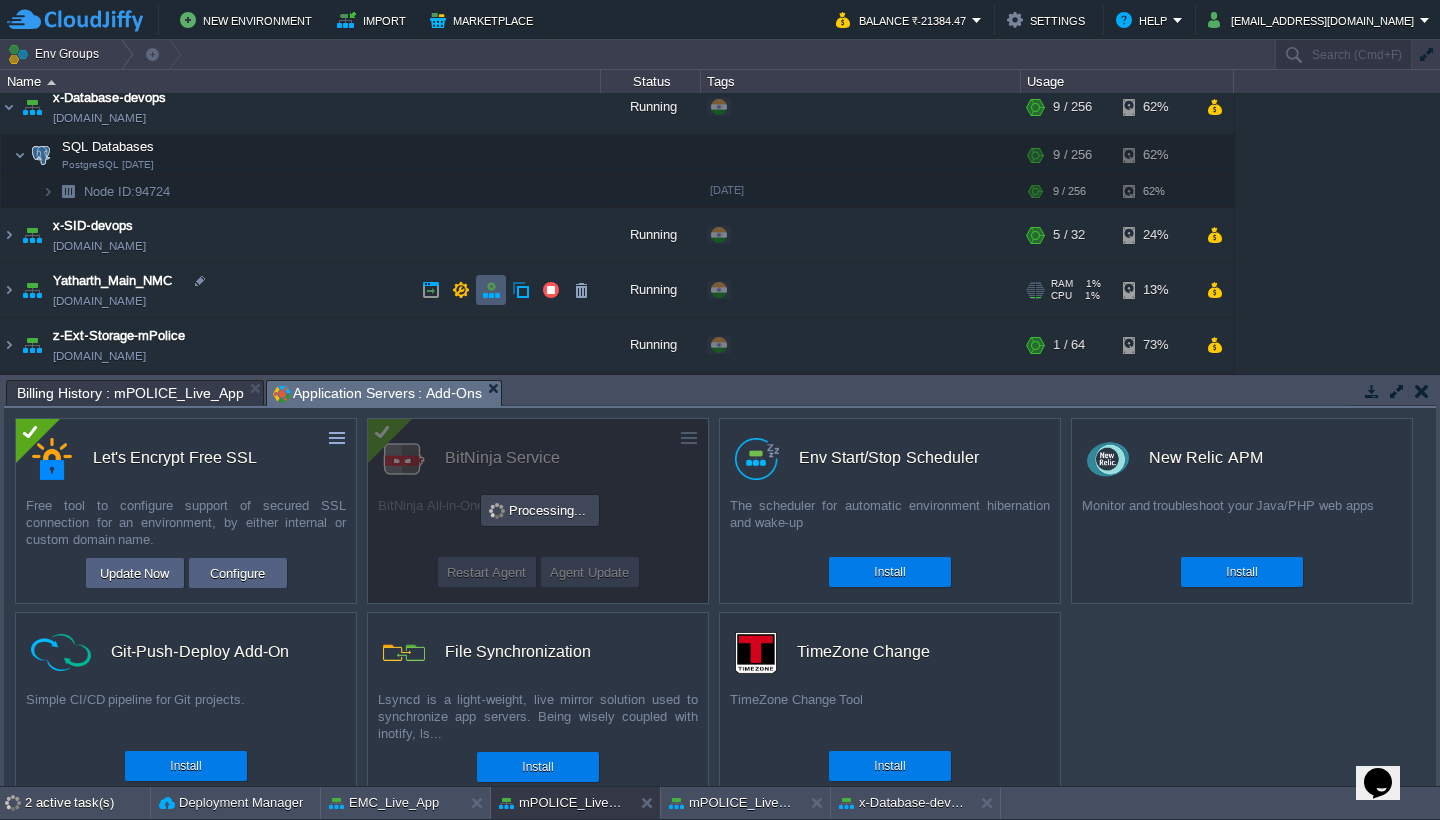 click at bounding box center [491, 290] 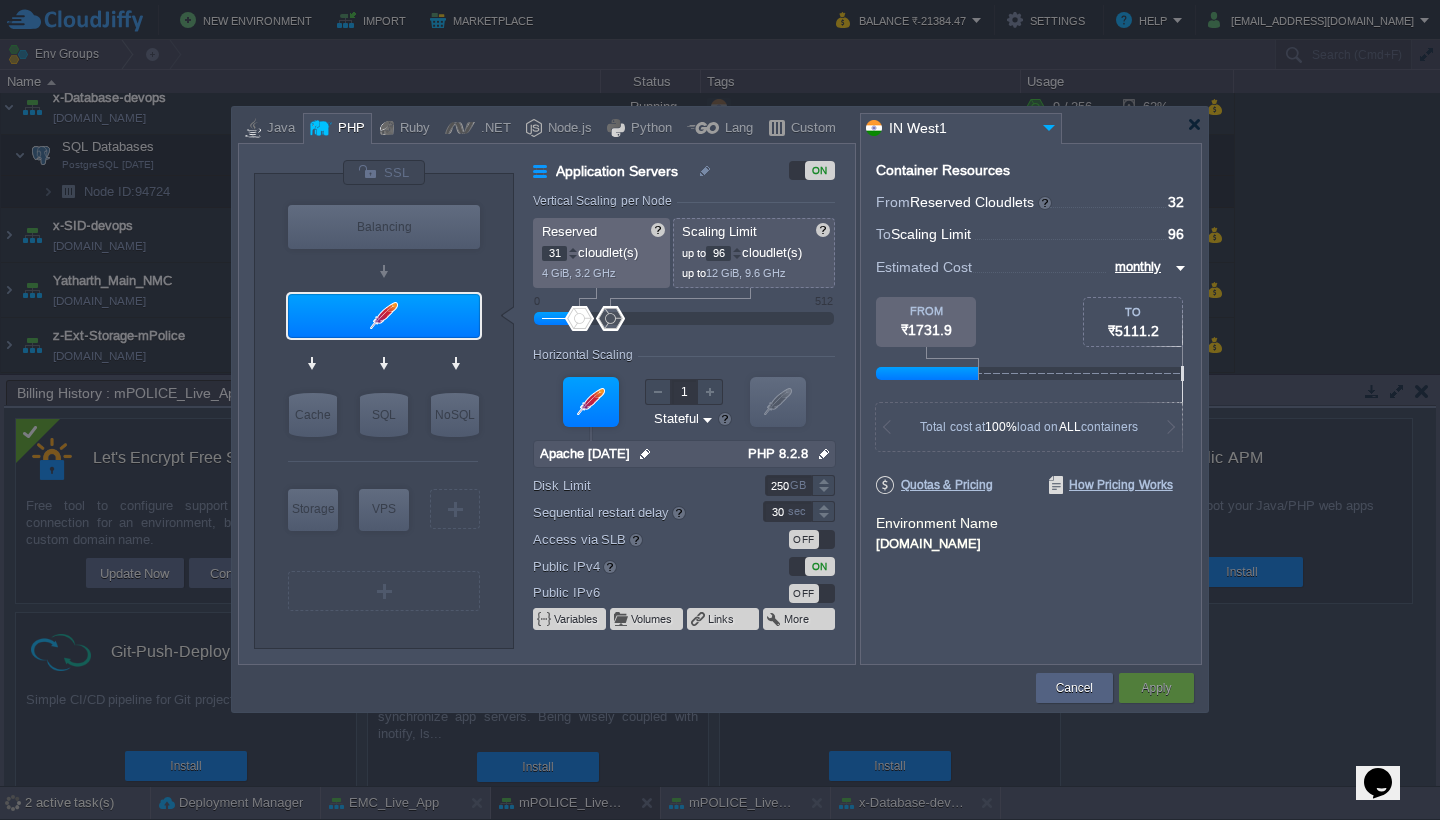 click at bounding box center [573, 257] 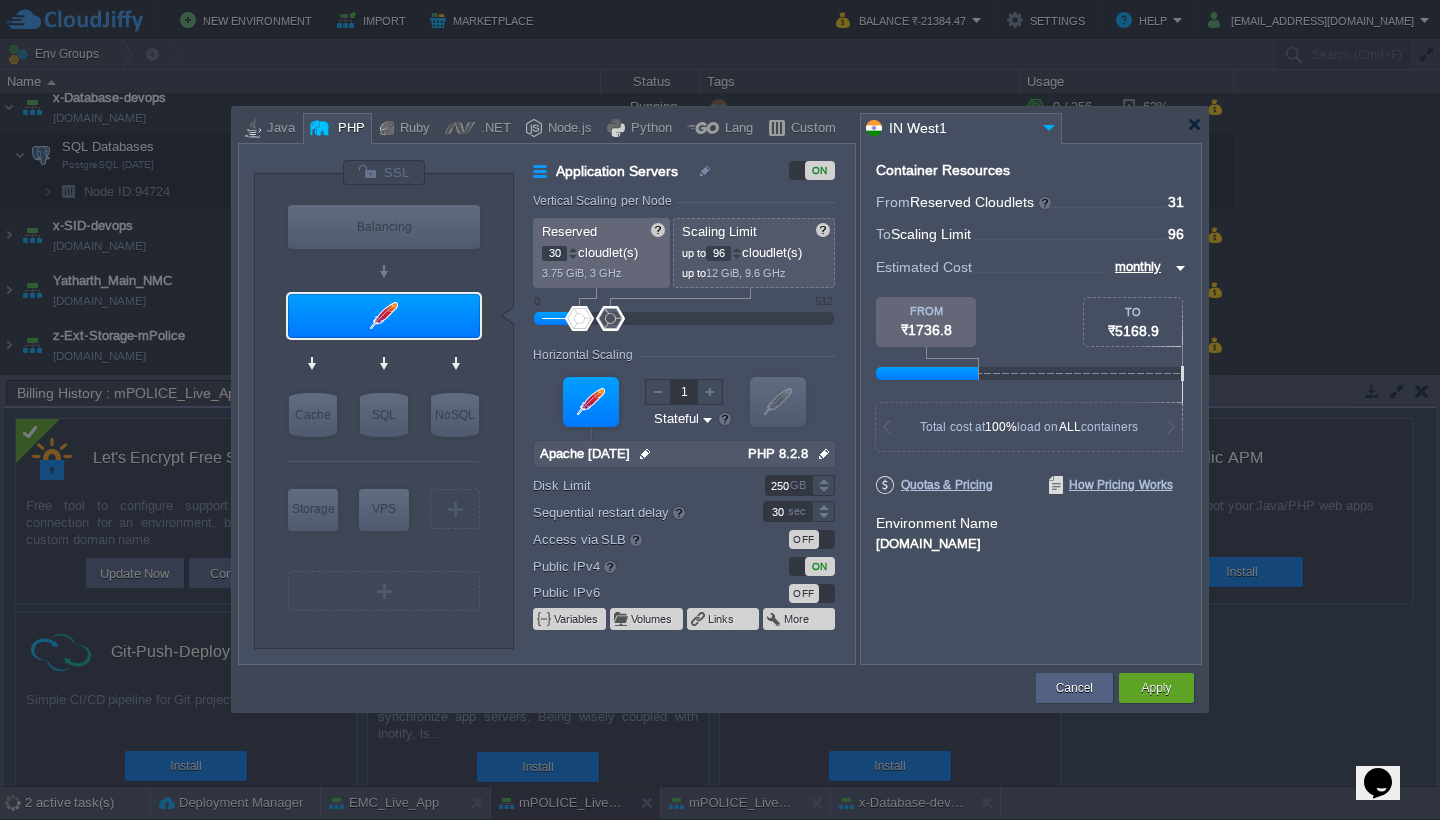 click at bounding box center (573, 257) 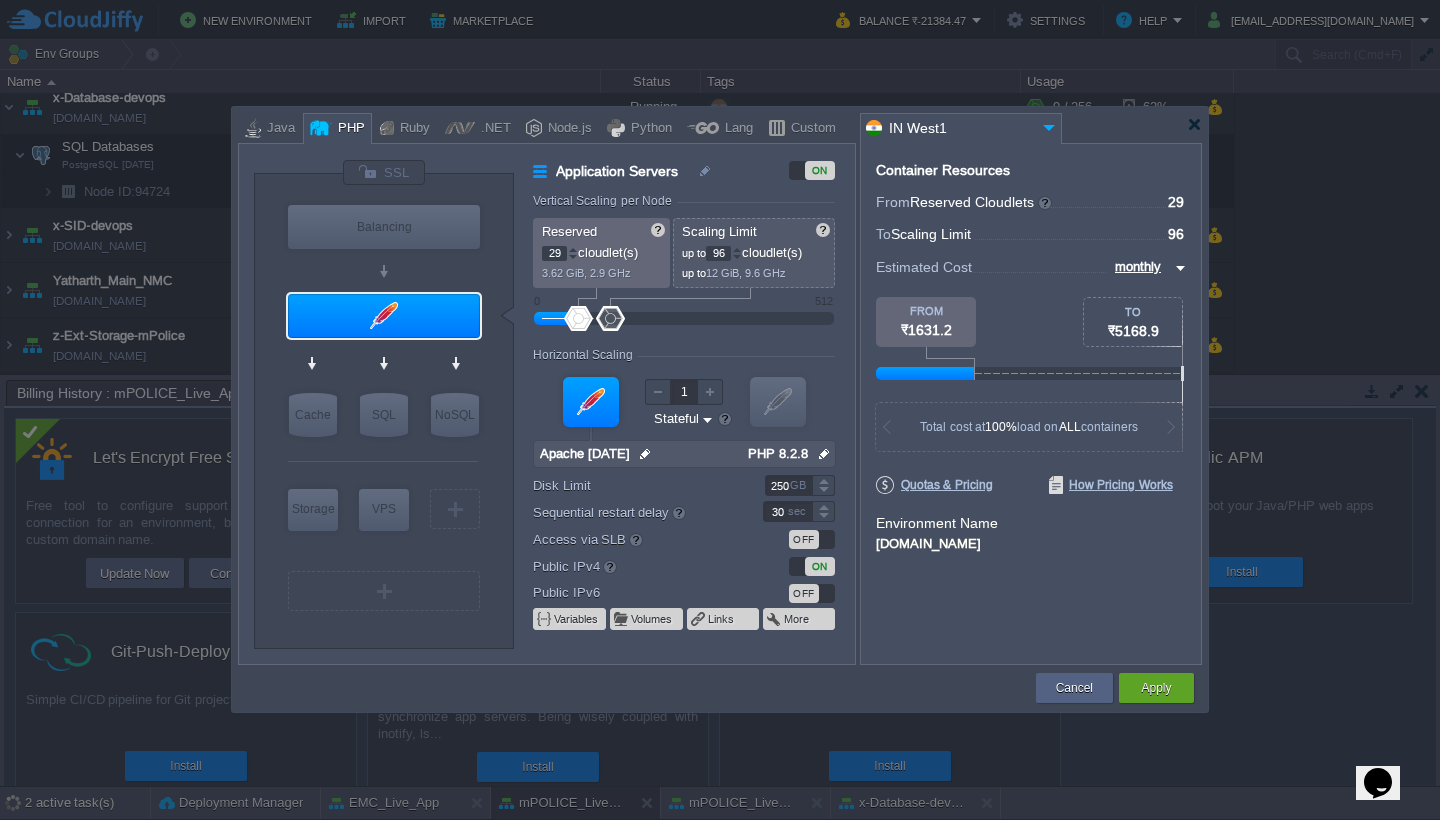 click at bounding box center [573, 257] 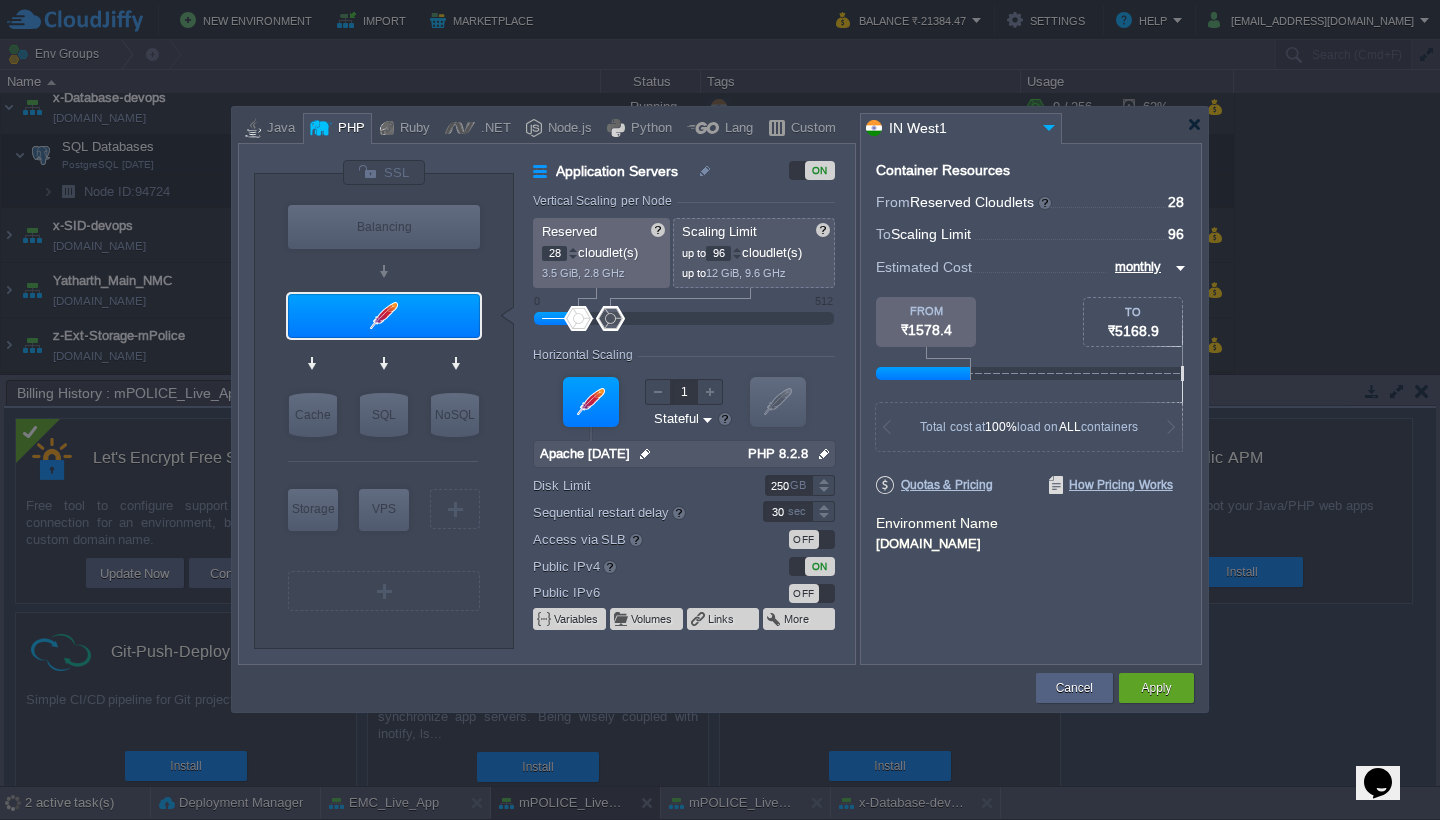 click at bounding box center (573, 257) 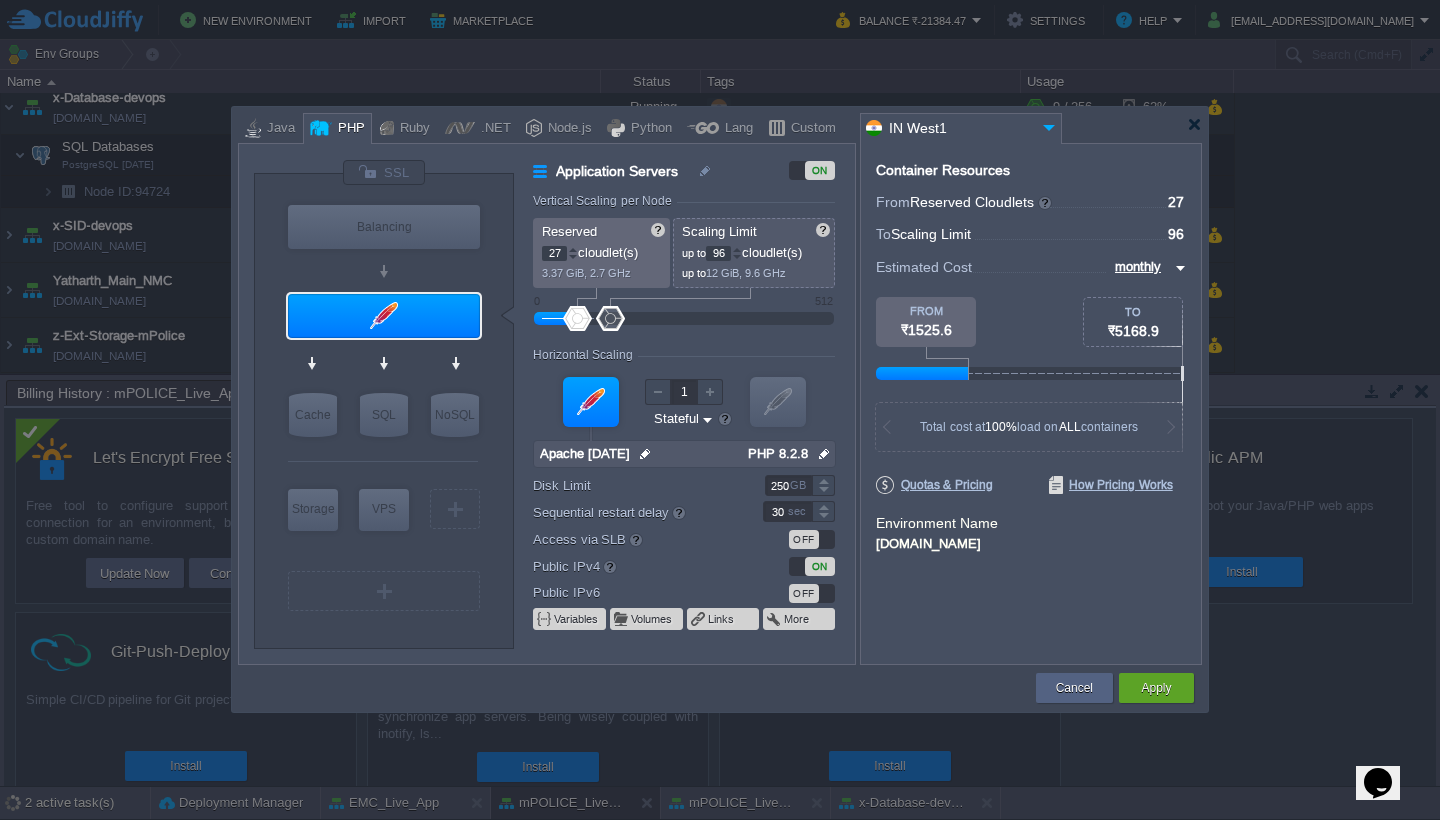 click at bounding box center (573, 257) 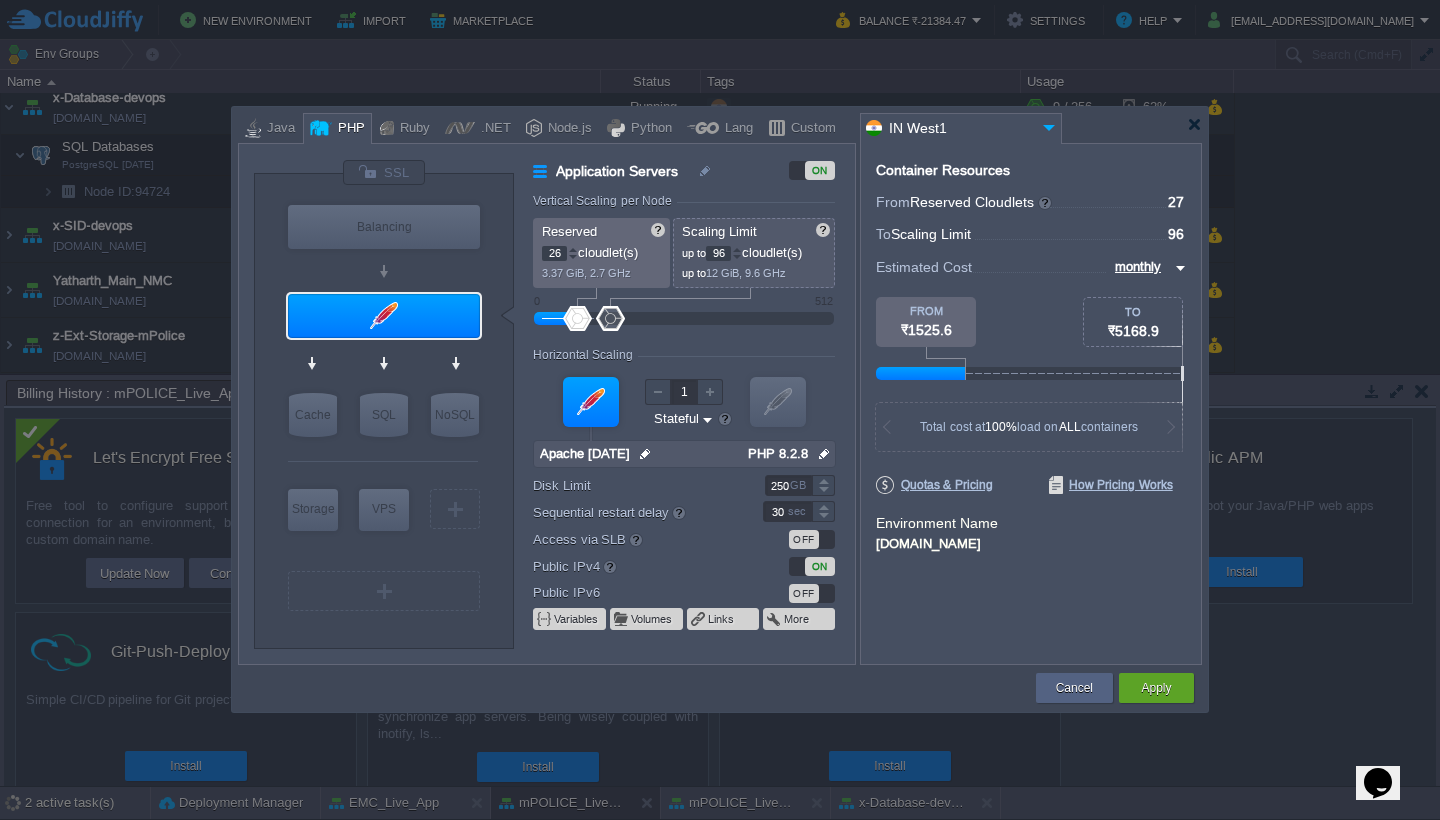 click at bounding box center [573, 257] 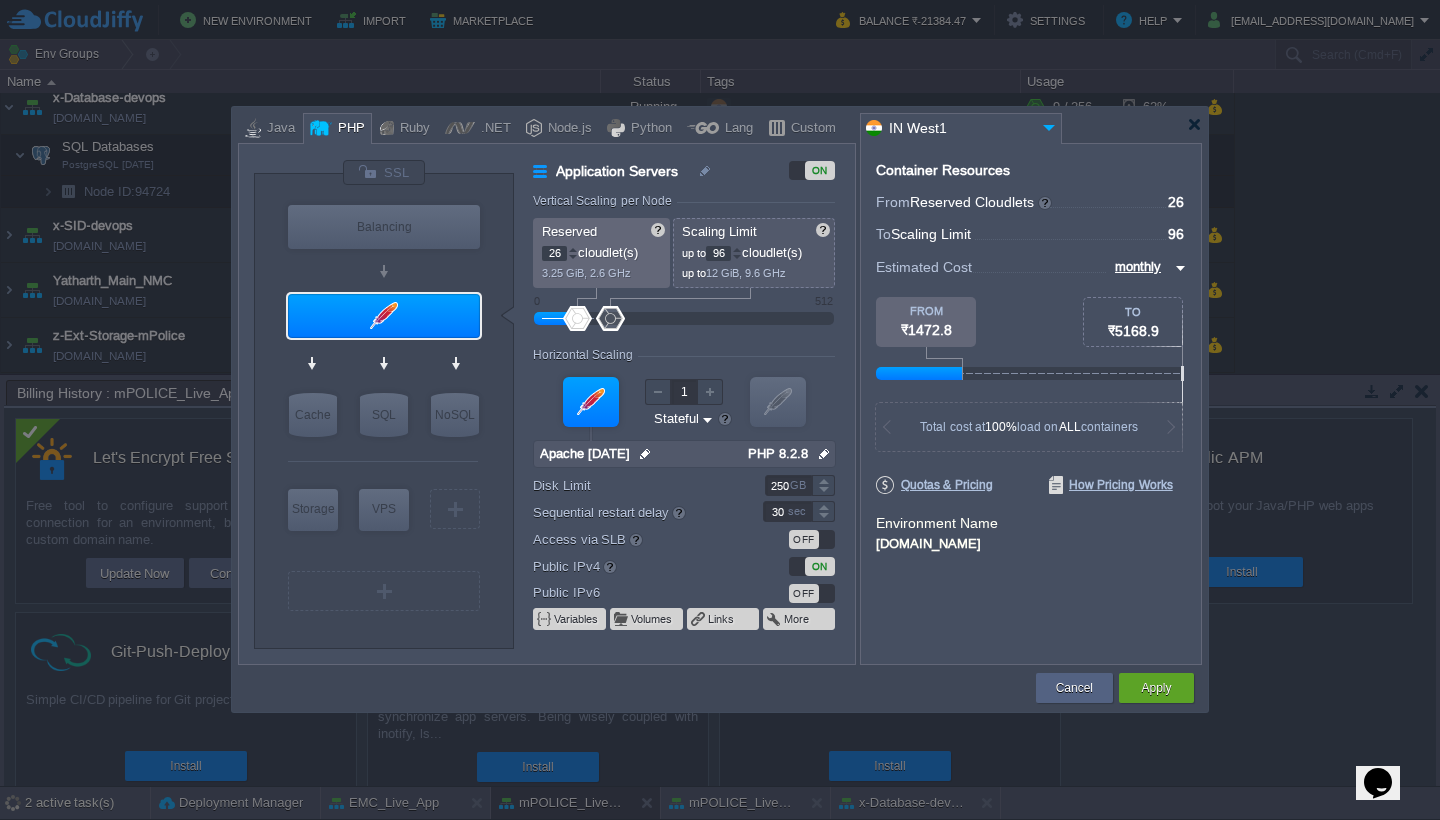 click at bounding box center [573, 257] 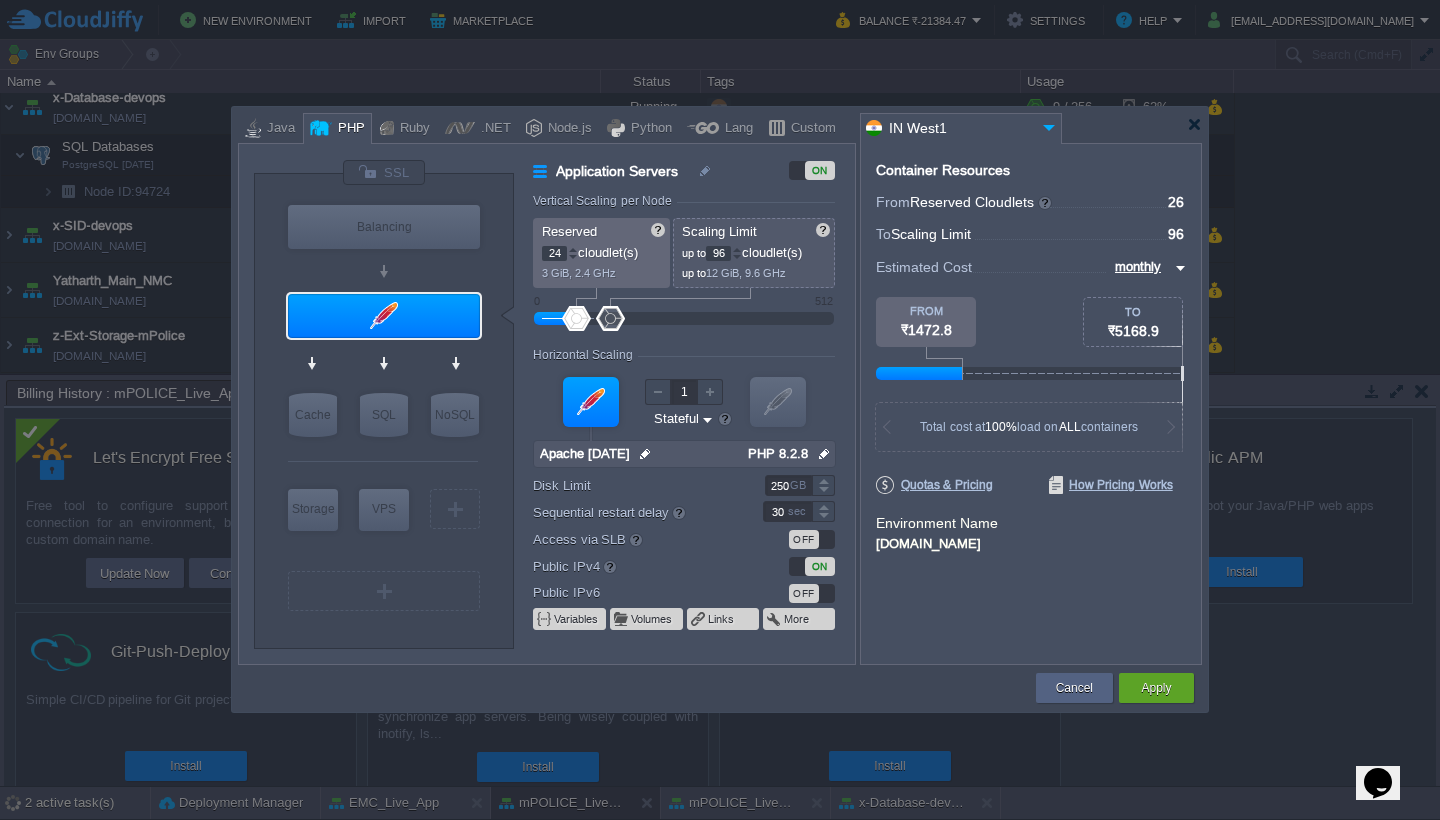 click at bounding box center [573, 257] 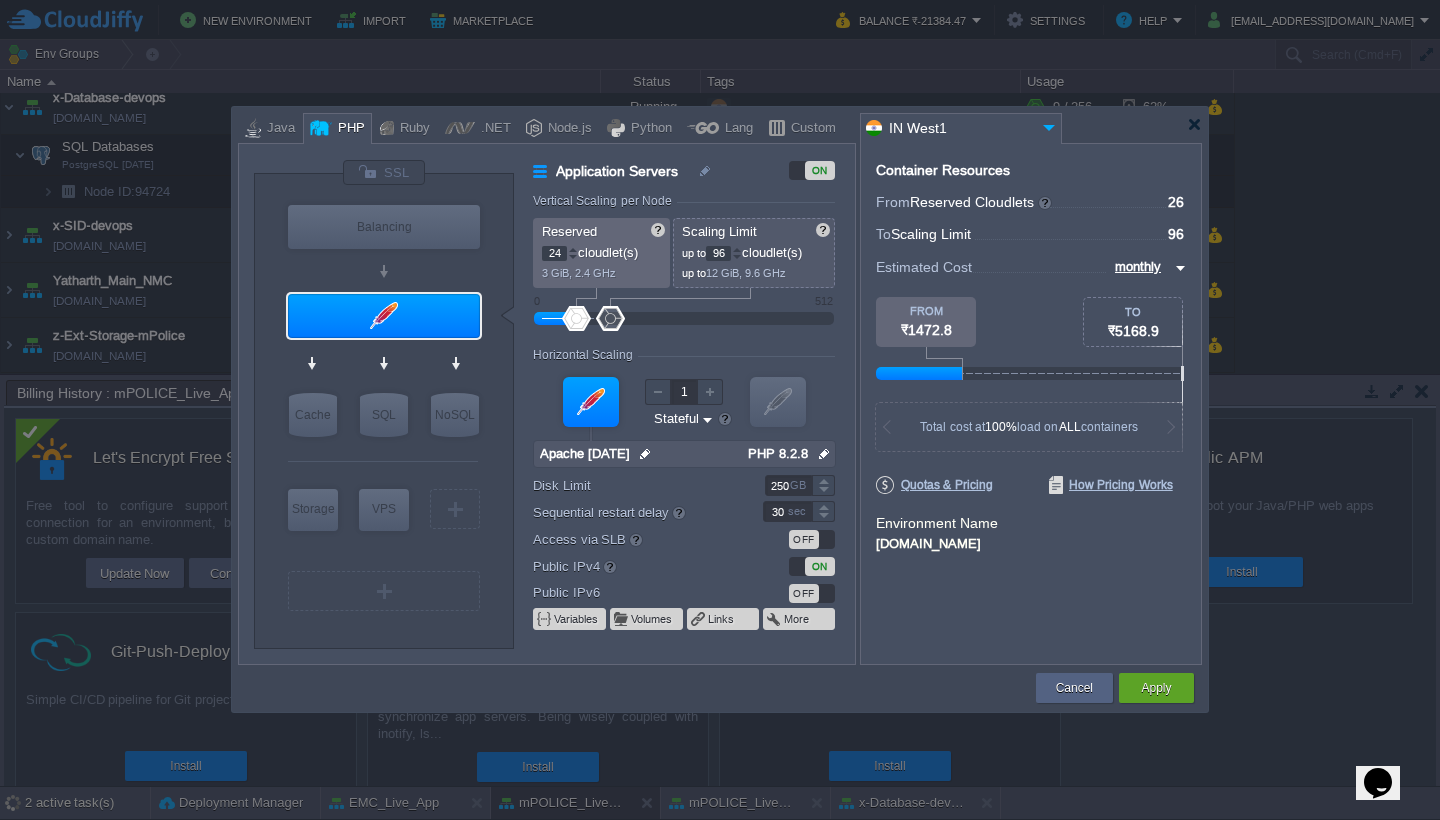 click at bounding box center [573, 257] 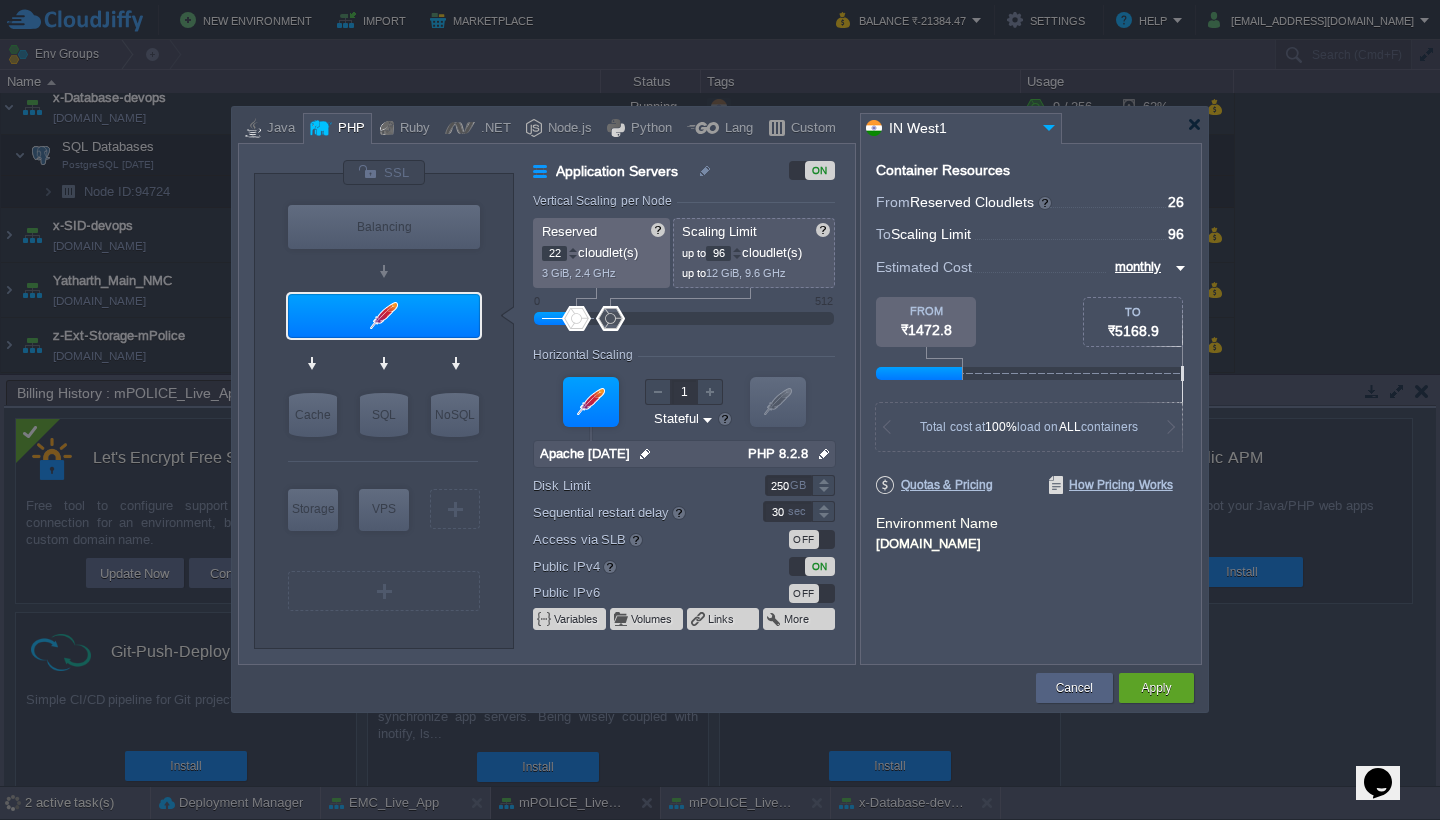 click at bounding box center (573, 257) 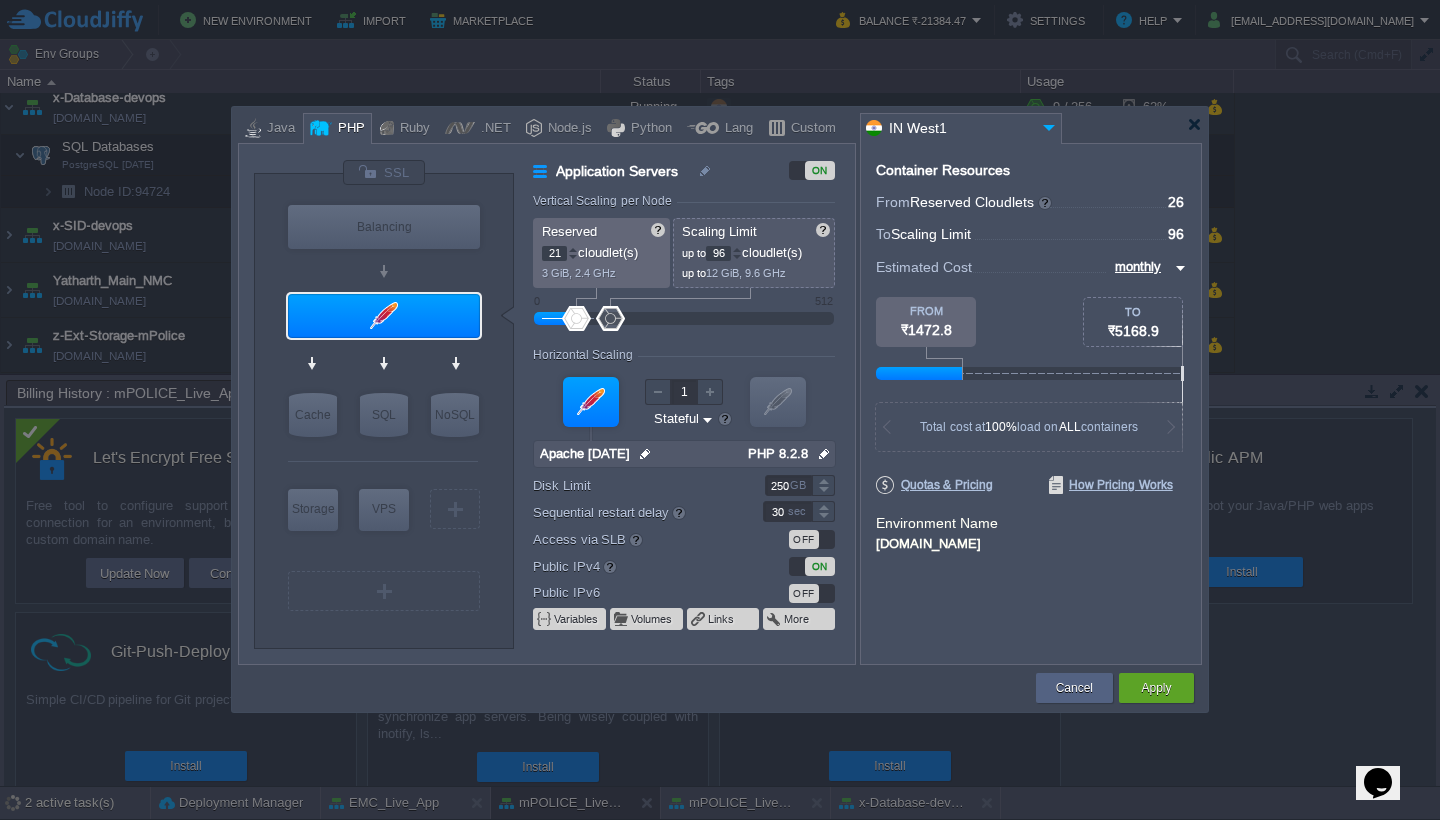 click at bounding box center (573, 257) 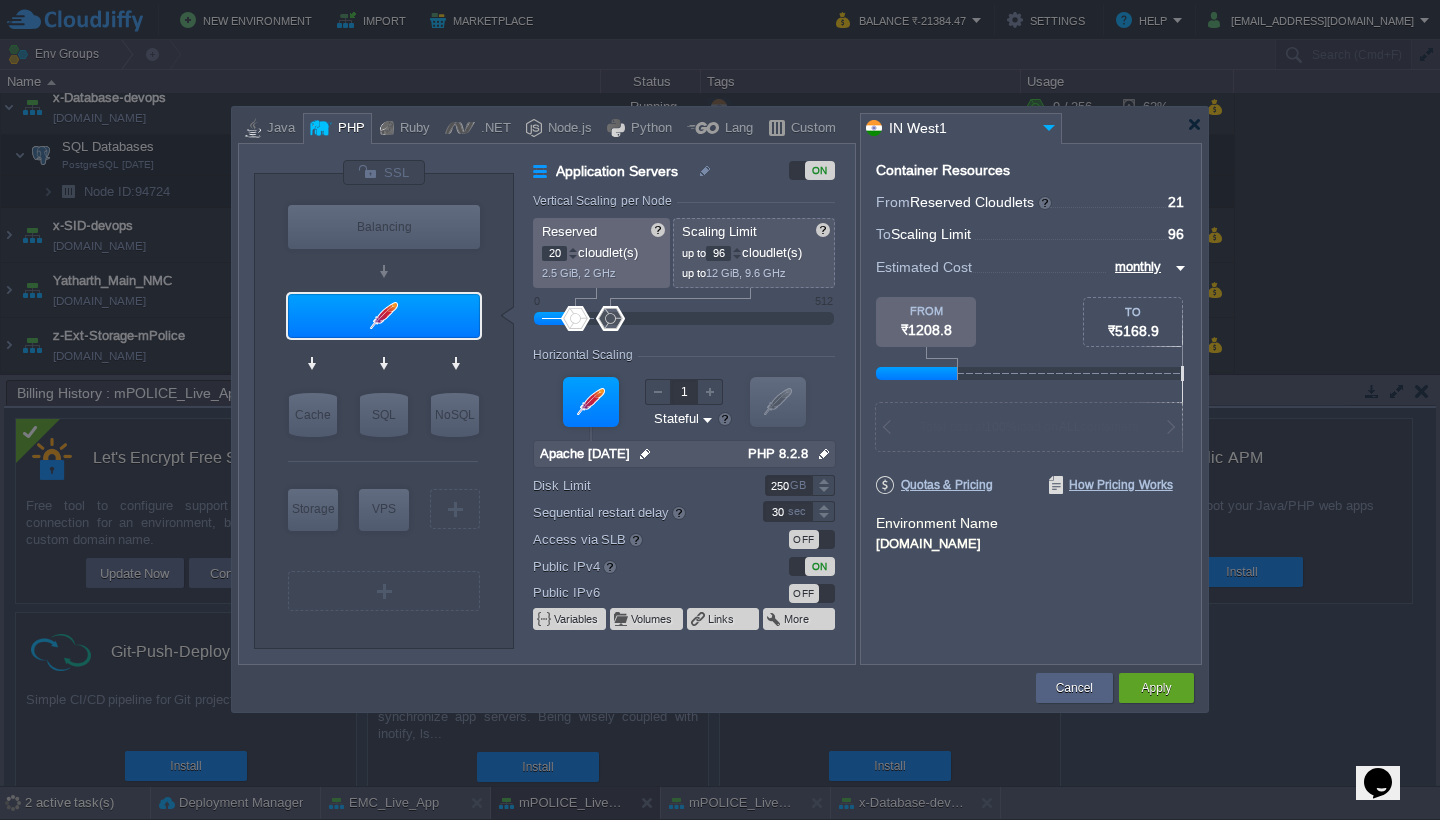 click at bounding box center (573, 257) 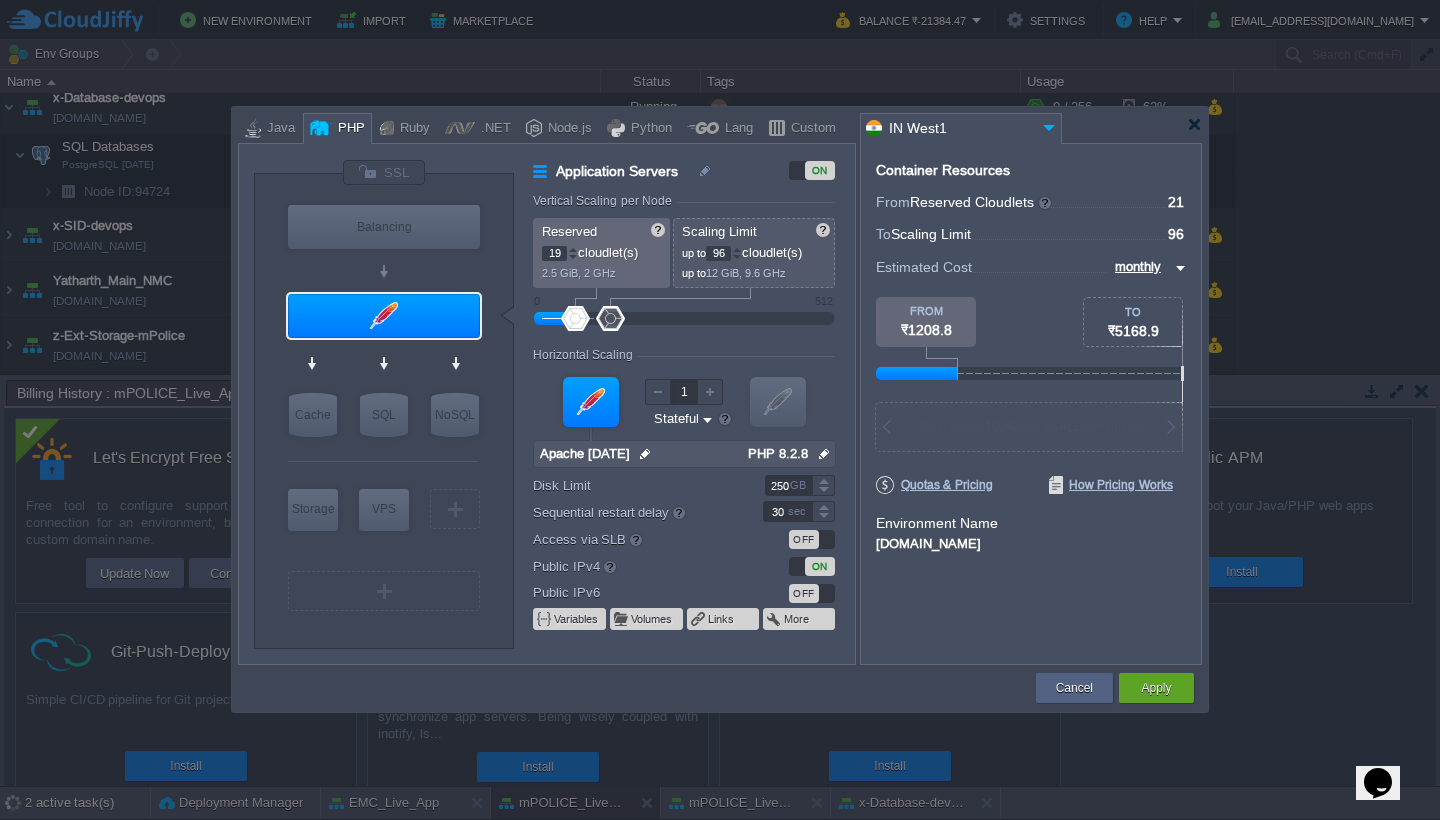 click at bounding box center [573, 257] 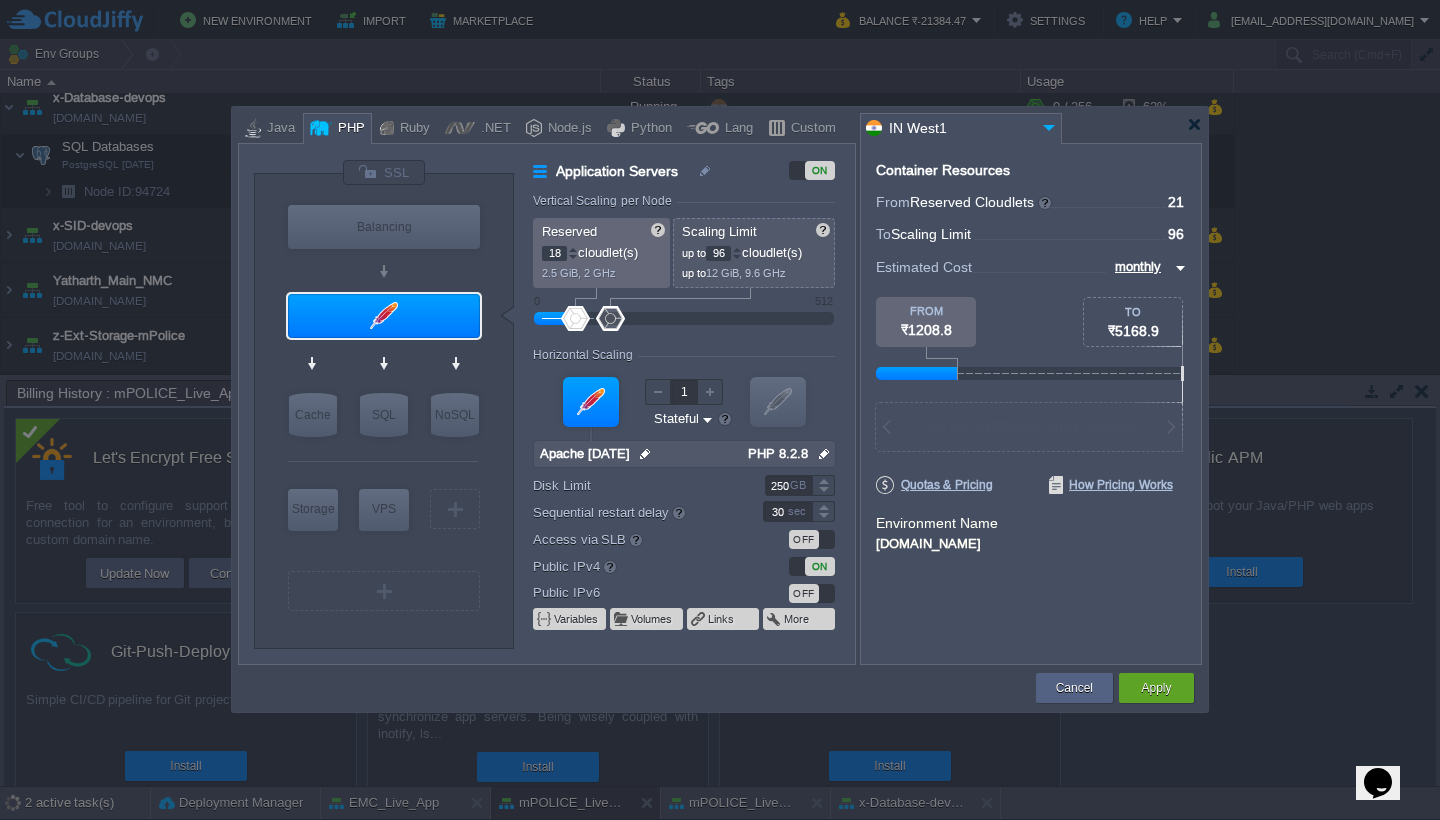 click at bounding box center (573, 257) 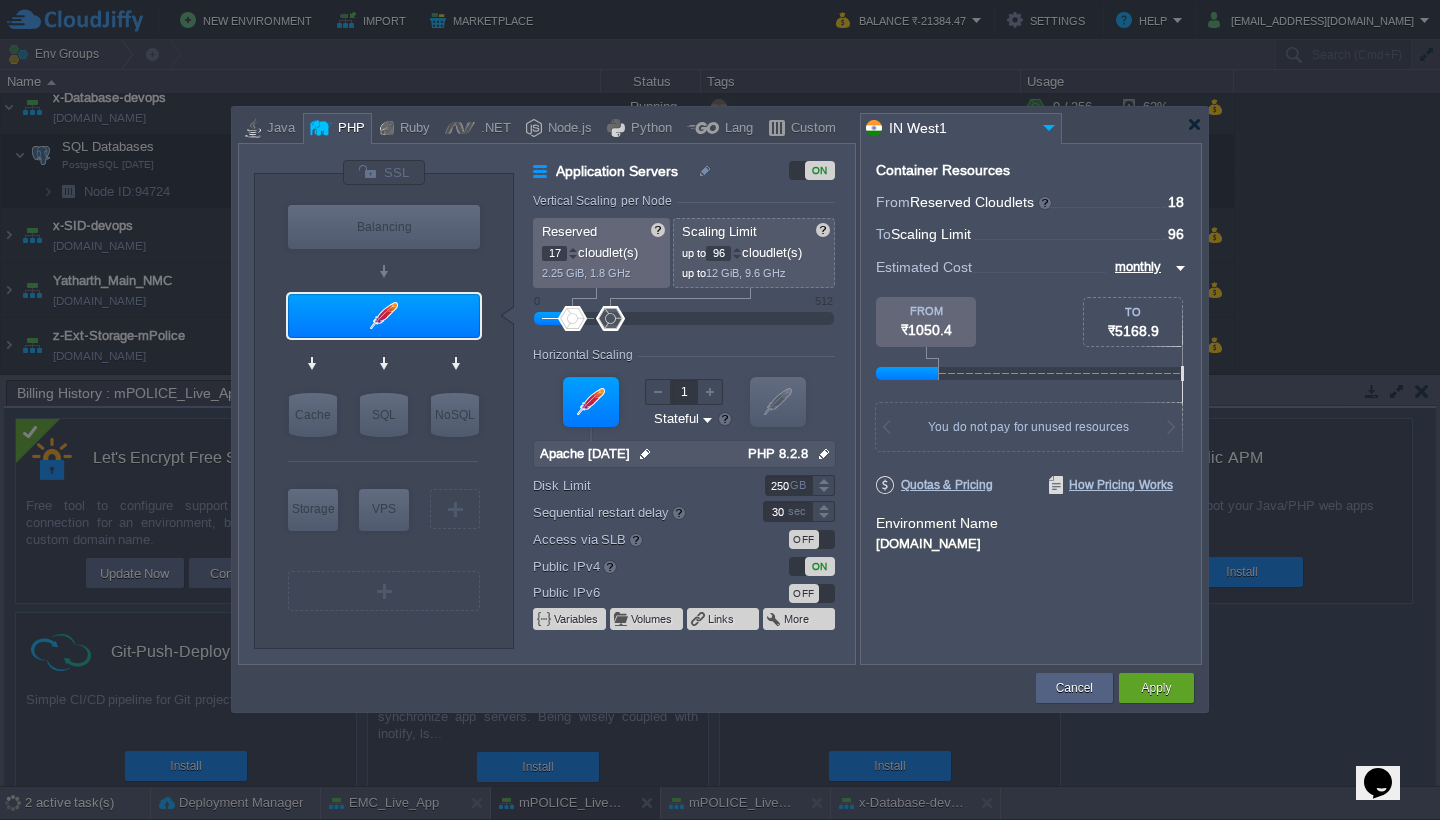 click at bounding box center [573, 257] 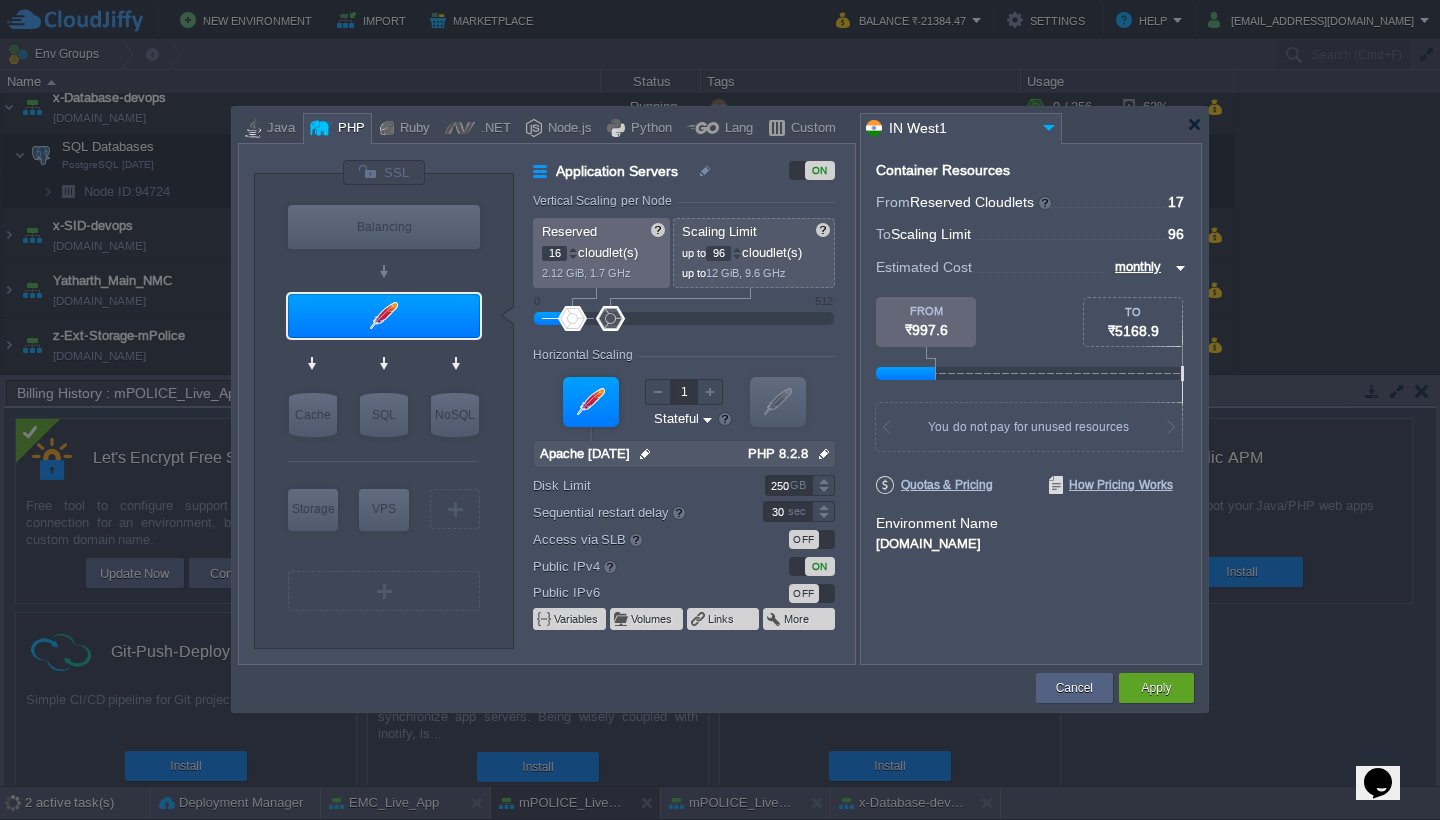 click at bounding box center (573, 257) 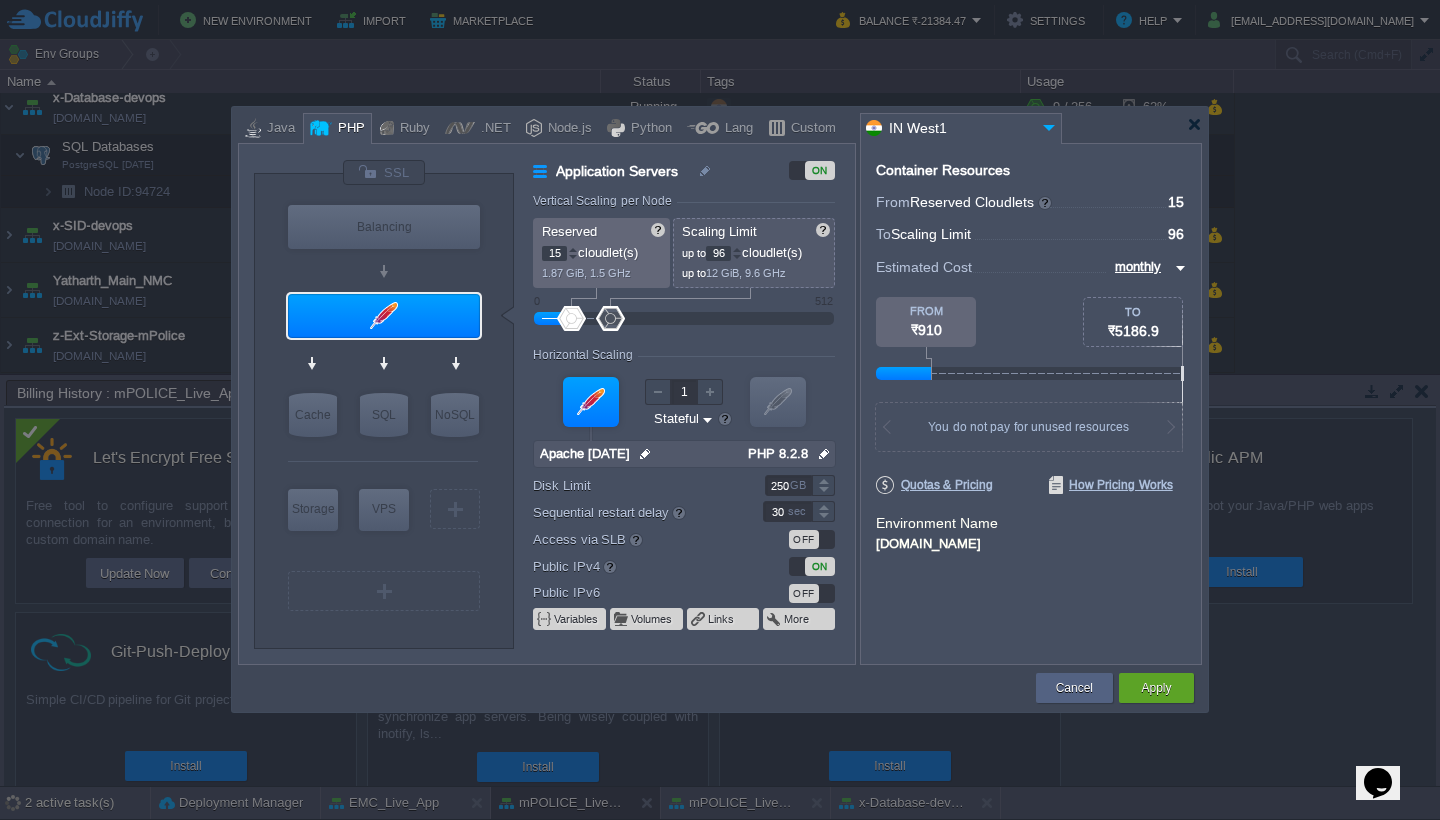 click at bounding box center (573, 257) 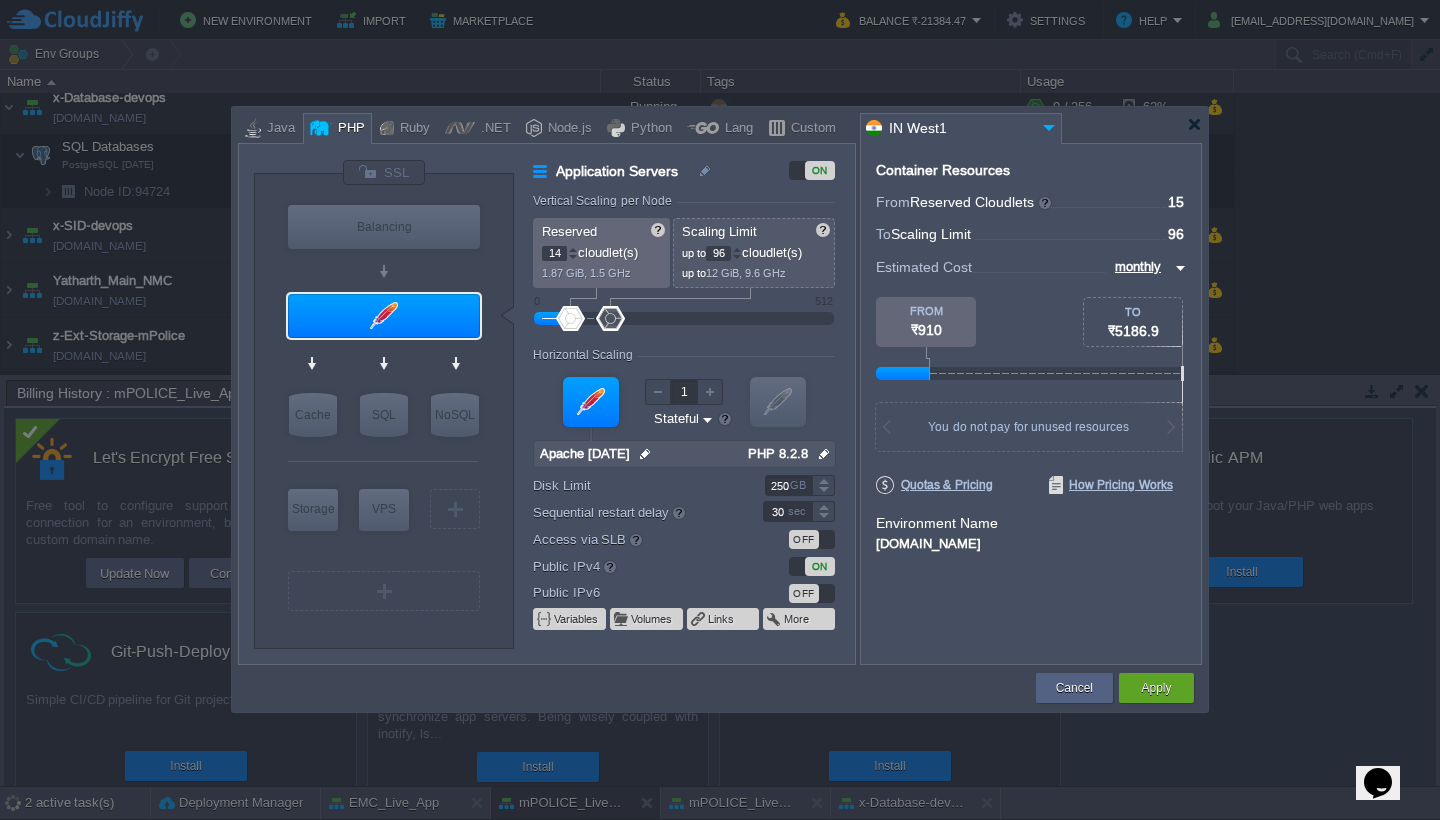 click at bounding box center (573, 257) 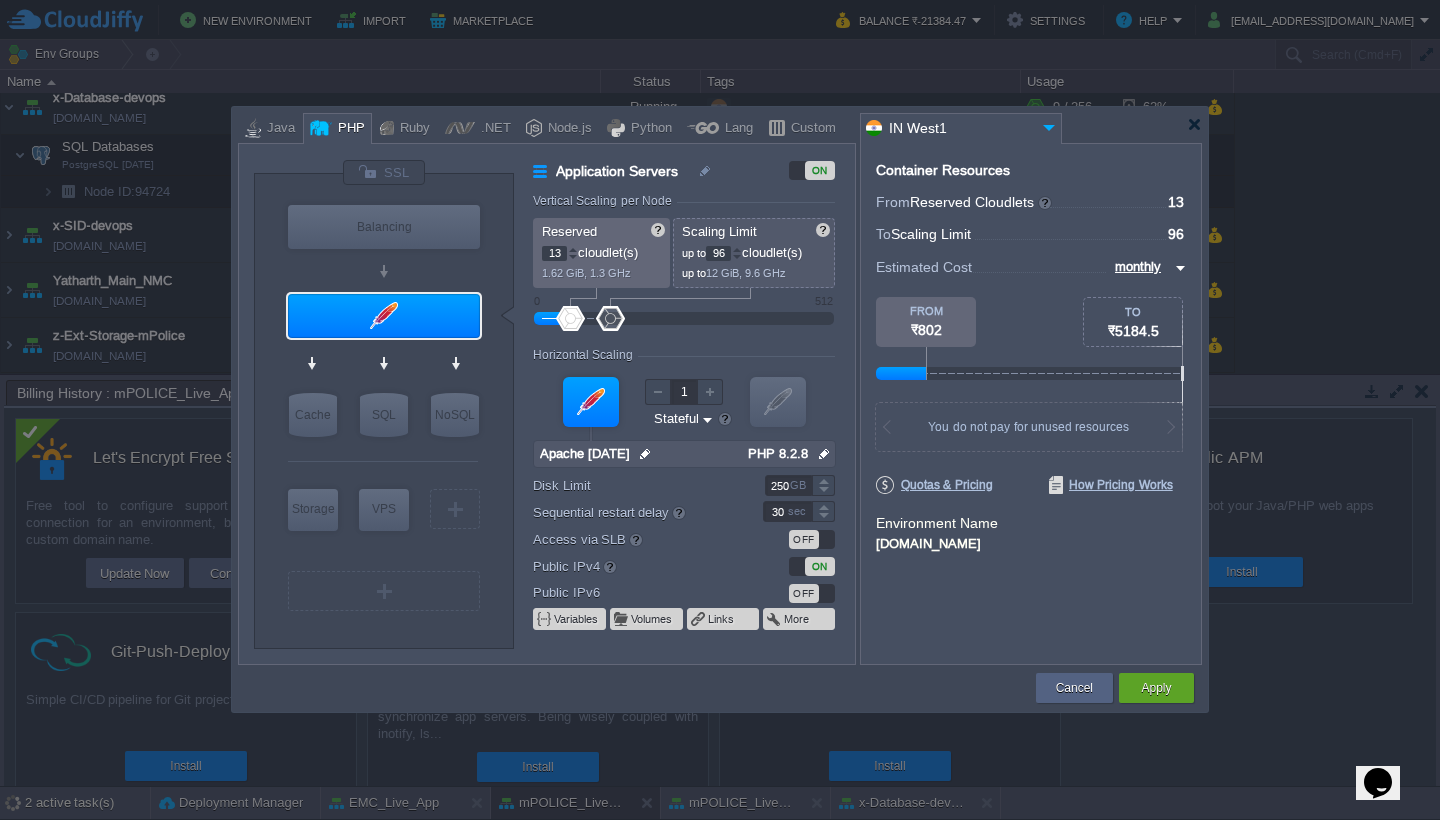 click at bounding box center (573, 257) 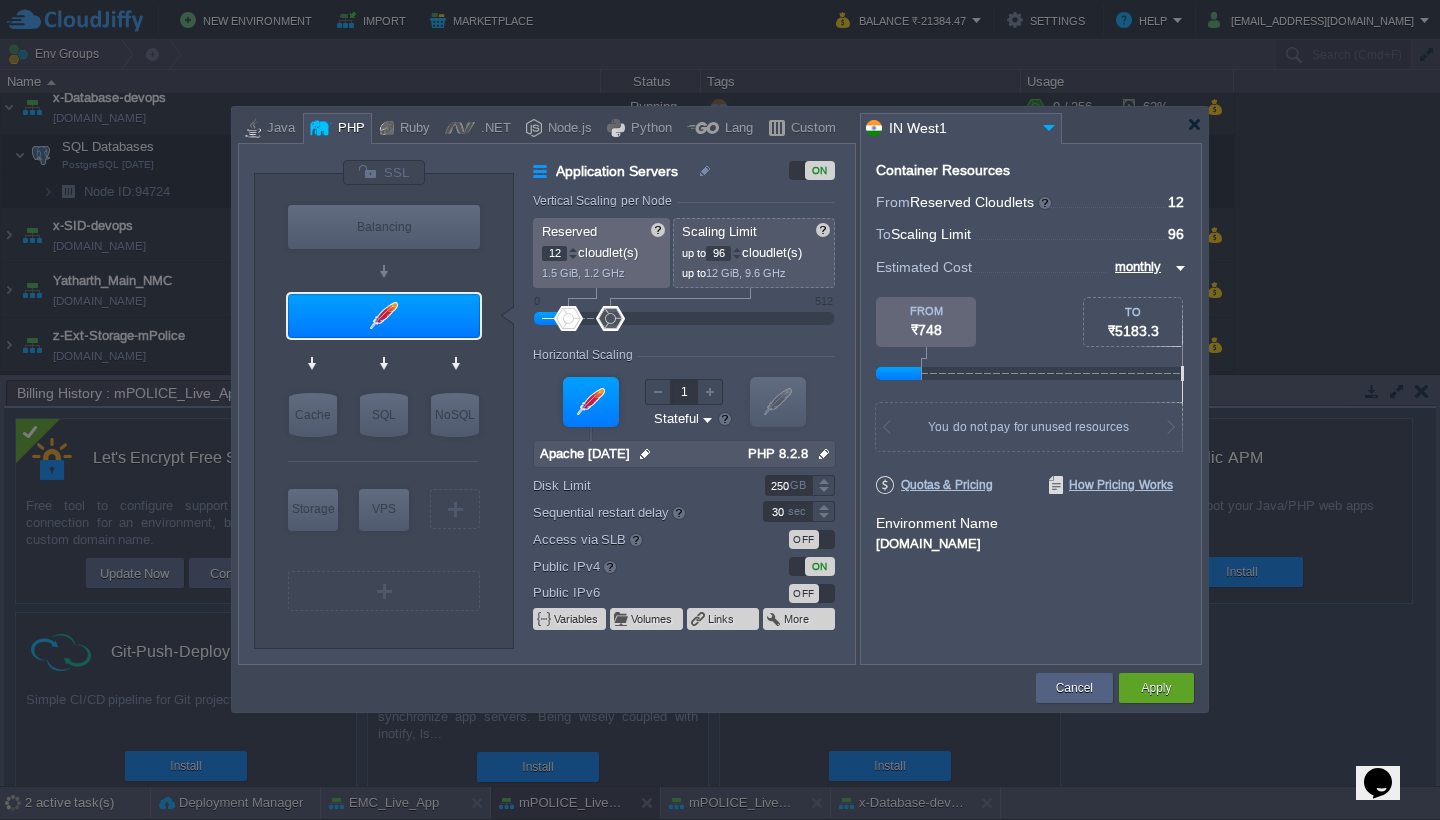 click at bounding box center (573, 257) 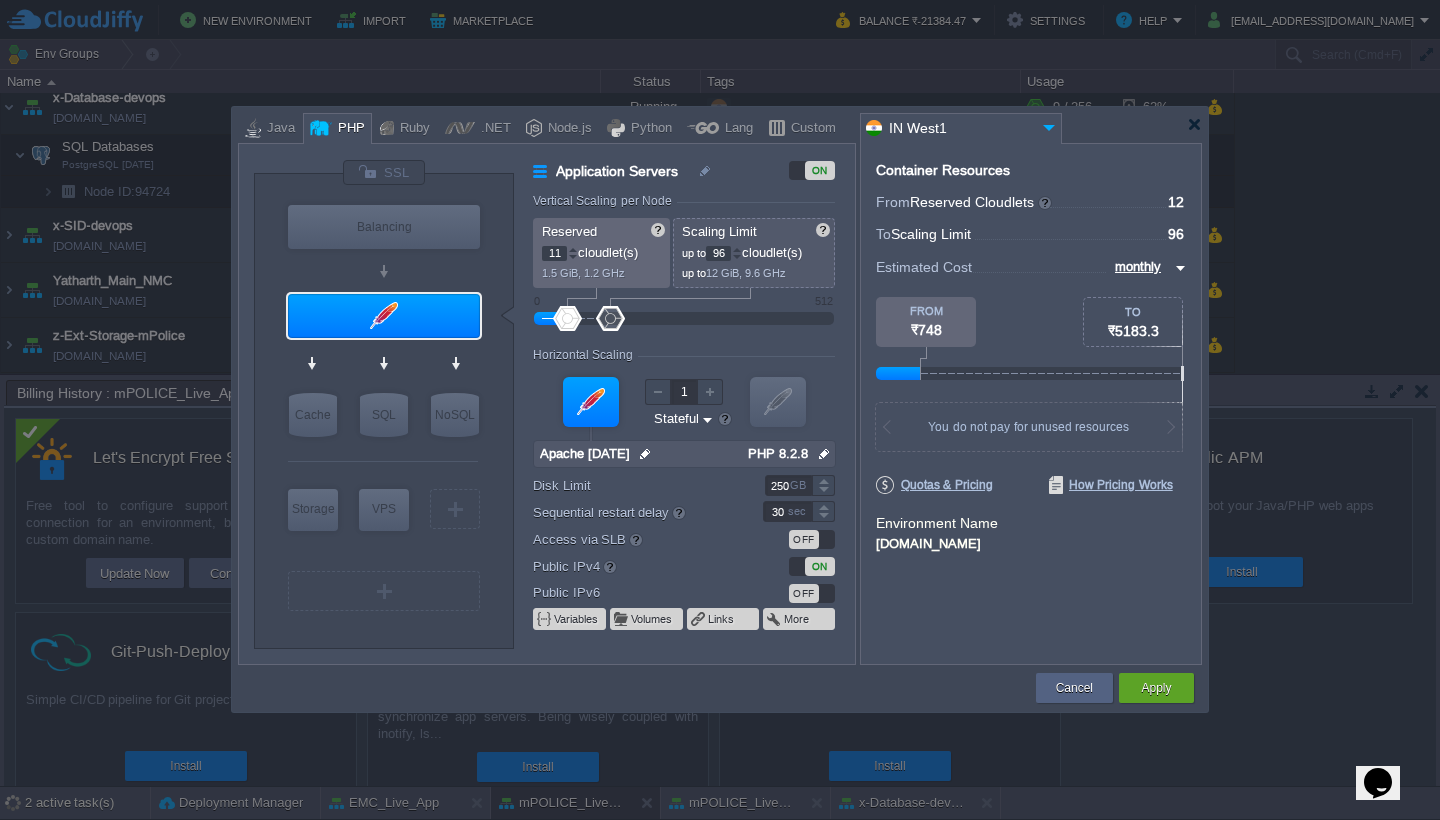 click at bounding box center [573, 257] 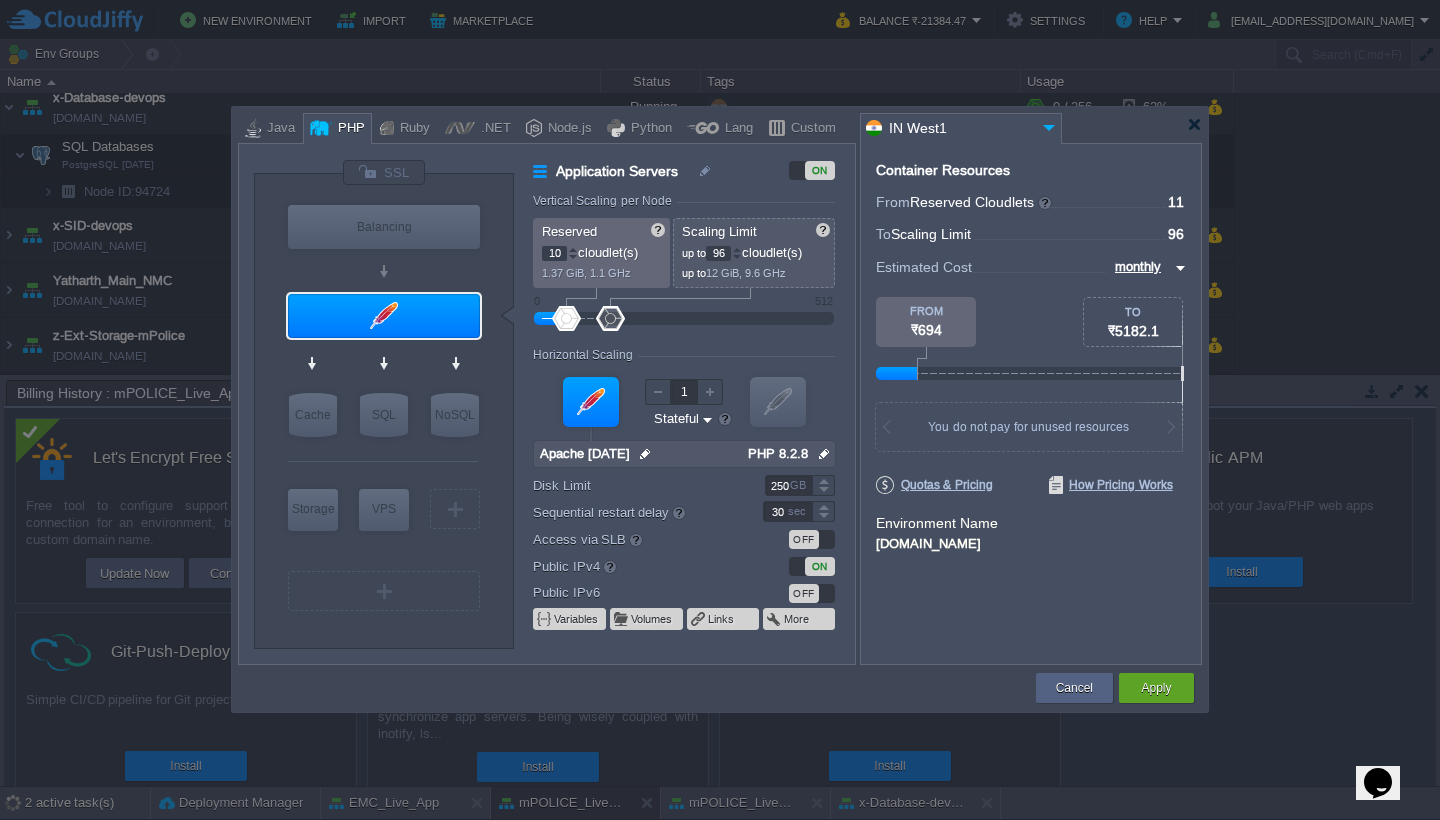 click at bounding box center (573, 257) 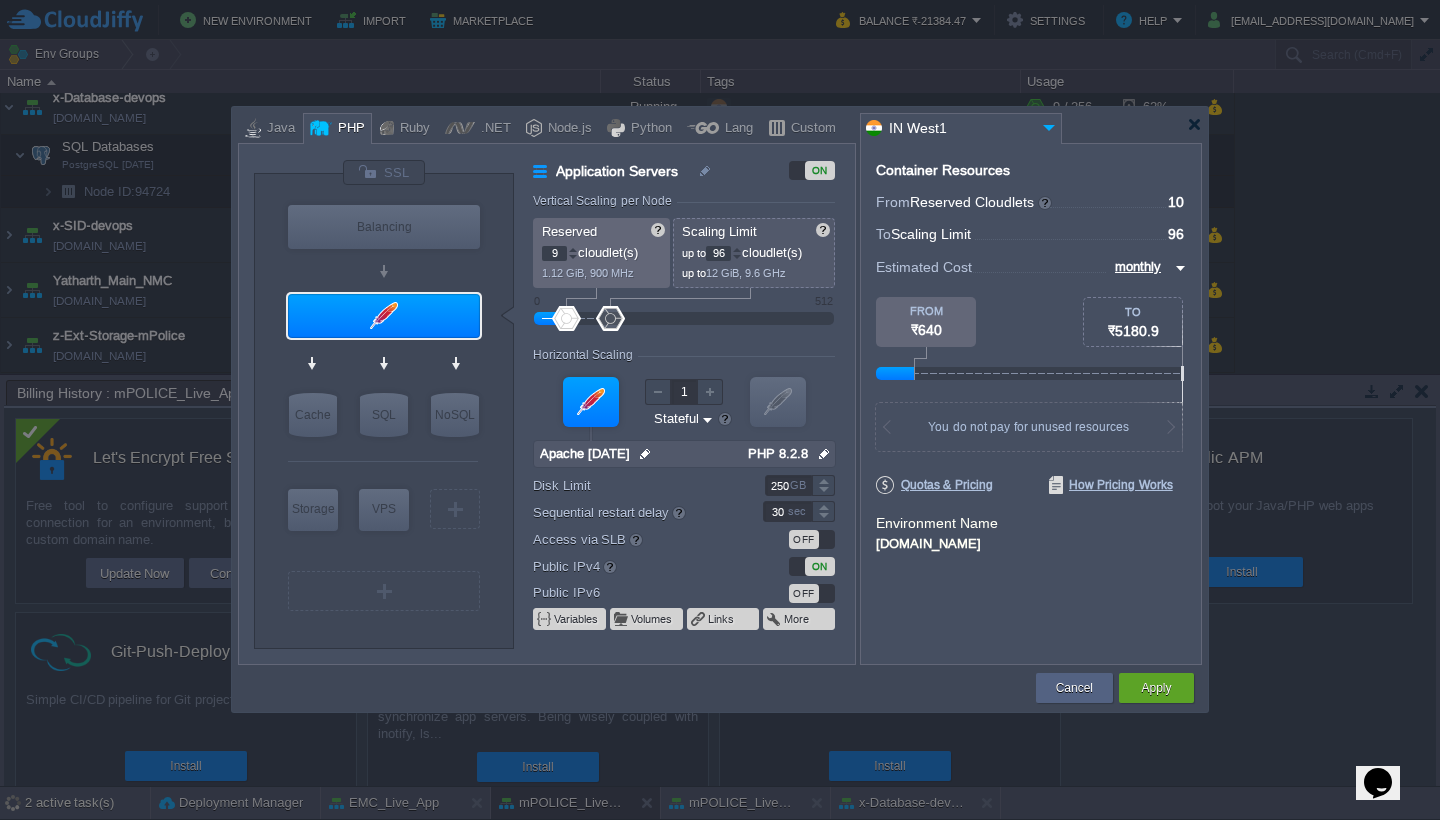 click at bounding box center (573, 257) 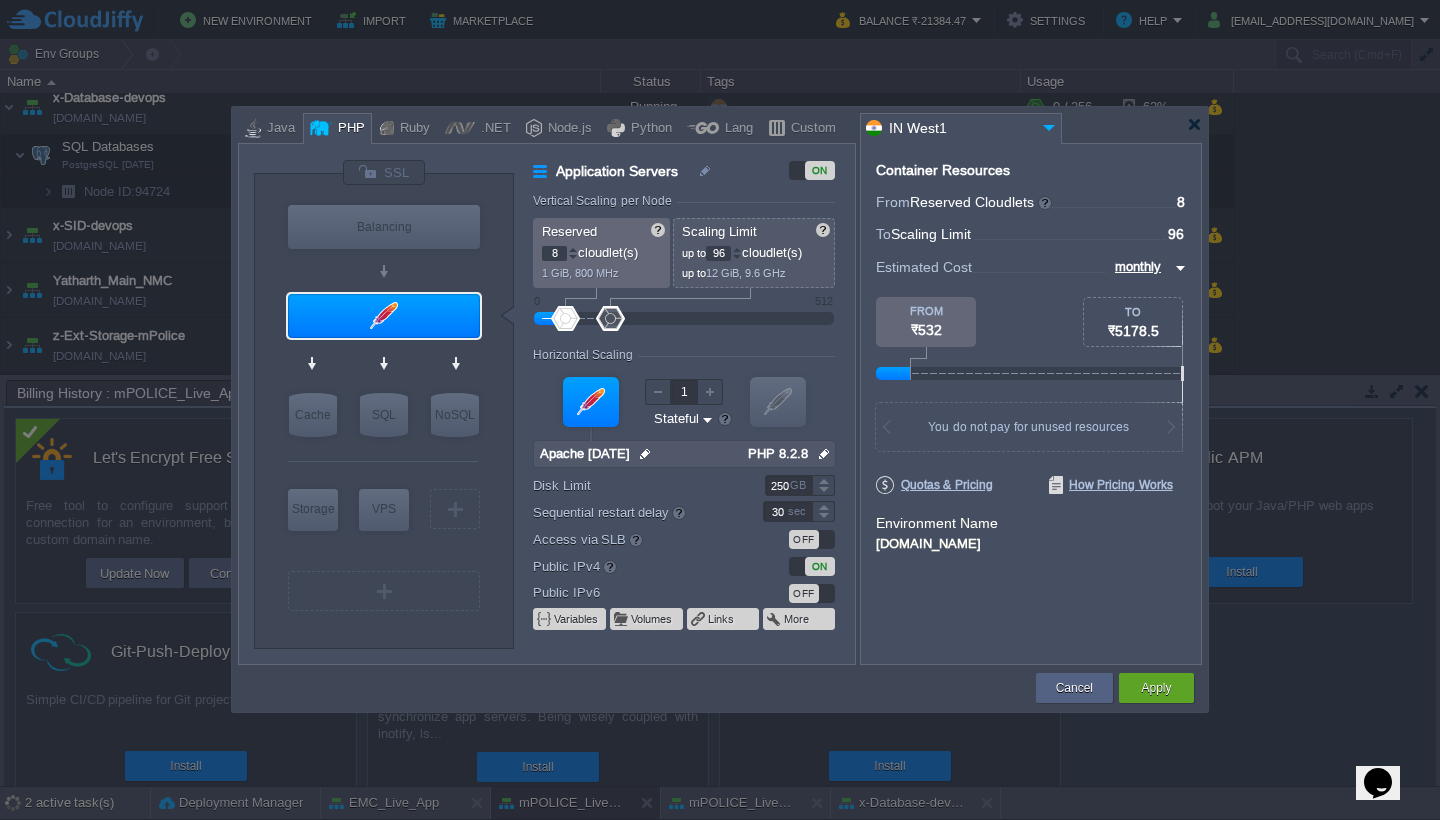 click at bounding box center [573, 257] 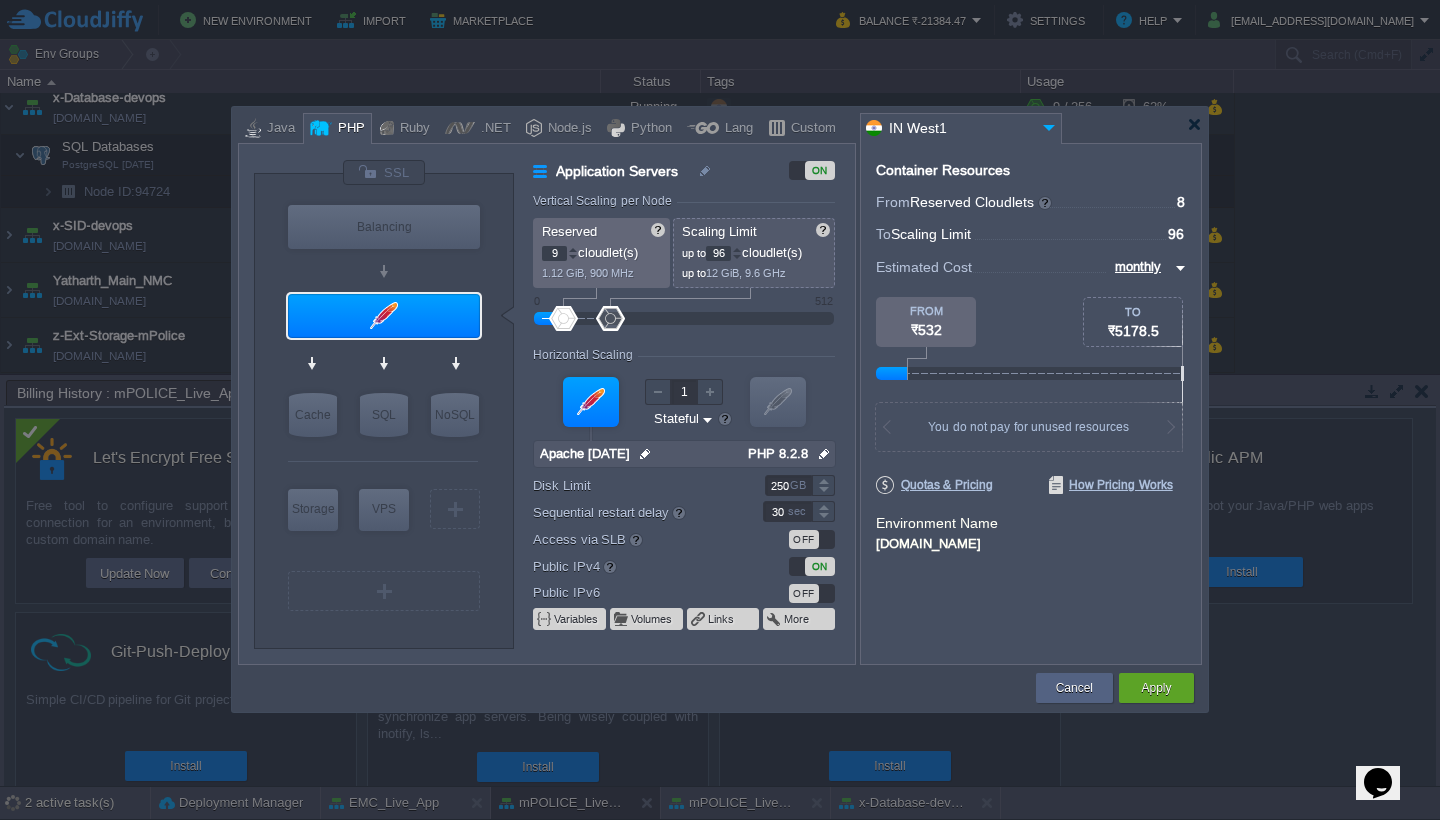 click at bounding box center (573, 249) 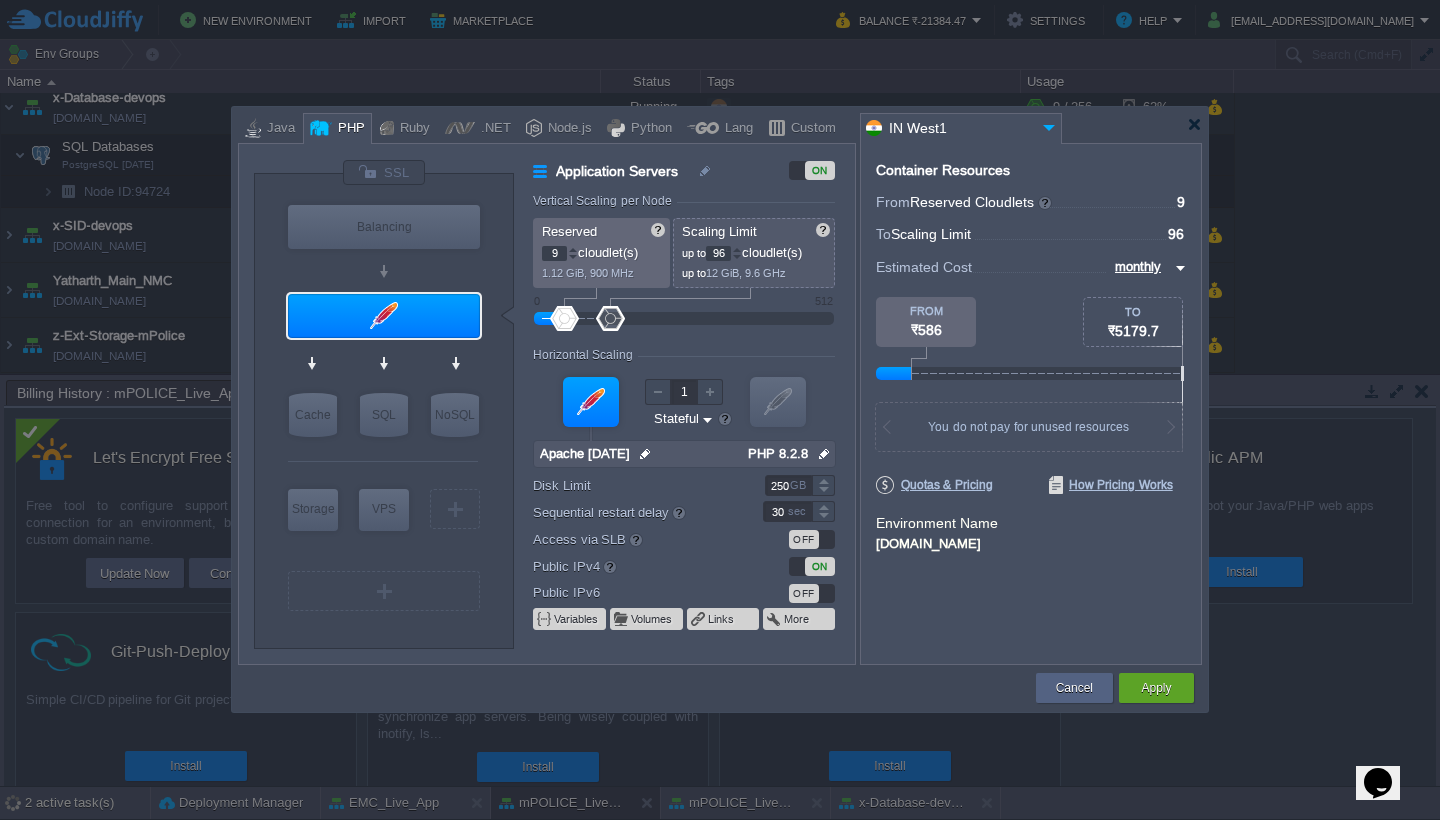 type on "8" 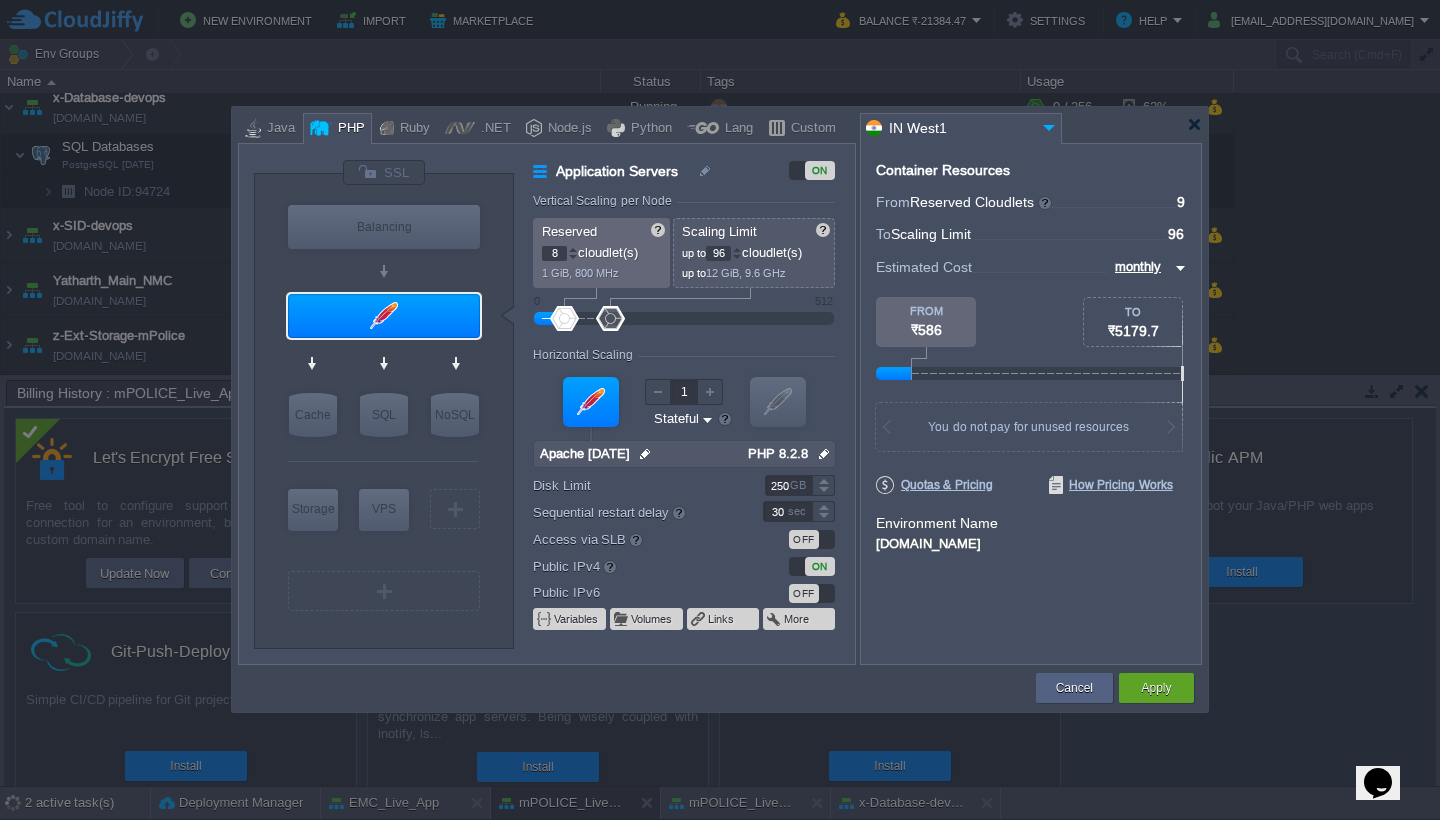 click at bounding box center (573, 257) 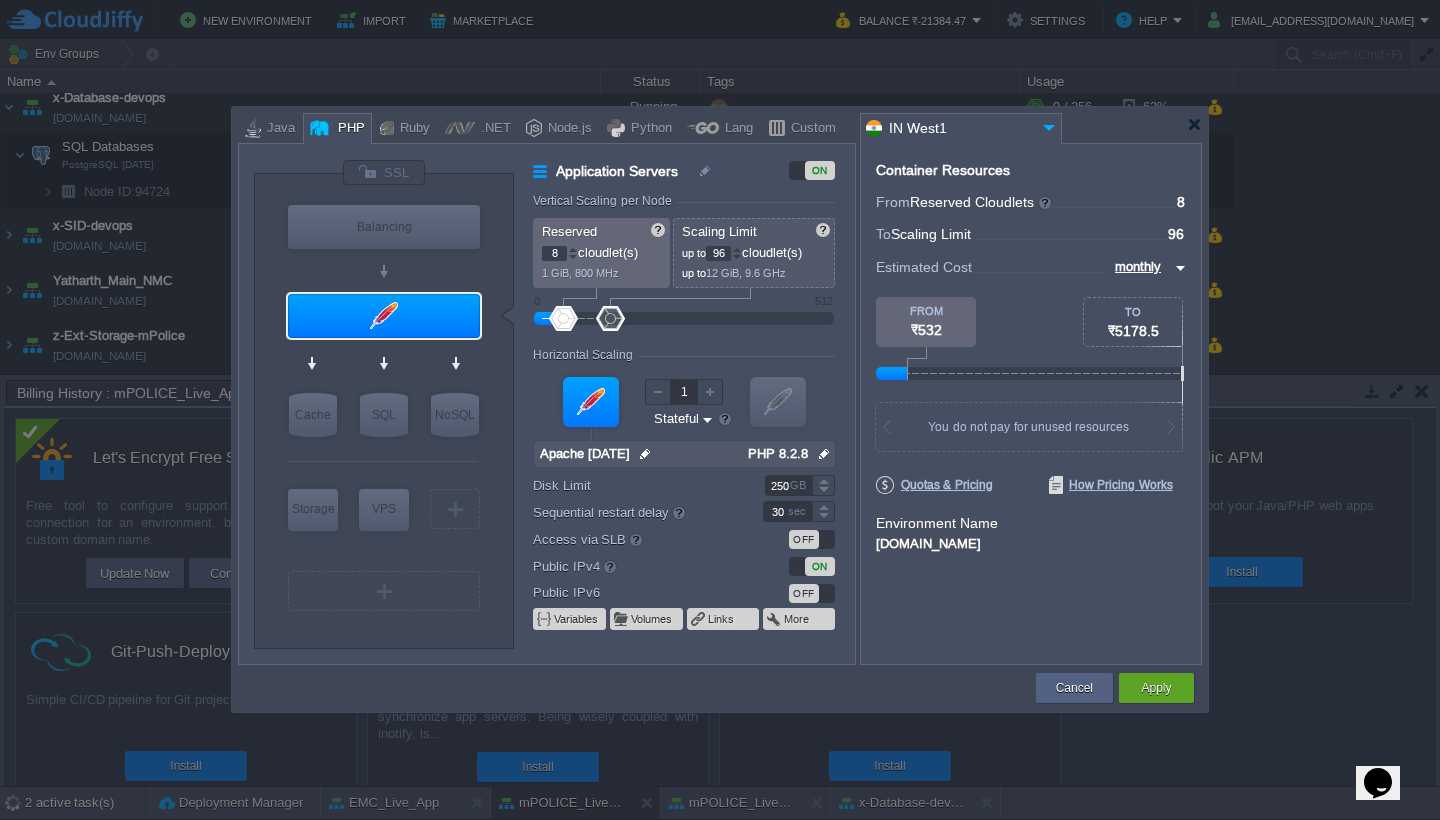 drag, startPoint x: 730, startPoint y: 250, endPoint x: 657, endPoint y: 242, distance: 73.43705 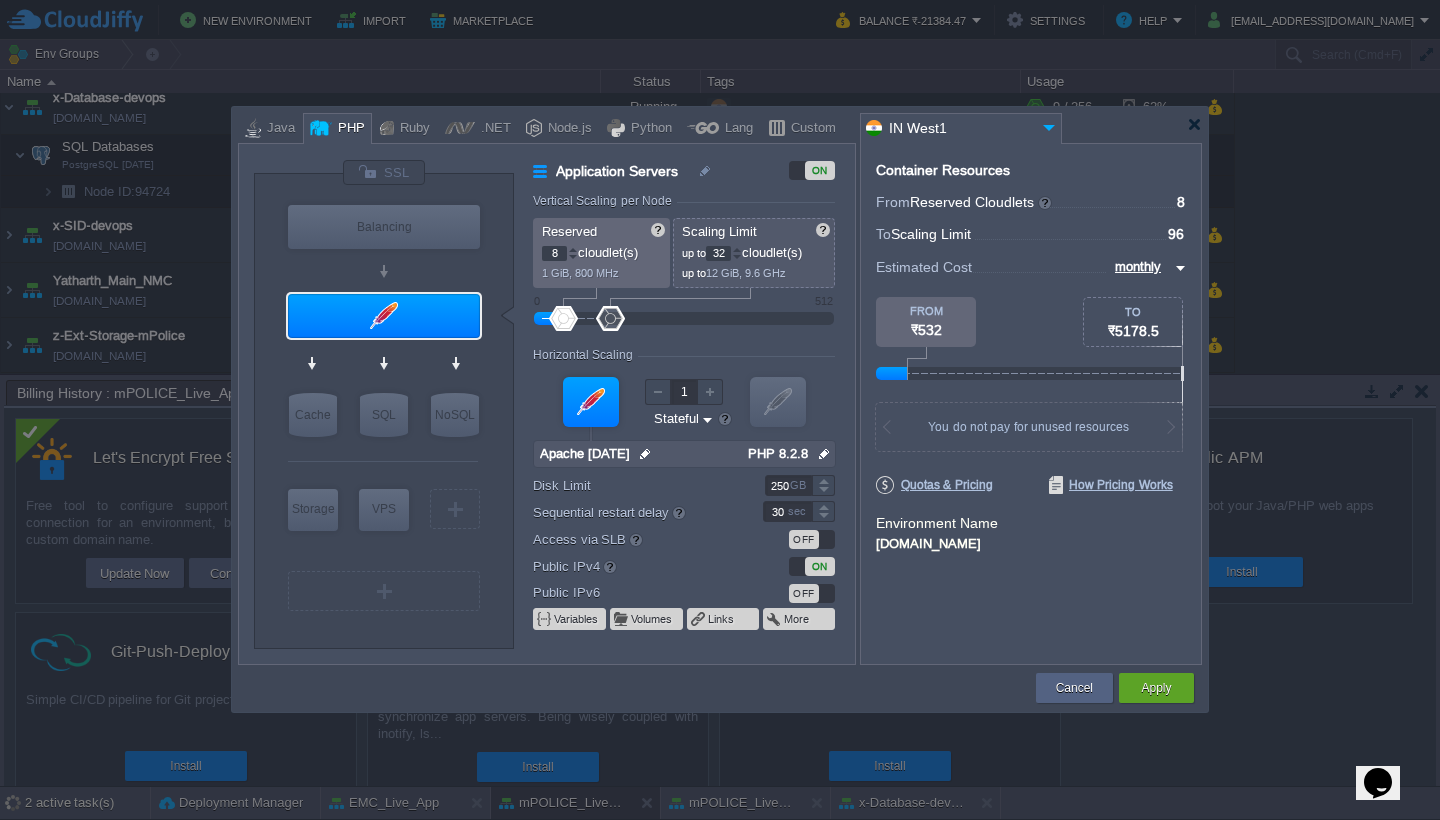type on "32" 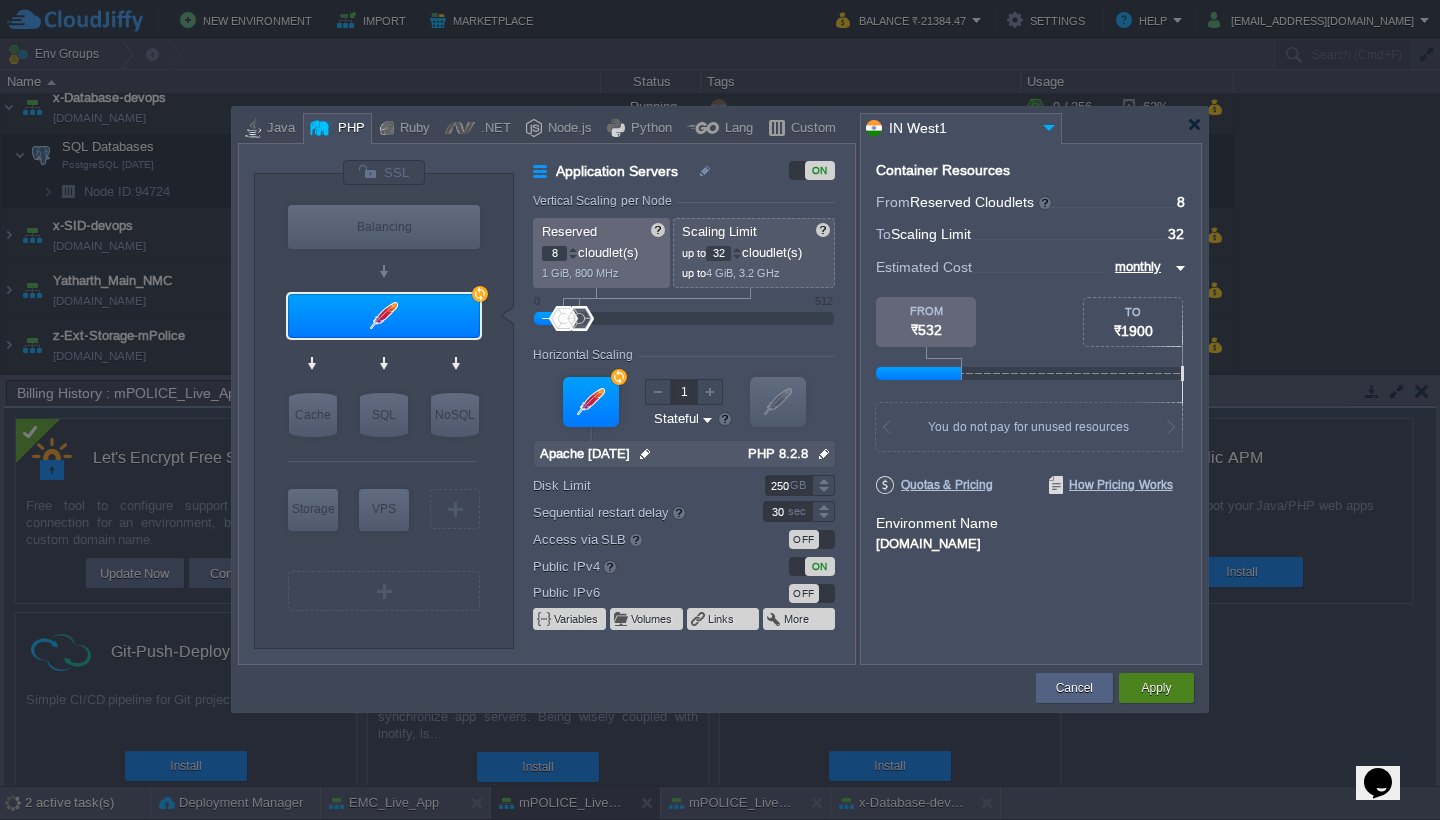 click on "Apply" at bounding box center (1156, 688) 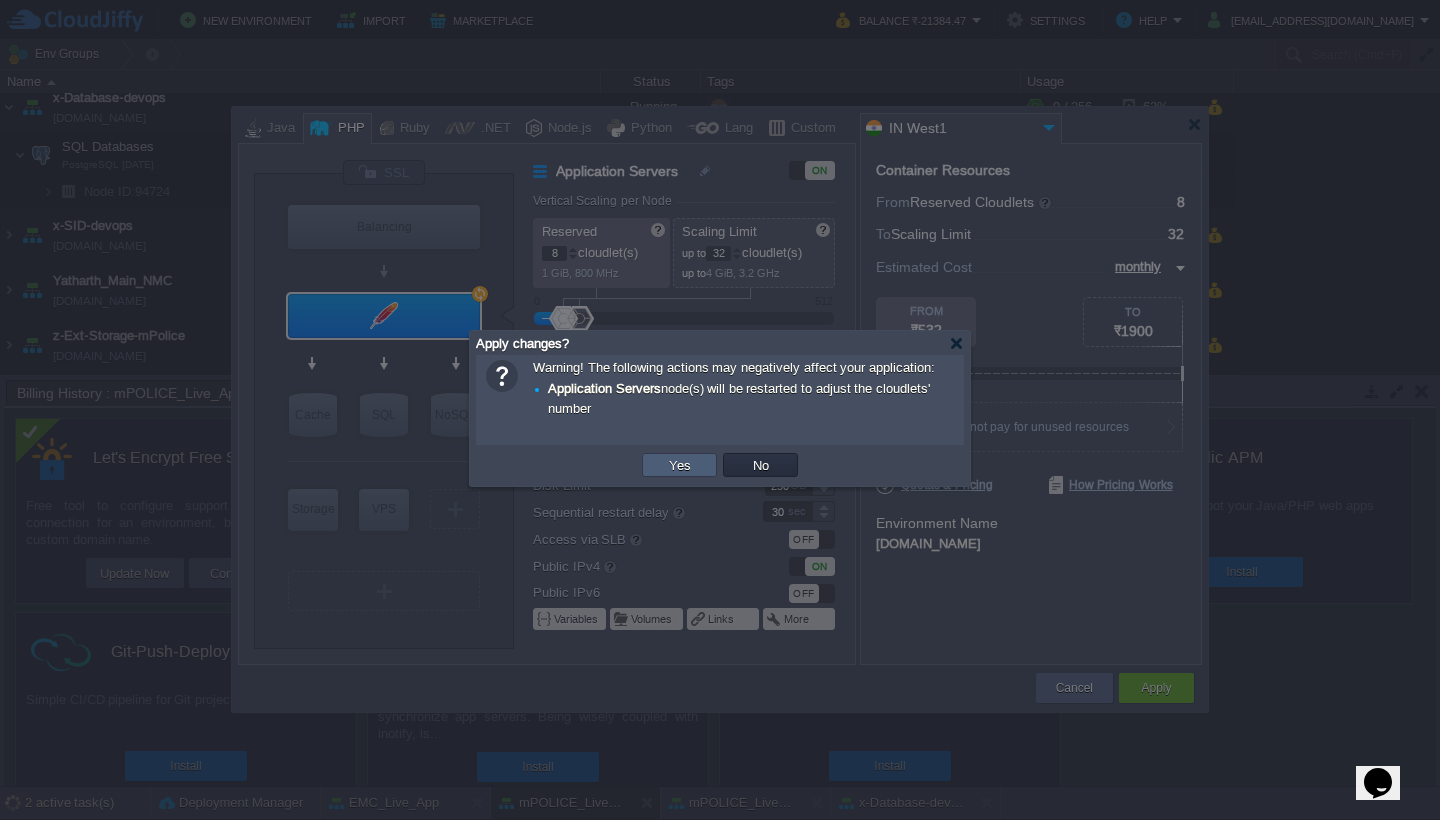 click on "Yes" at bounding box center [680, 465] 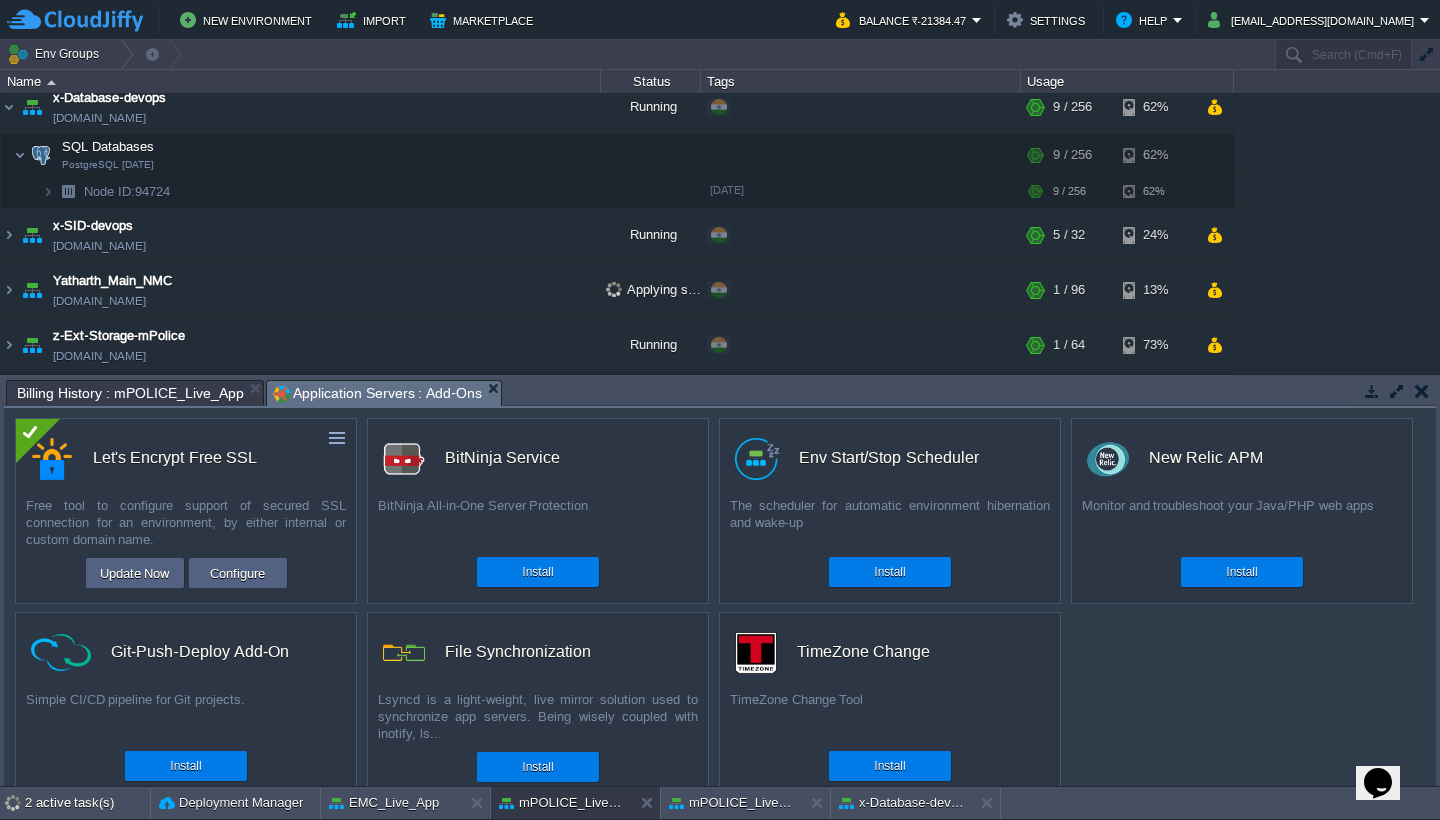 scroll, scrollTop: 233, scrollLeft: 0, axis: vertical 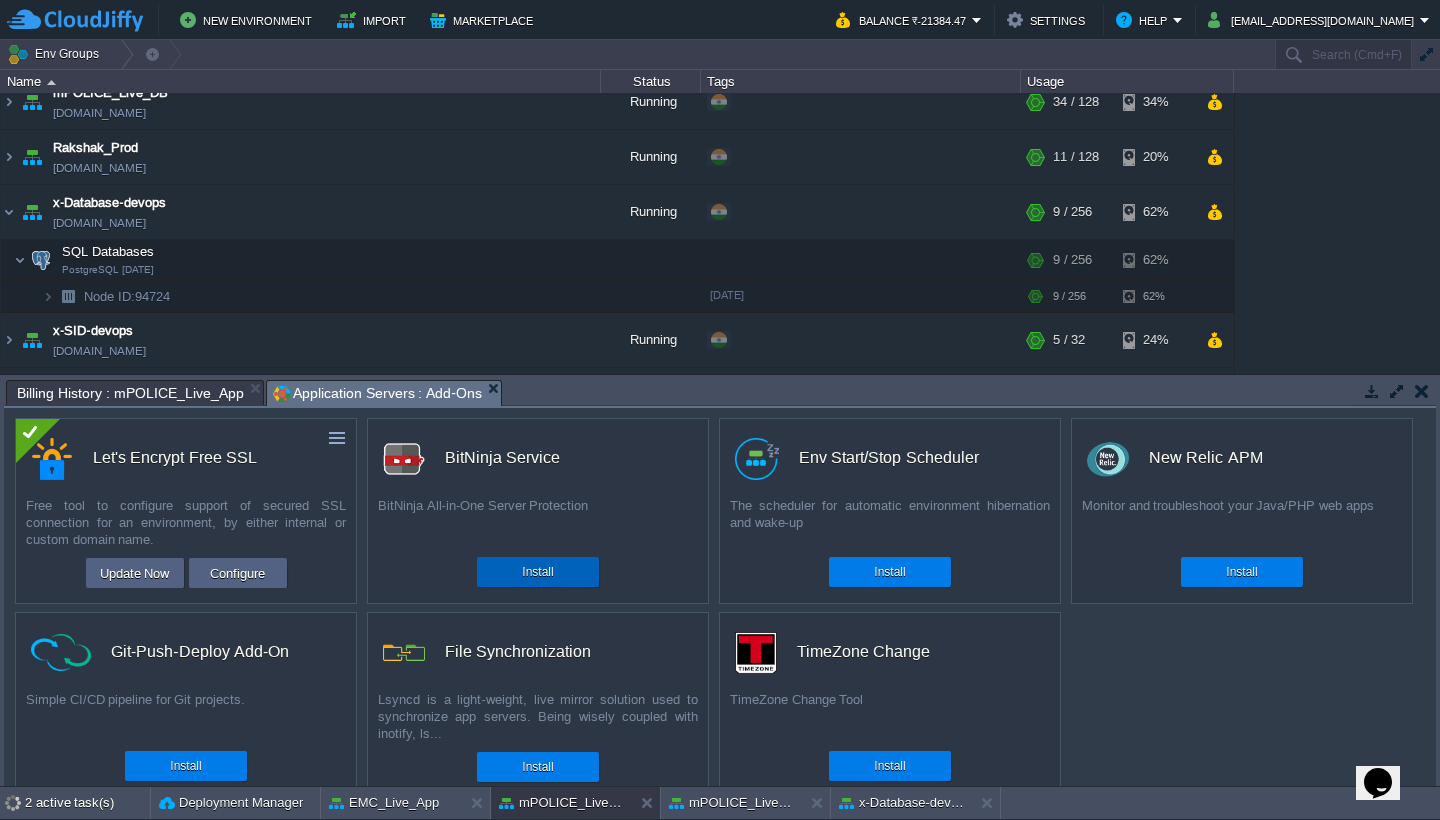 click on "Install" at bounding box center (537, 572) 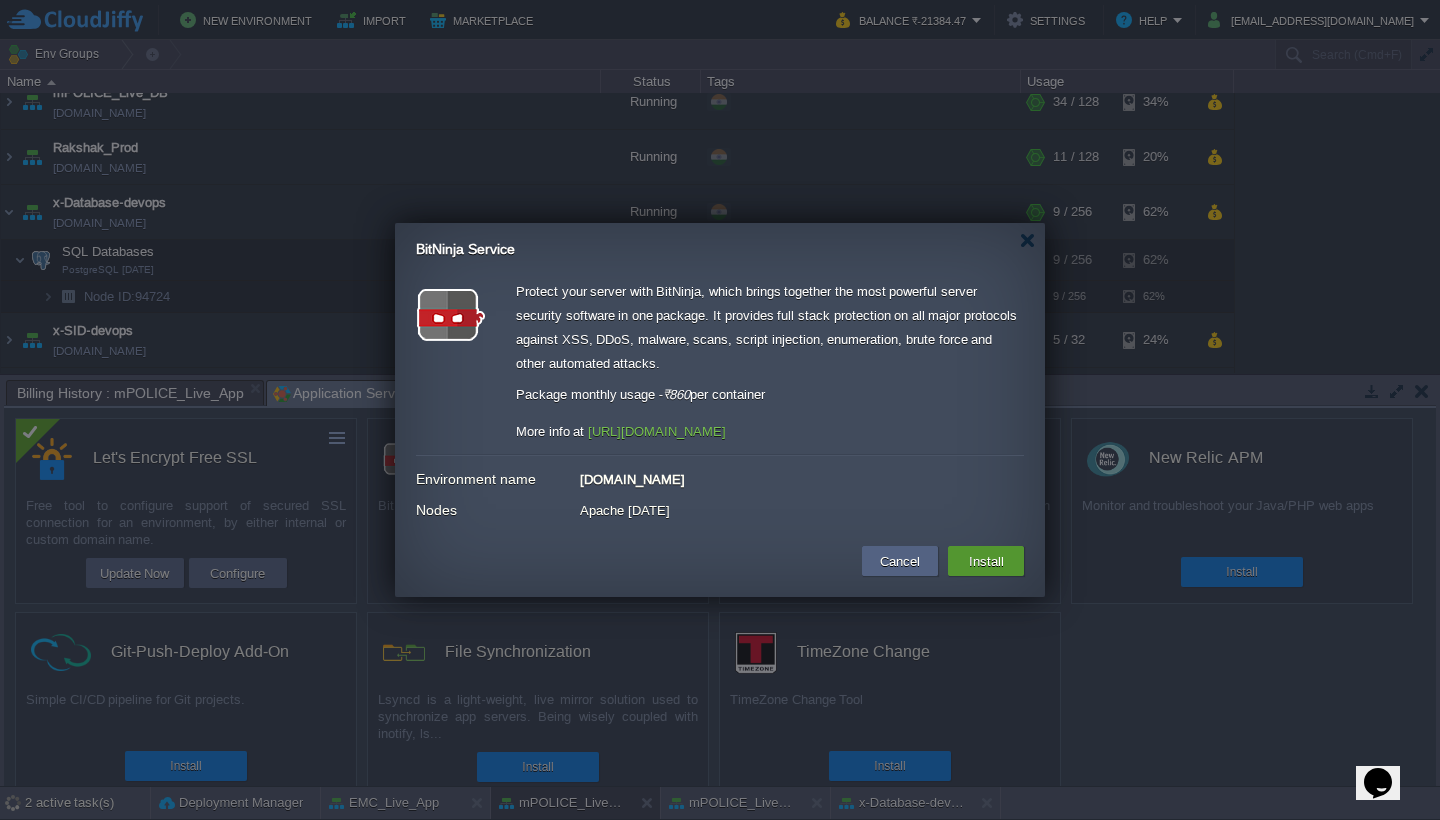 click on "Install" at bounding box center [986, 561] 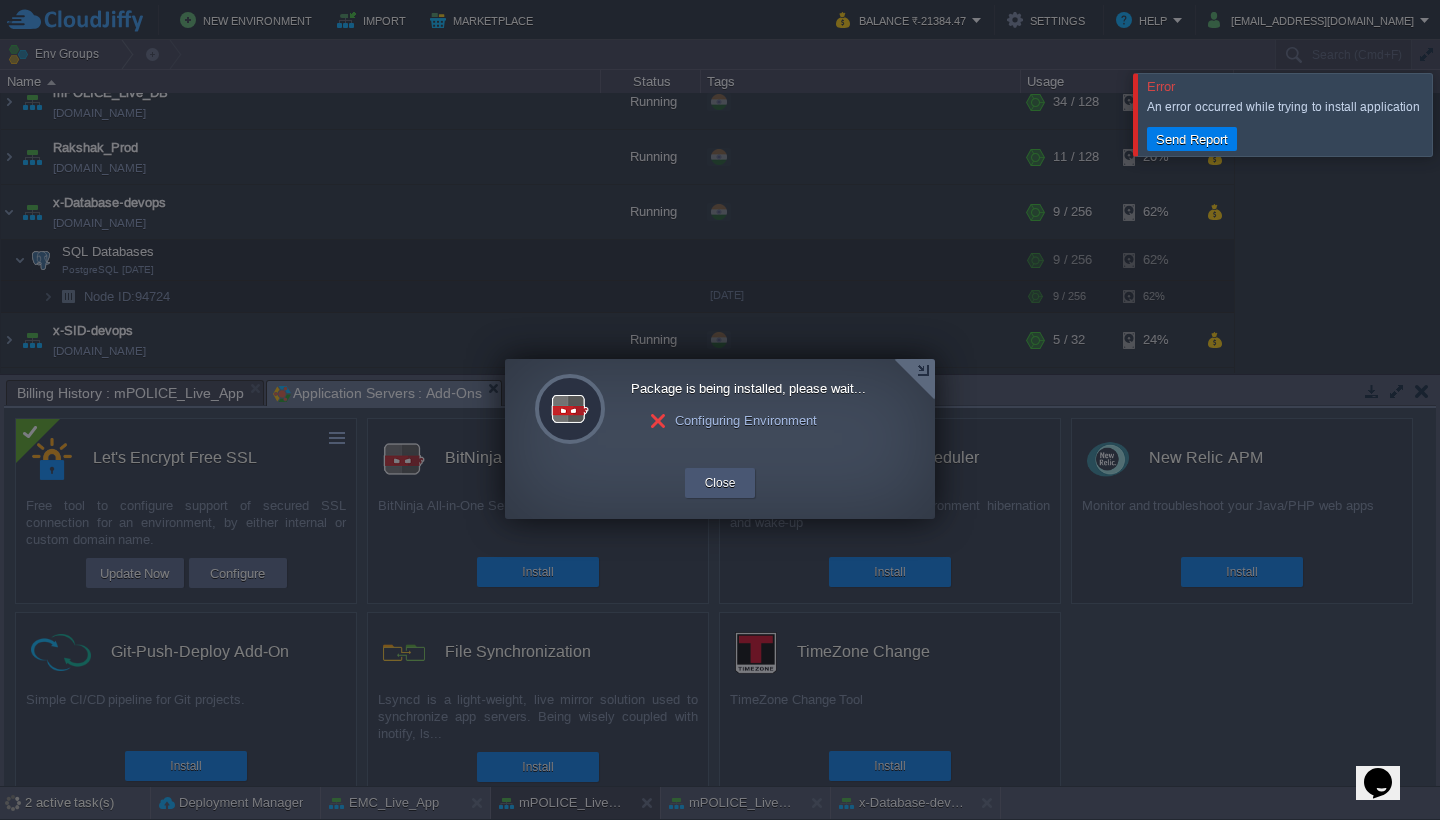 click on "Close" at bounding box center (720, 483) 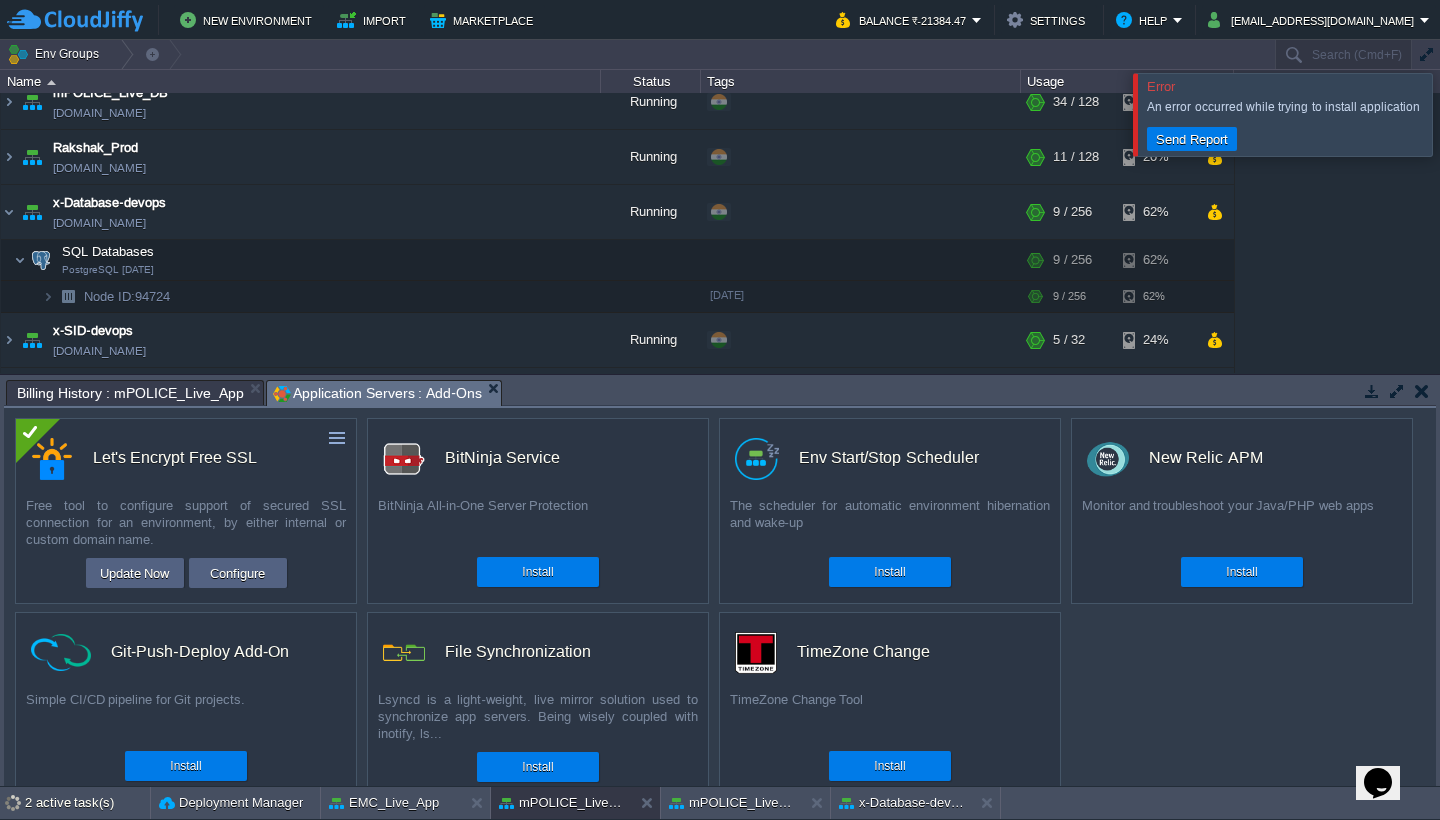click on "Application Servers : Add-Ons" at bounding box center (384, 393) 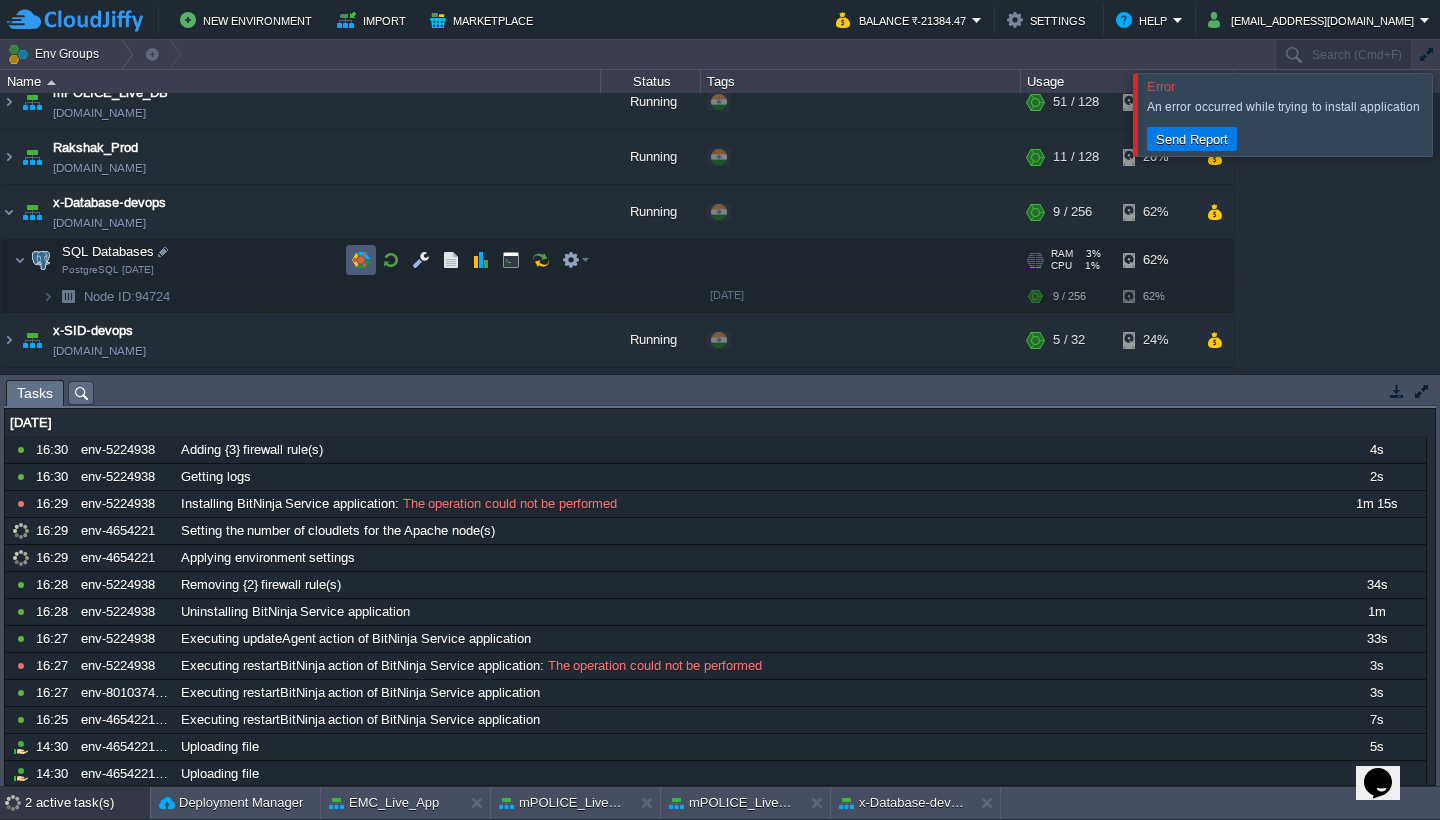 click at bounding box center [361, 260] 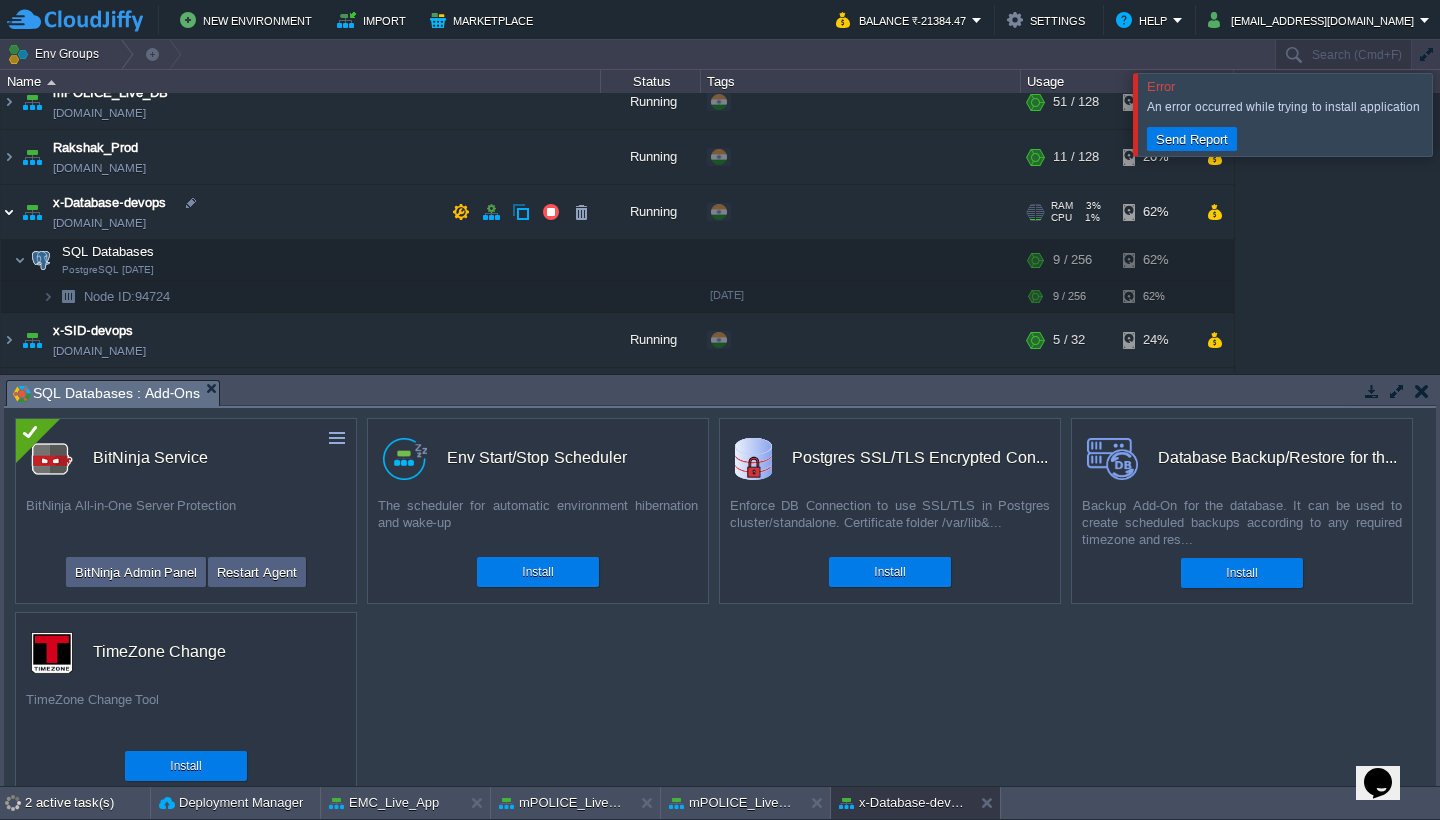 click at bounding box center (9, 212) 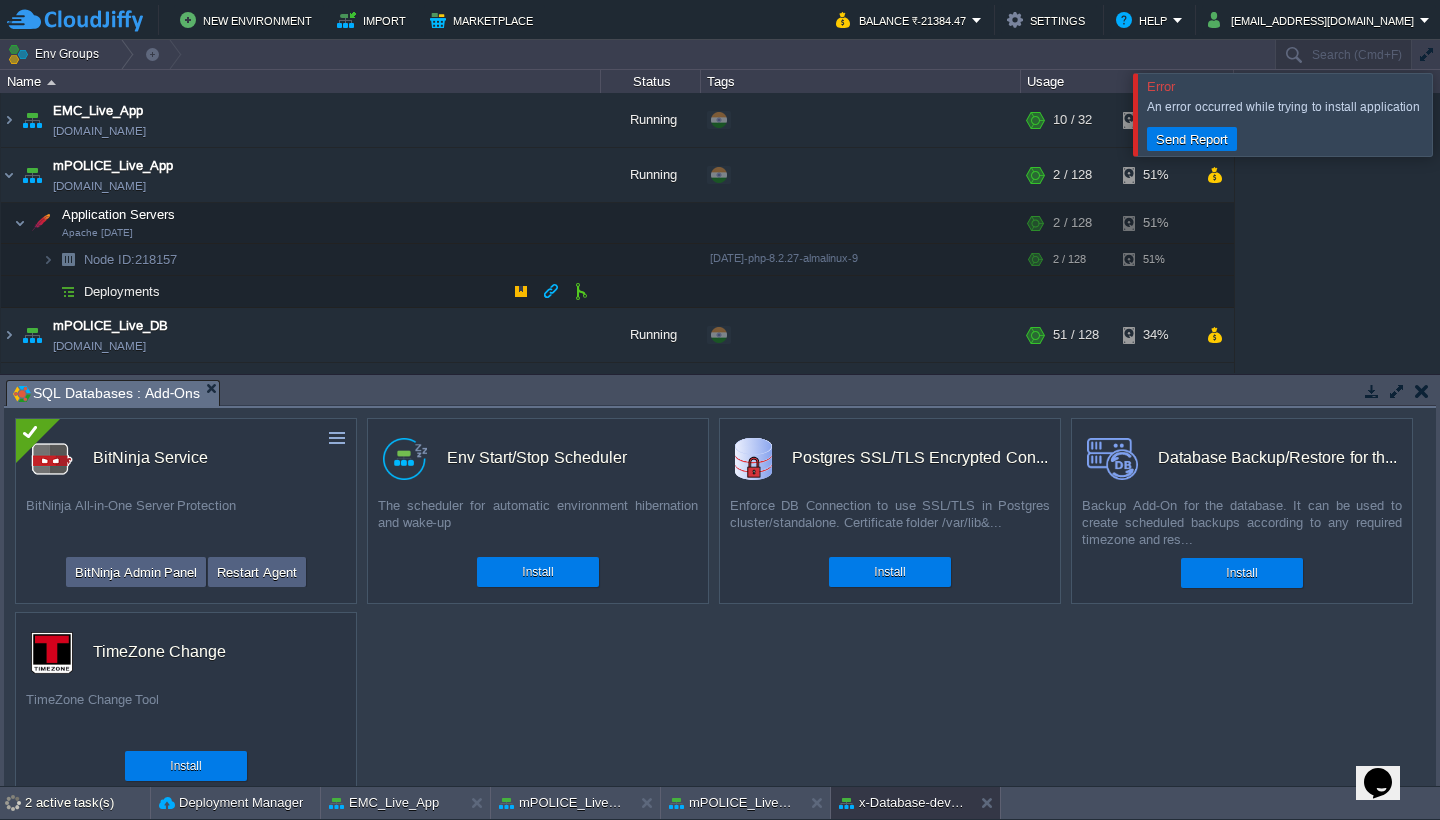 scroll, scrollTop: 0, scrollLeft: 0, axis: both 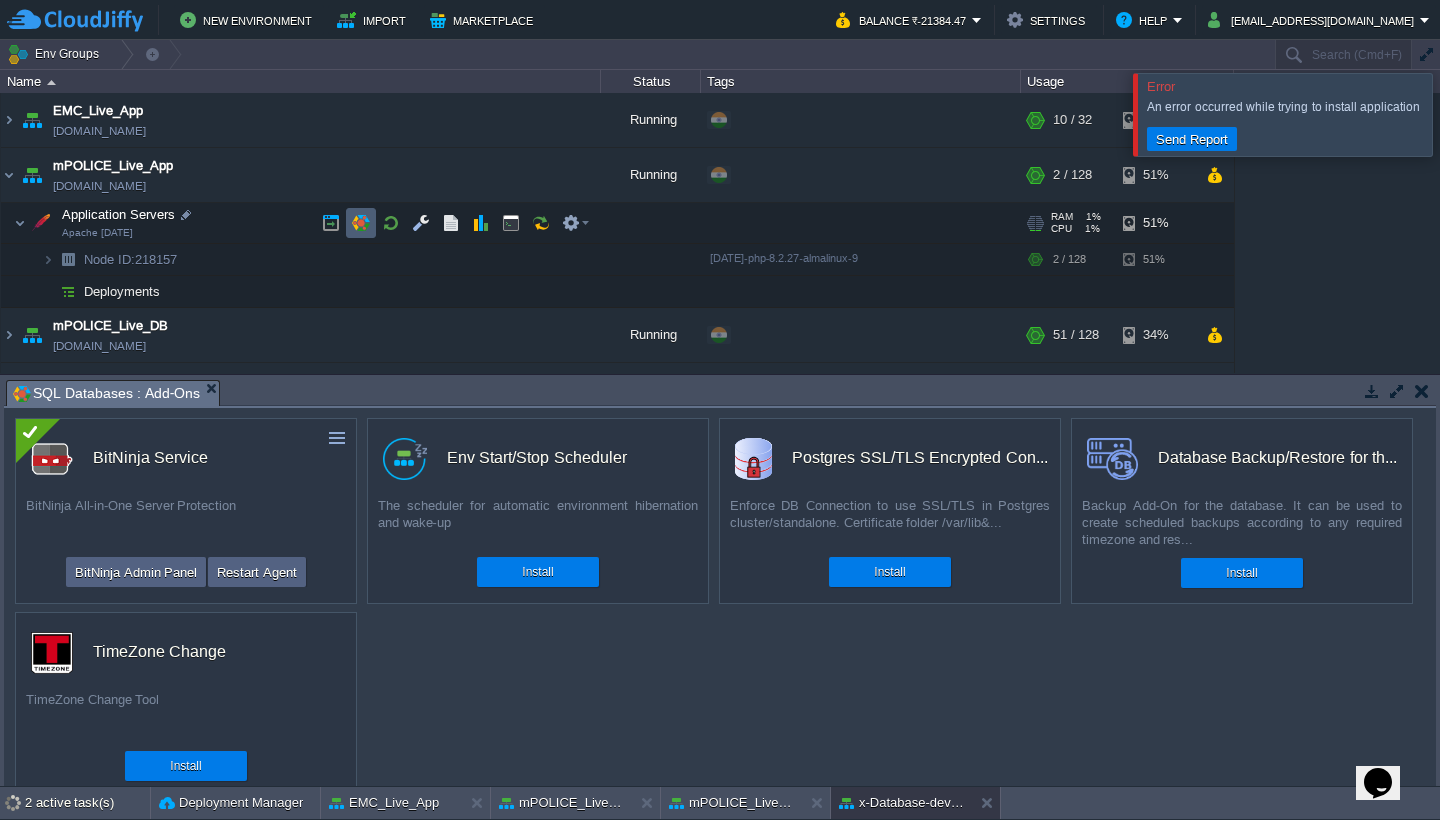 click at bounding box center (361, 223) 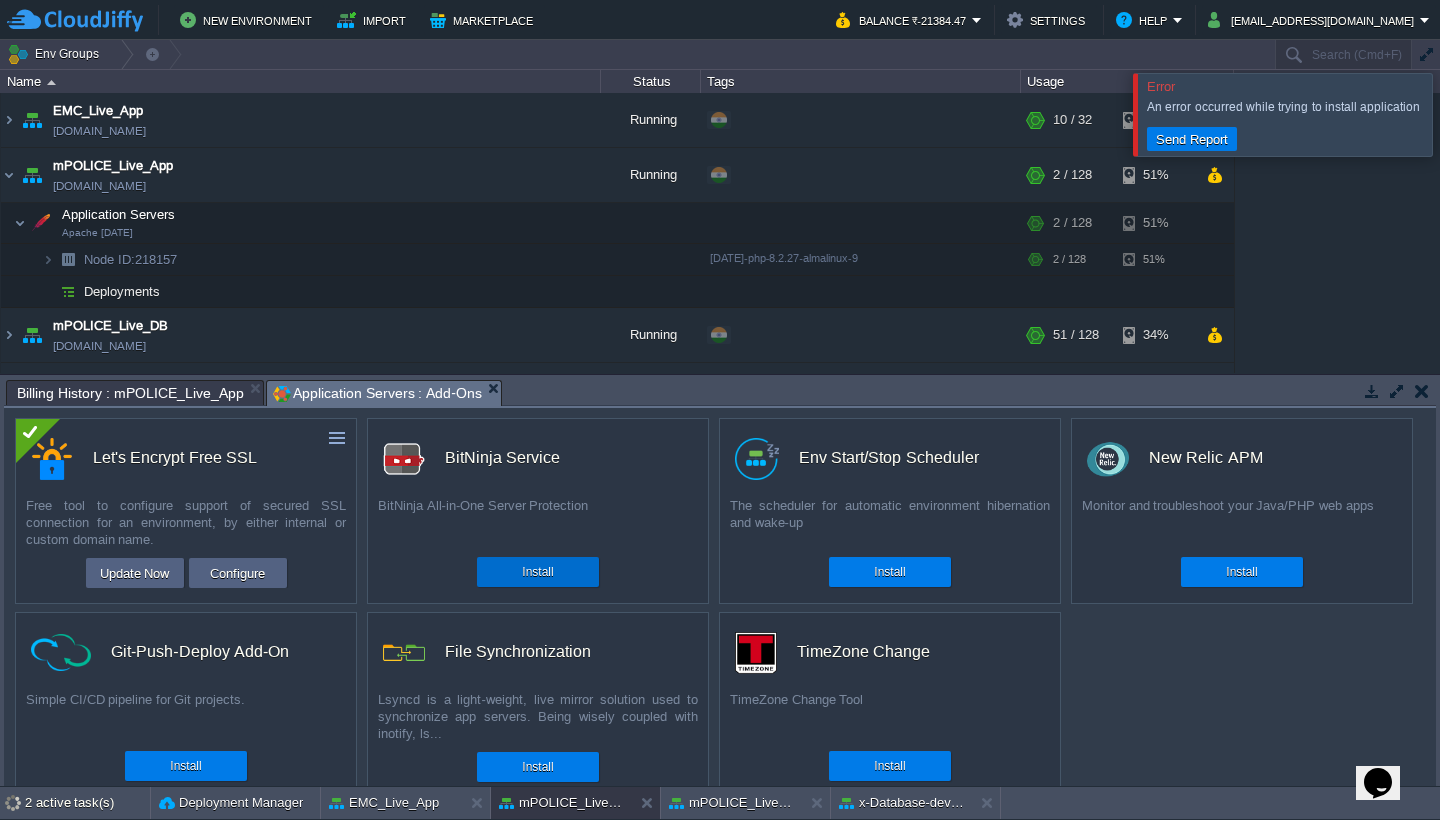 click on "Install" at bounding box center [537, 572] 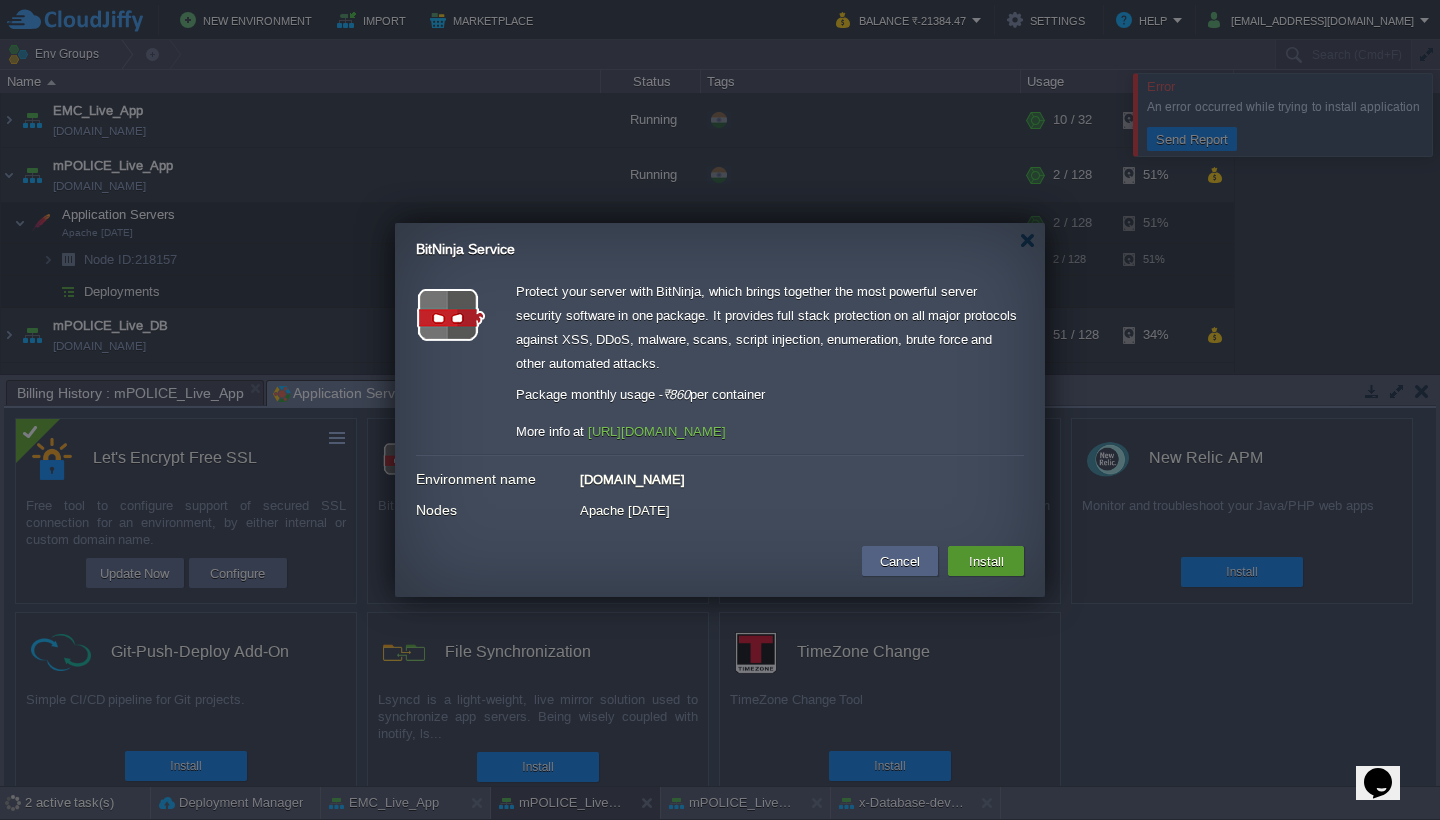 click on "Install" at bounding box center [986, 561] 